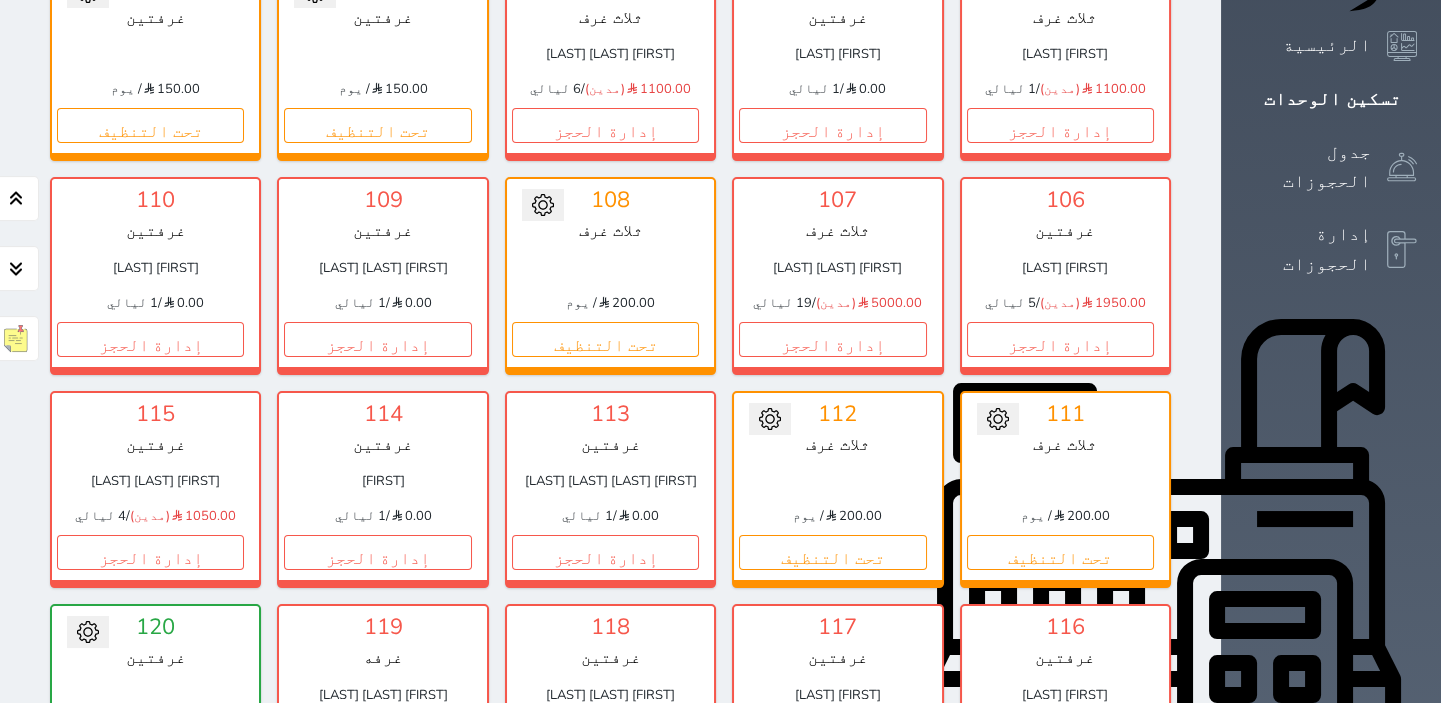 scroll, scrollTop: 532, scrollLeft: 0, axis: vertical 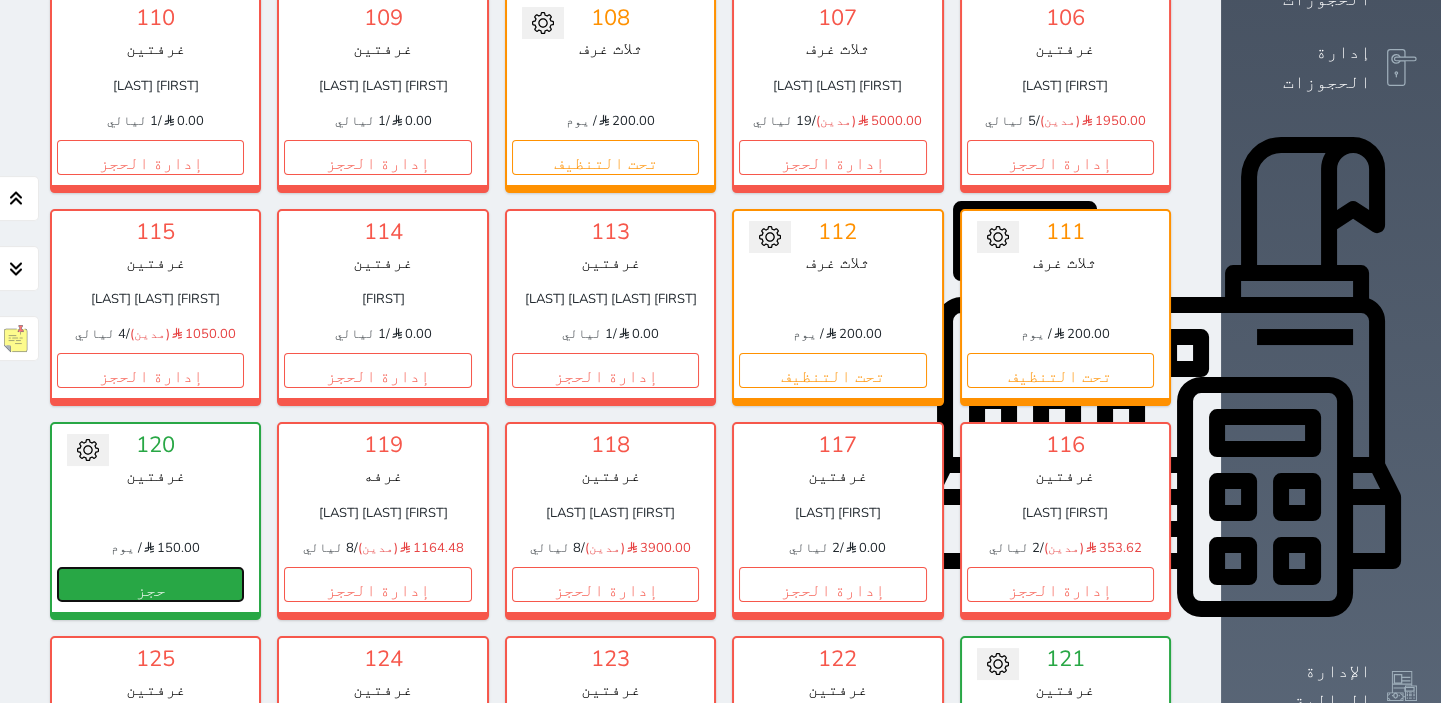 click on "حجز" at bounding box center (150, 584) 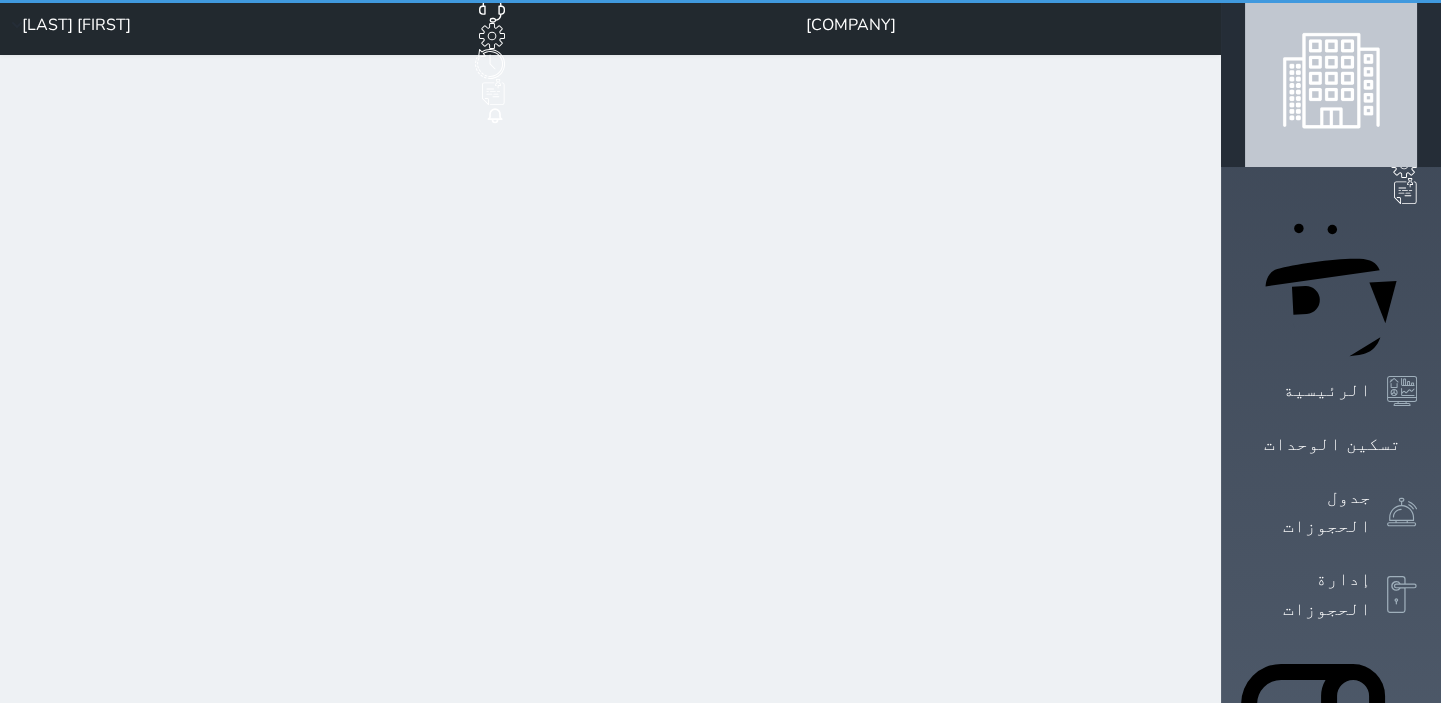 scroll, scrollTop: 0, scrollLeft: 0, axis: both 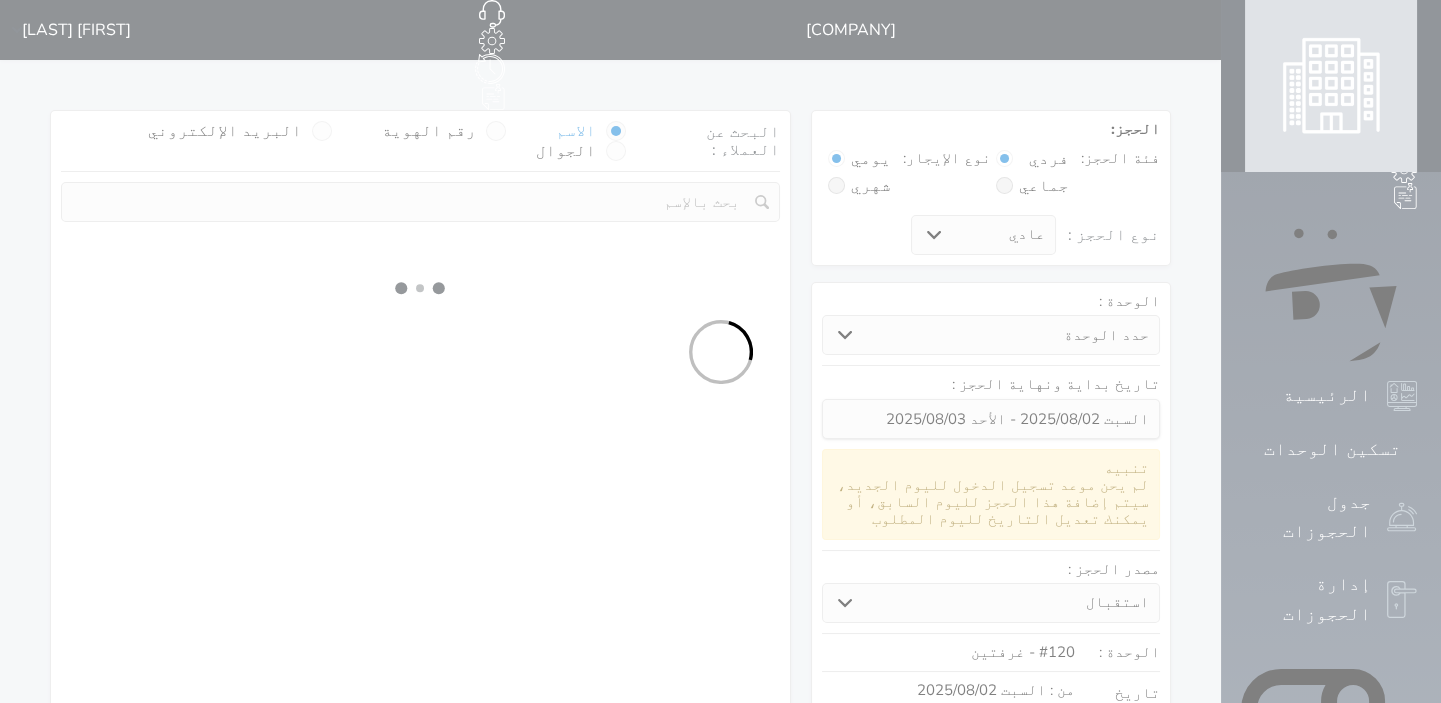 select 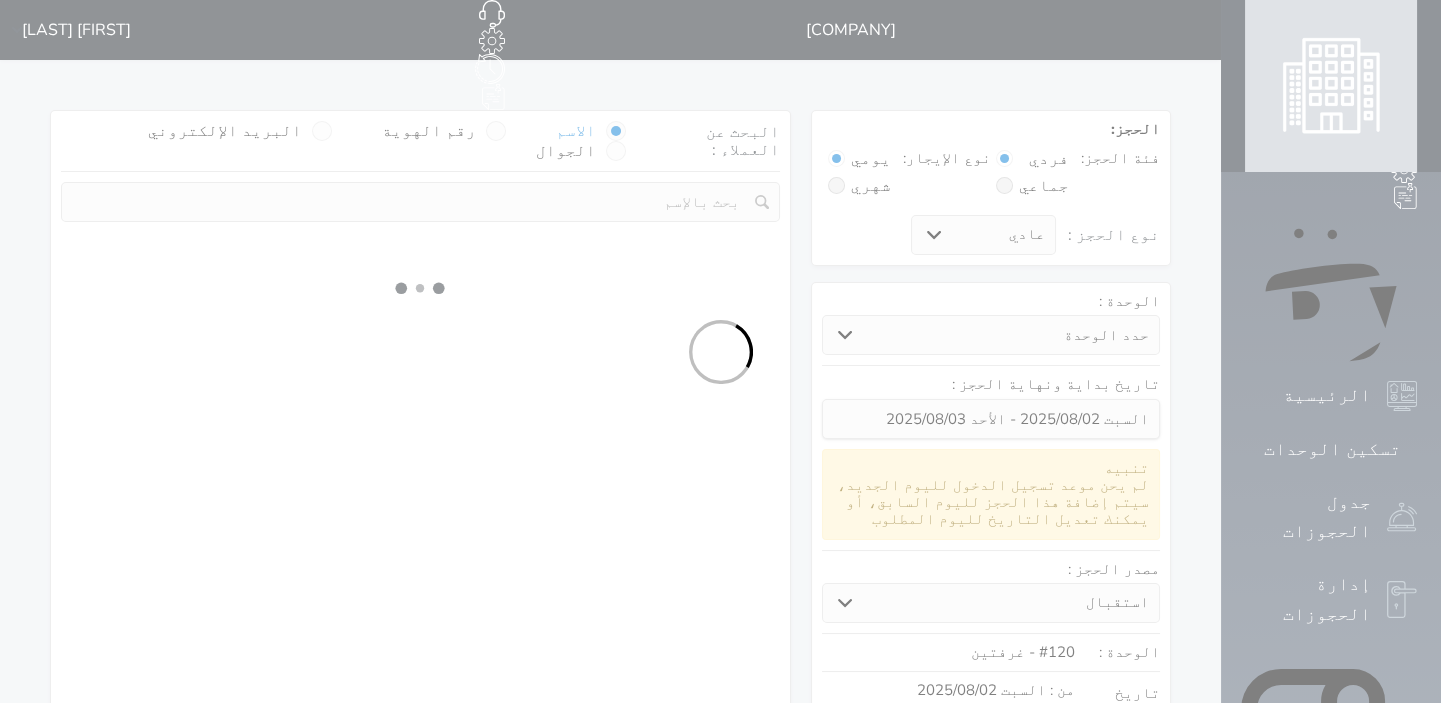 select on "1" 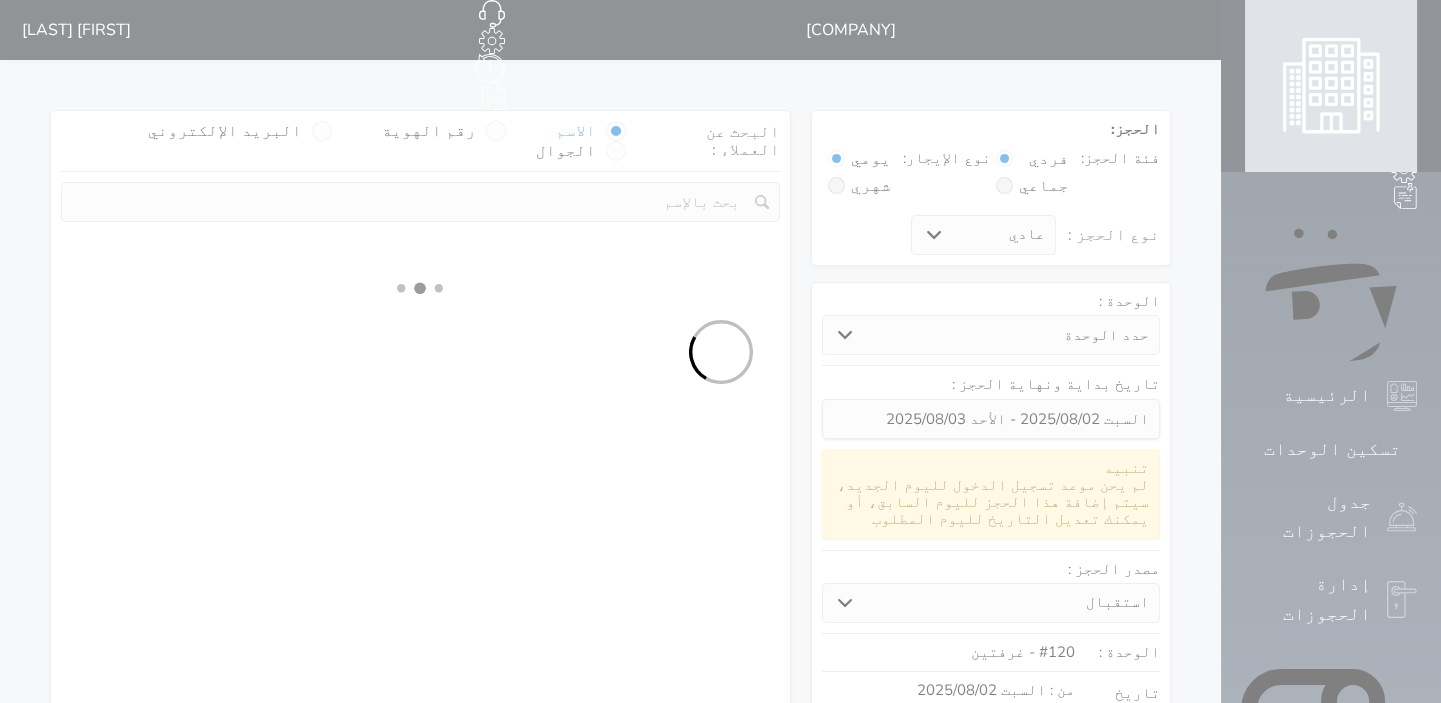 select 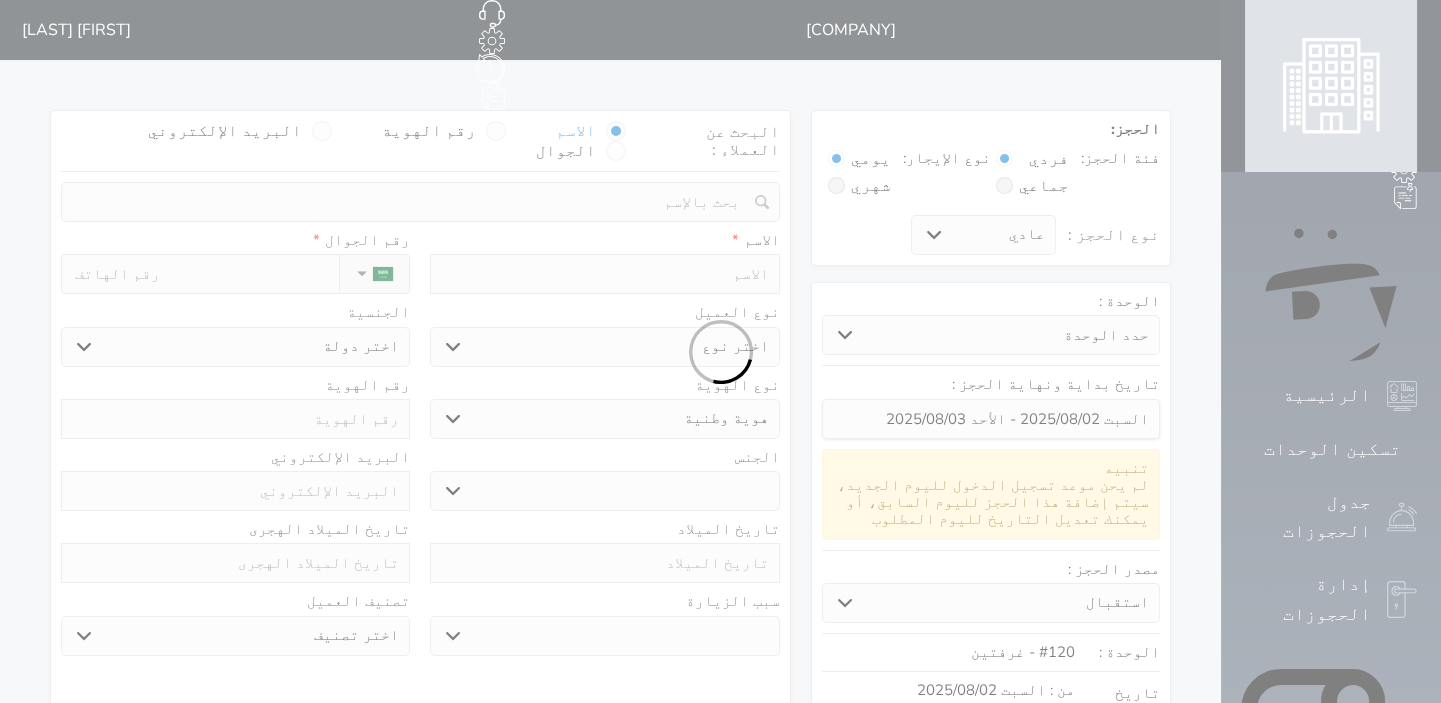 select 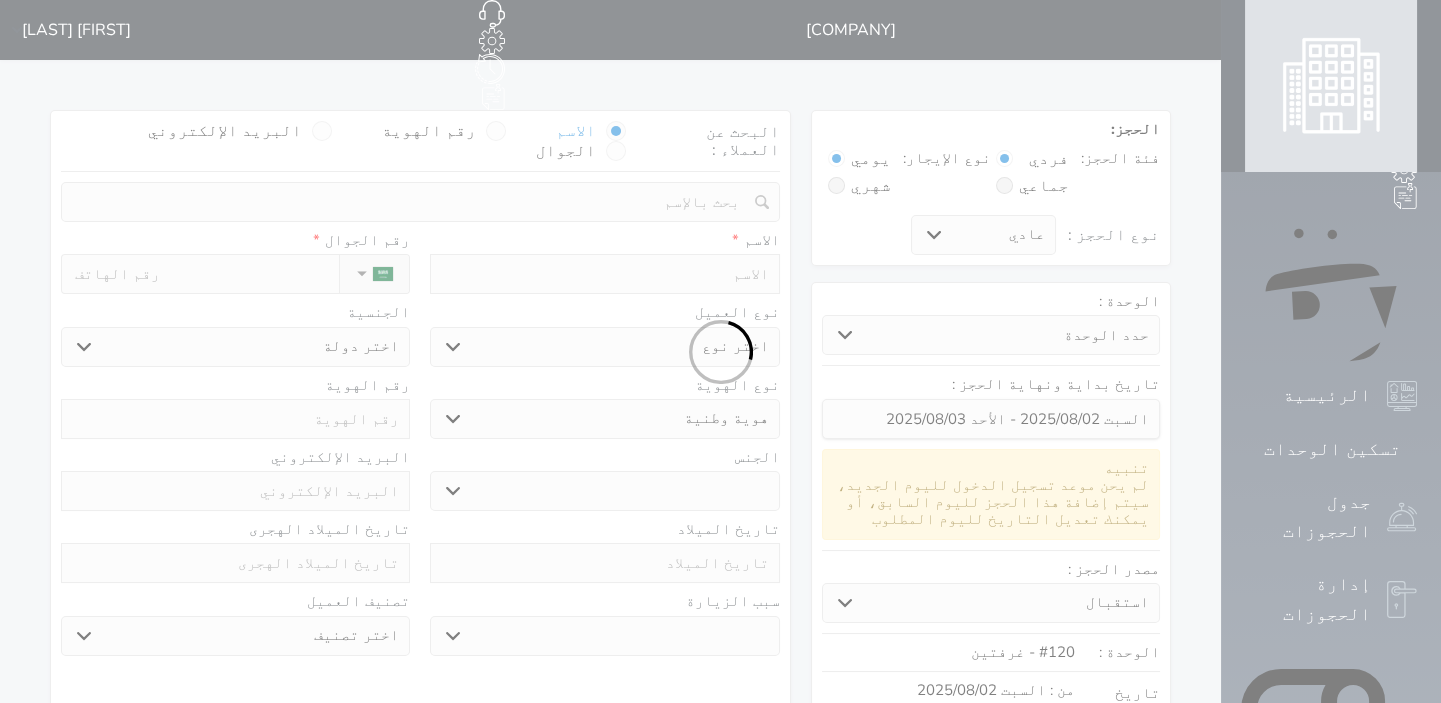 select 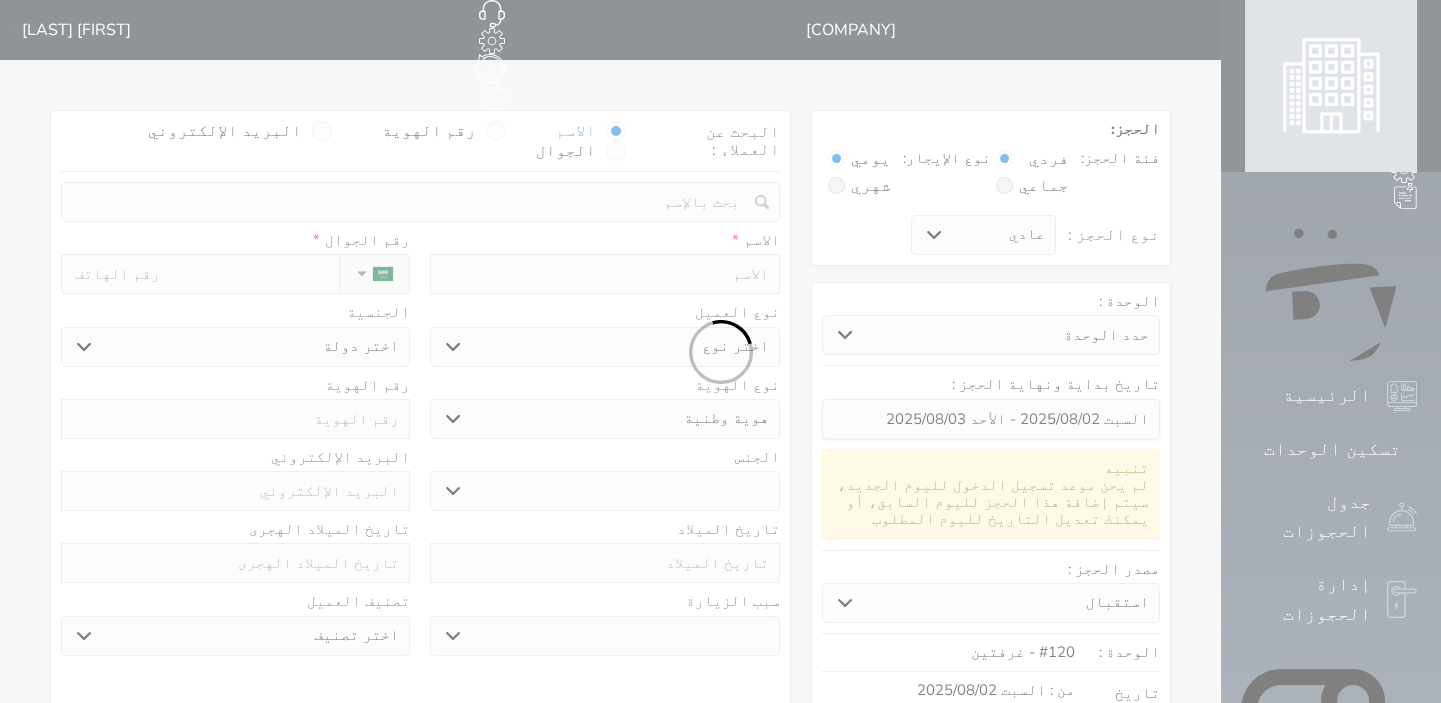 select 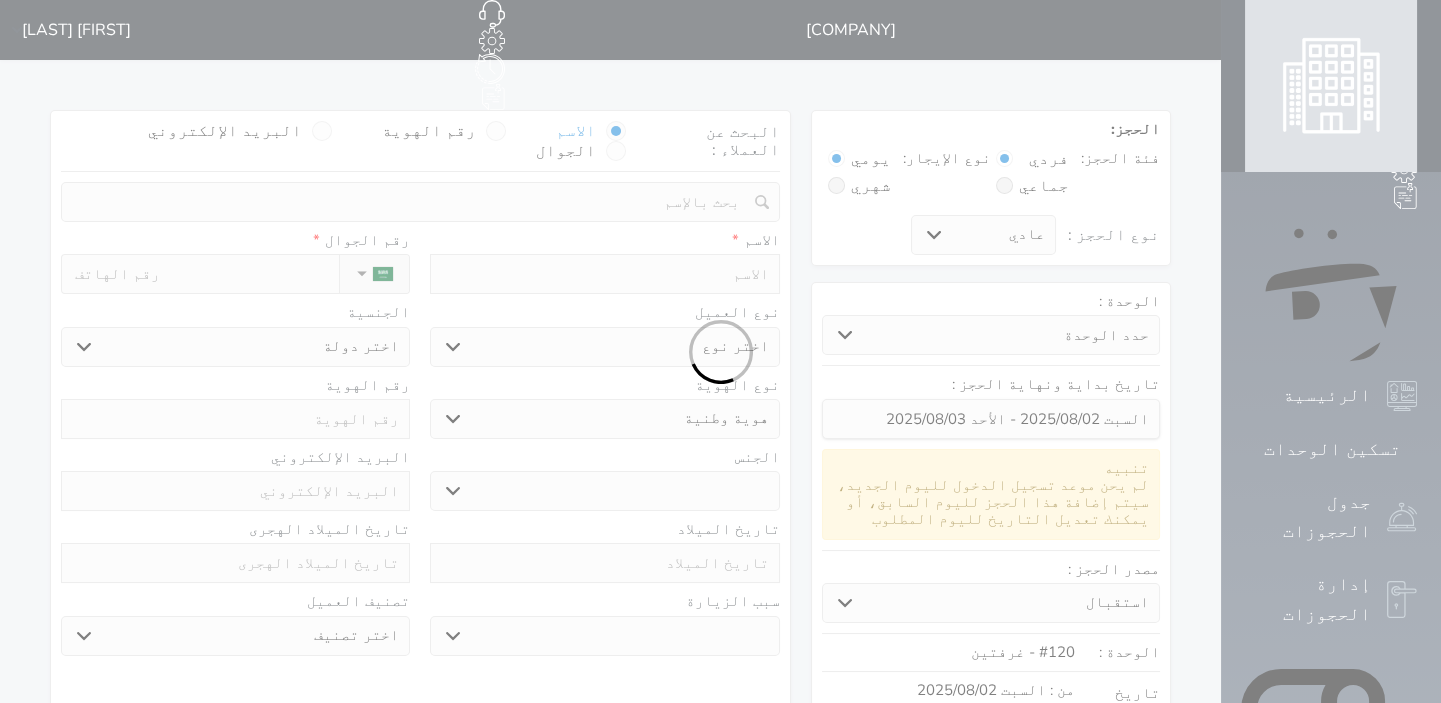 select 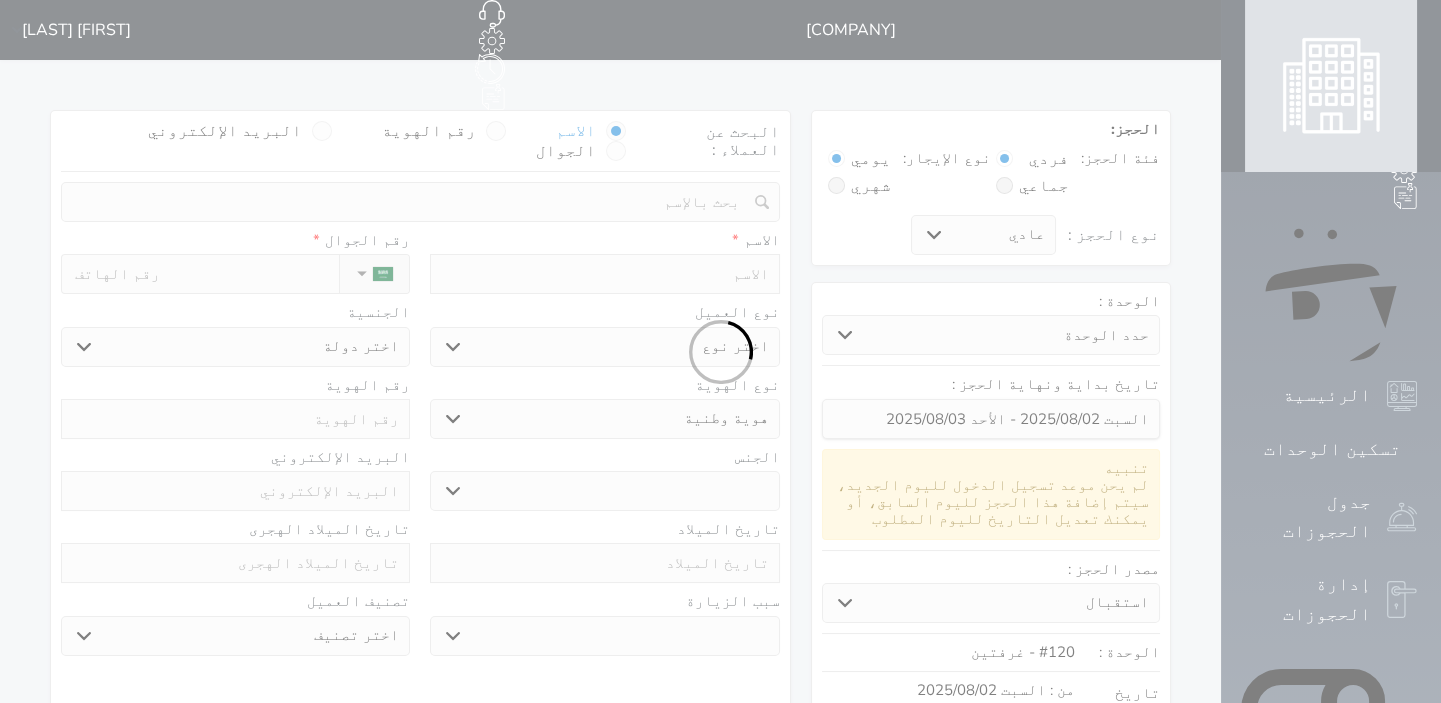 select on "1" 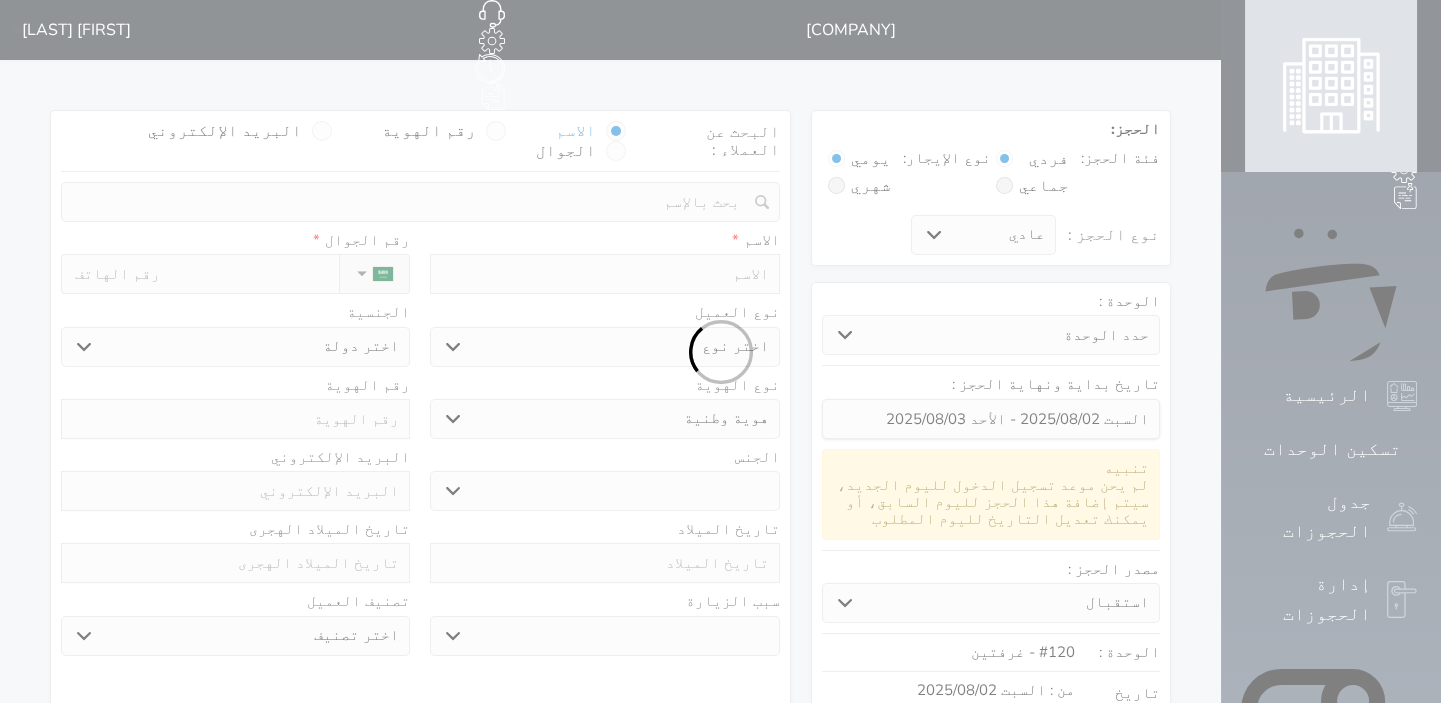 select on "7" 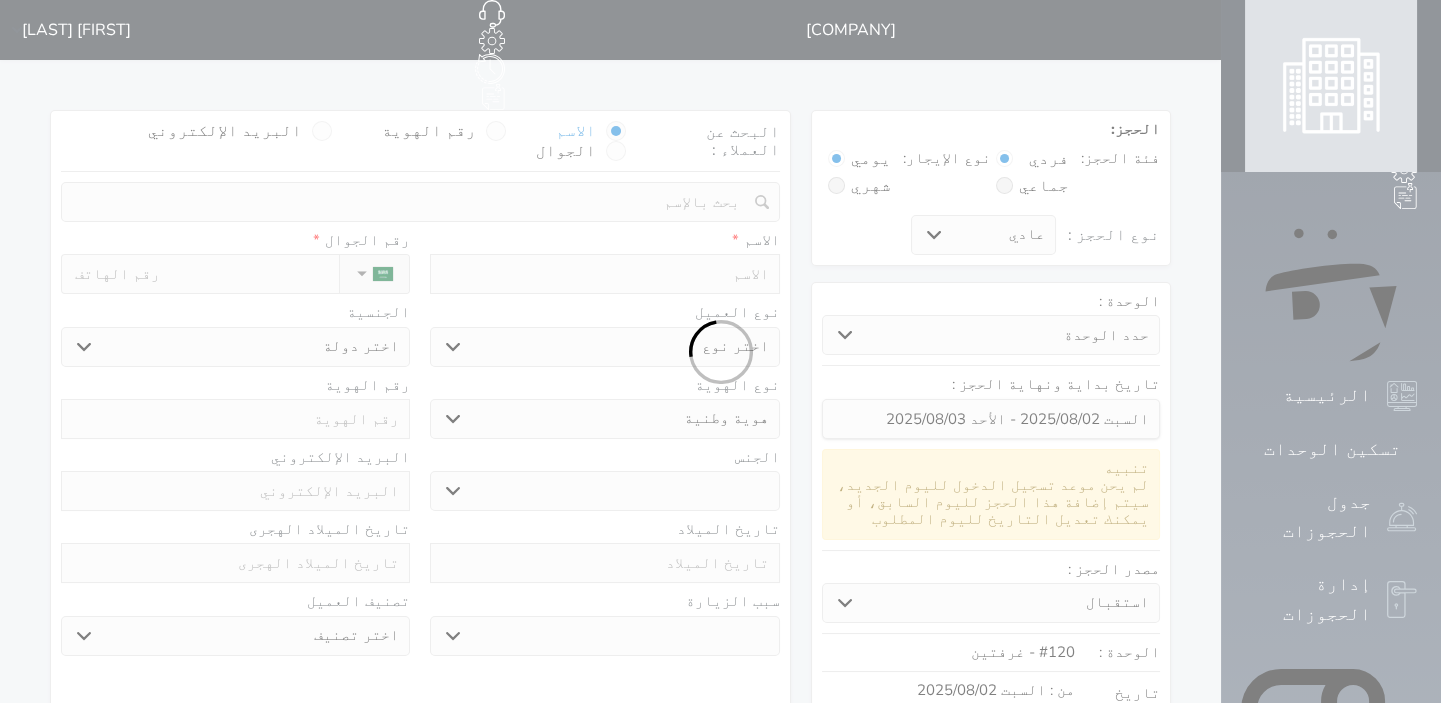 select 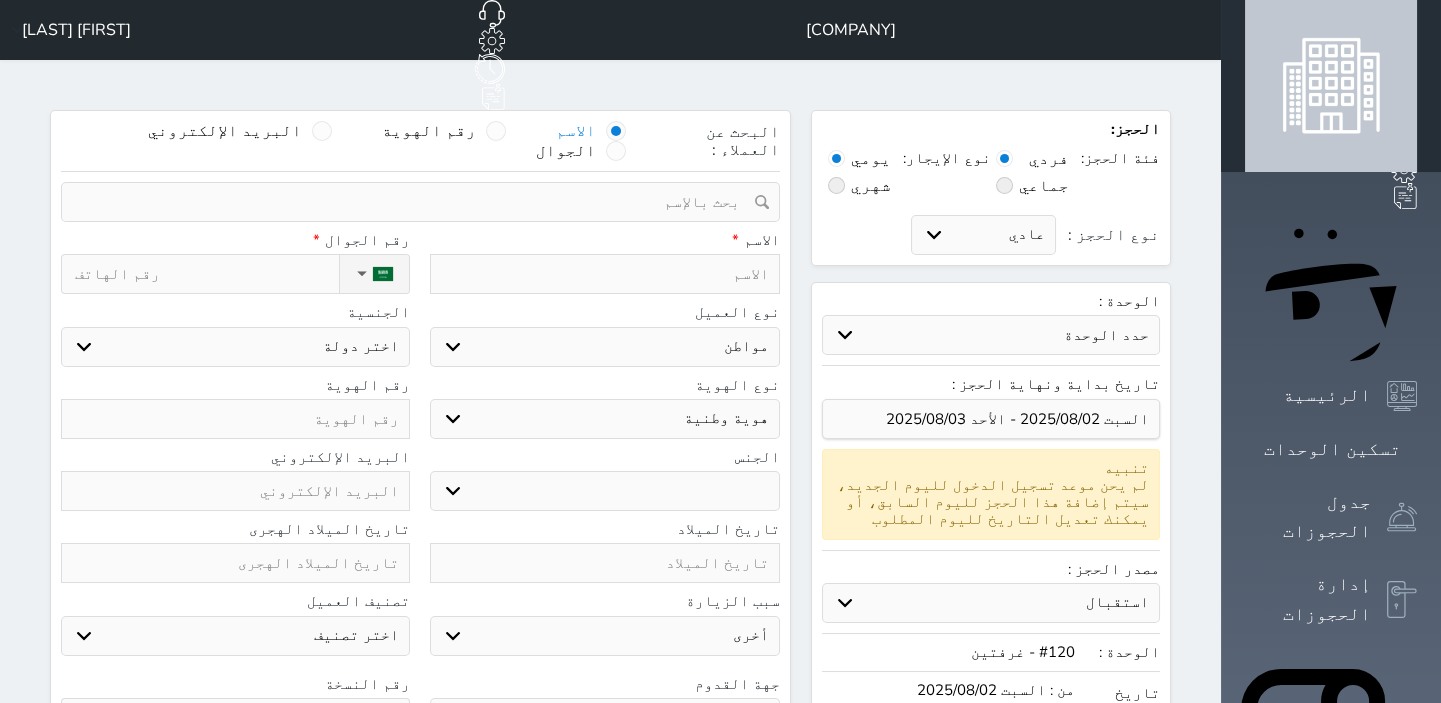 select 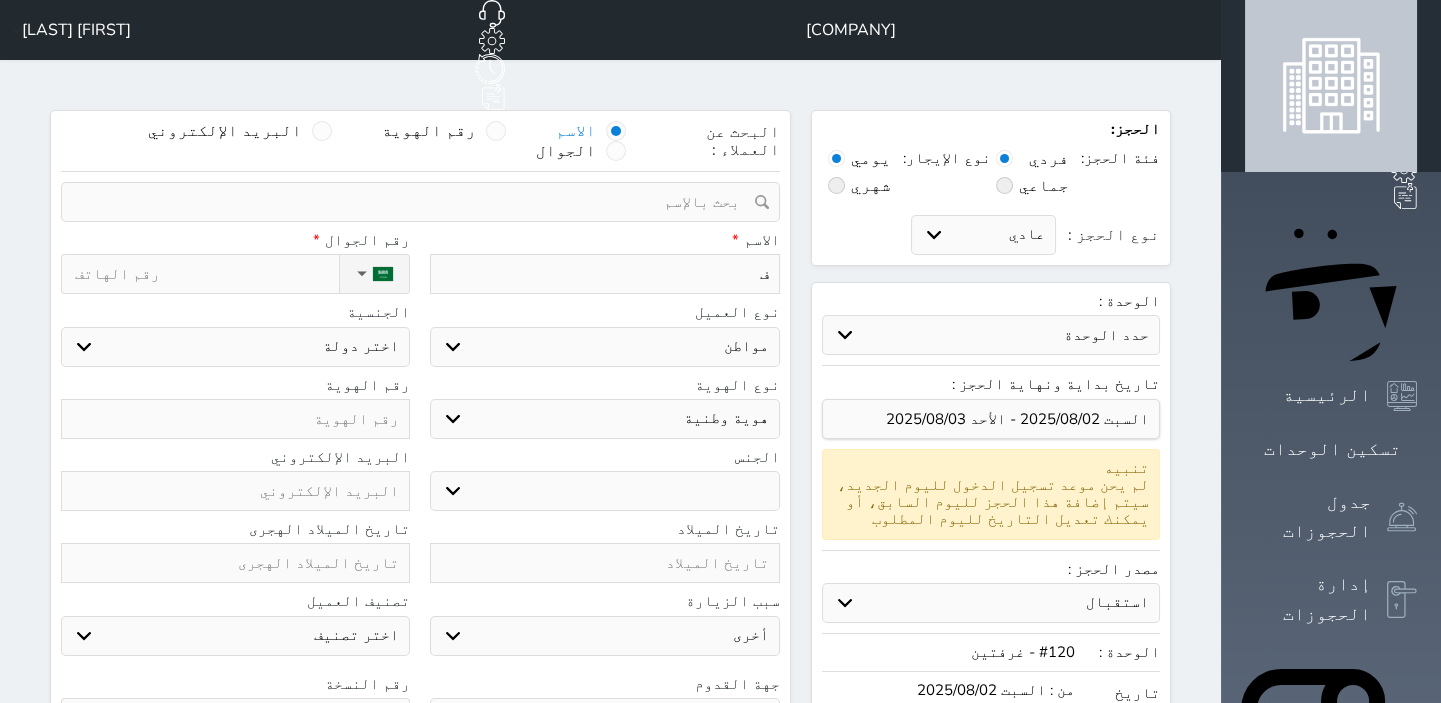 type on "فا" 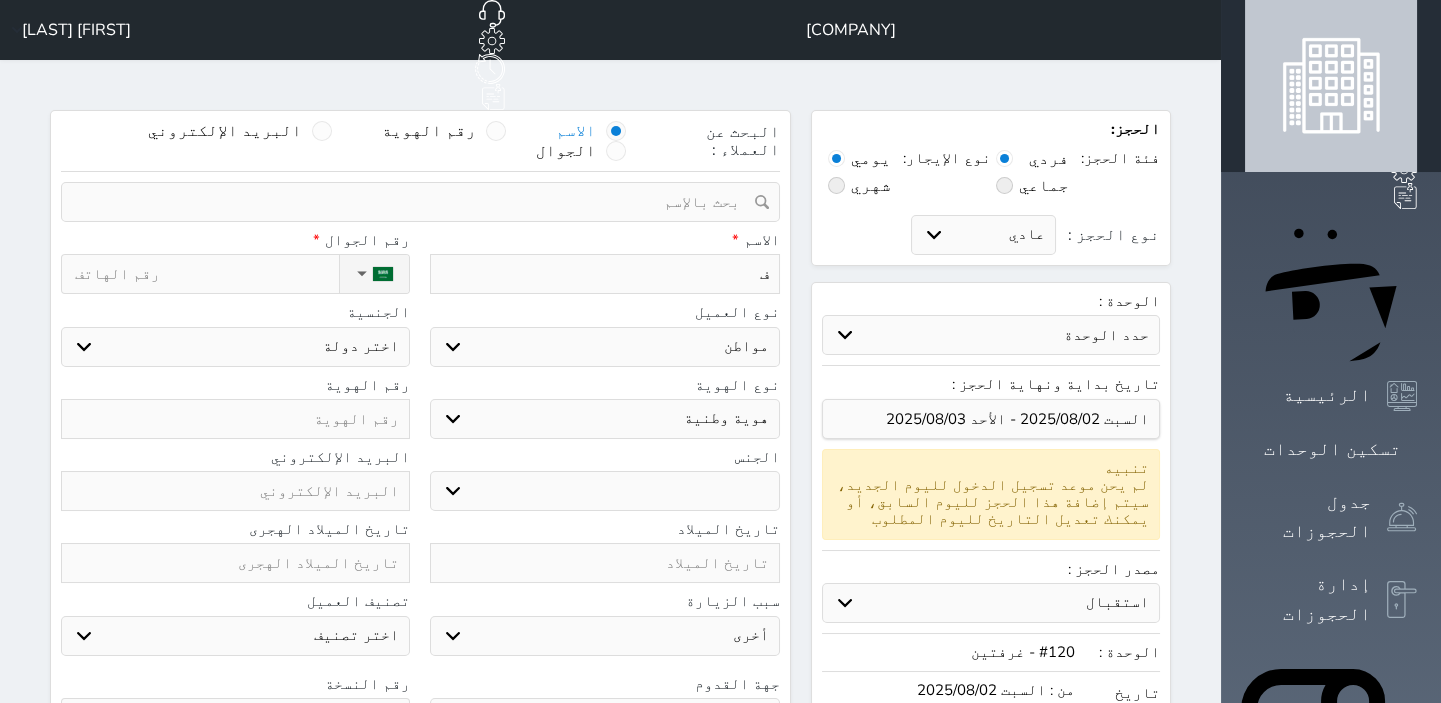 select 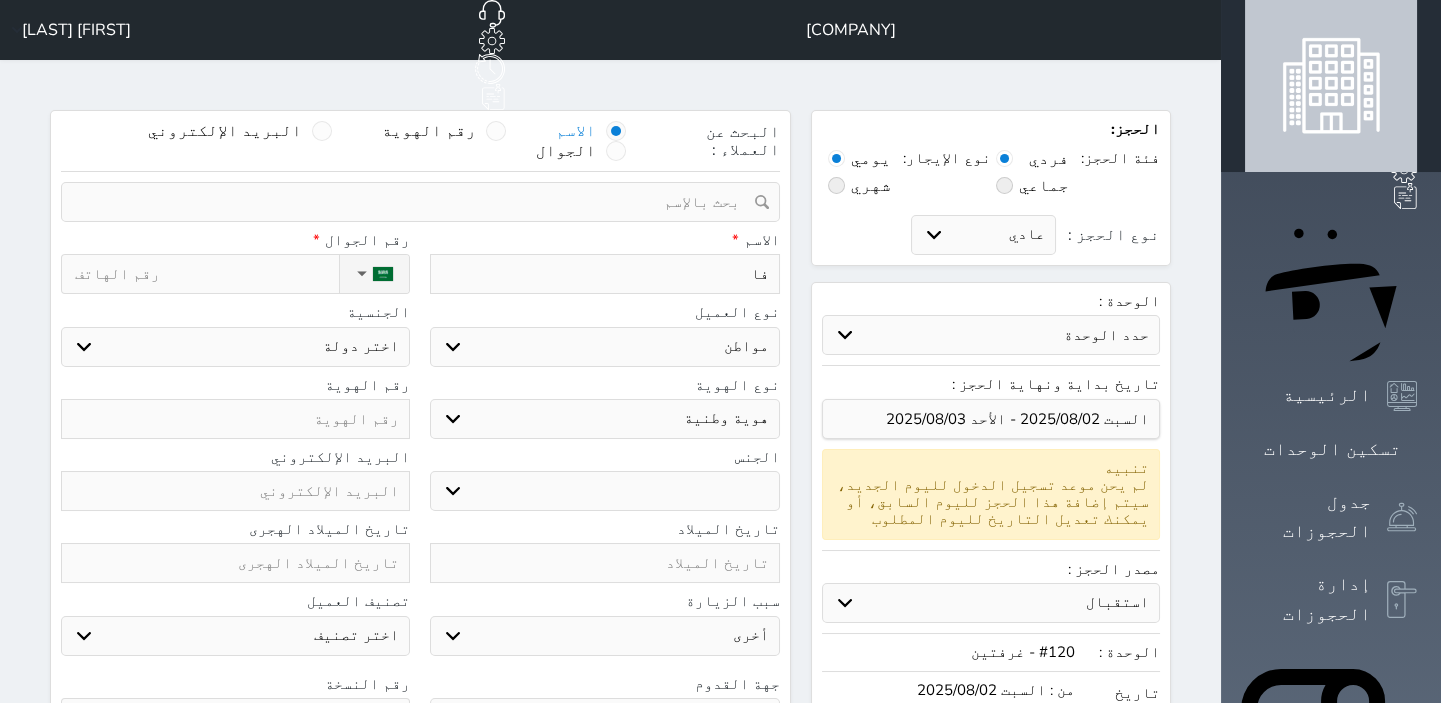 type on "فار" 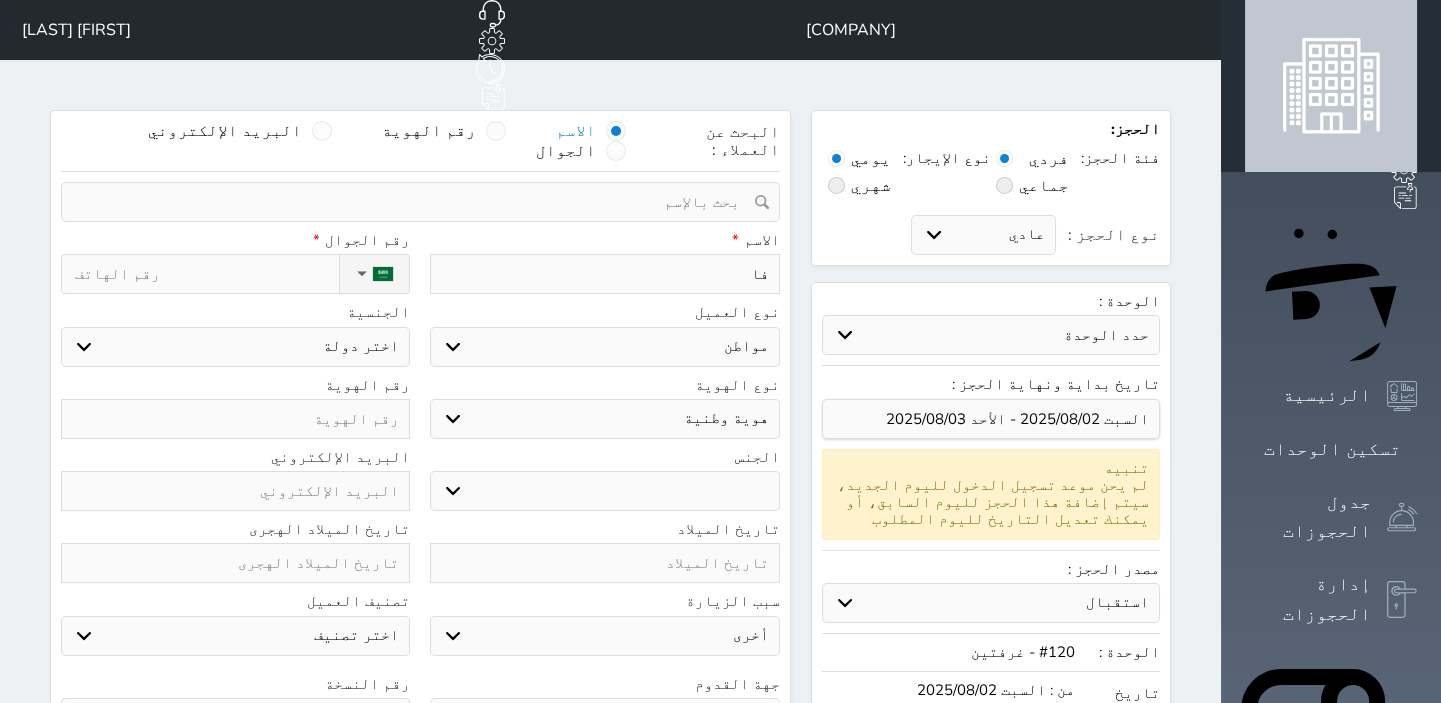 select 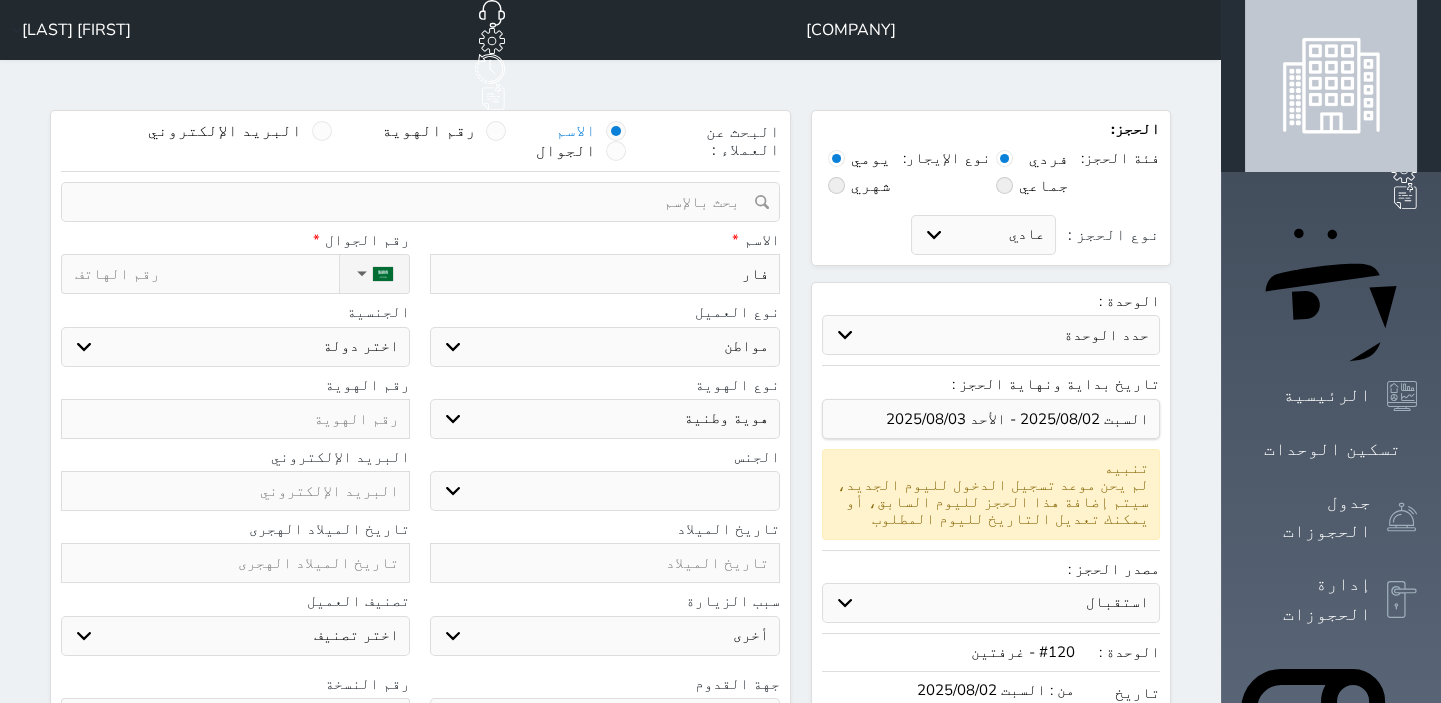 type on "فارس" 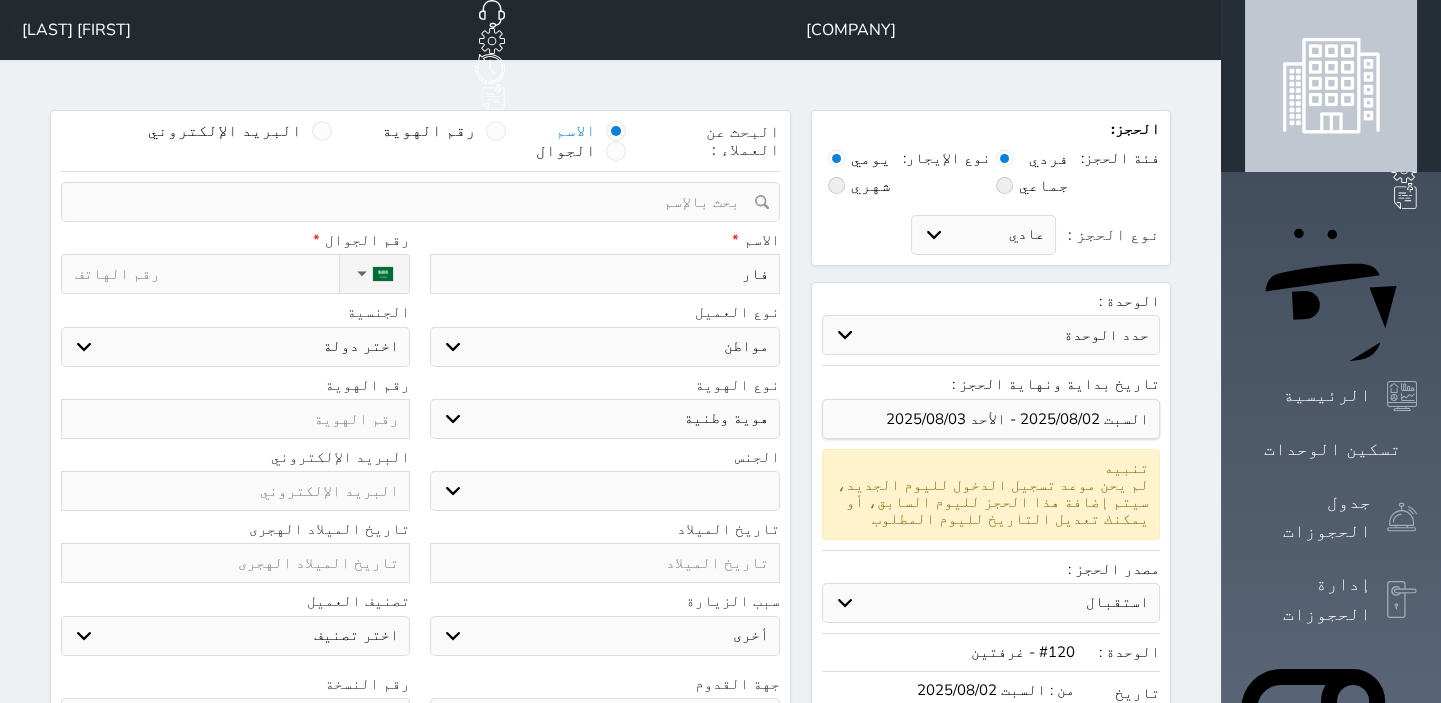 select 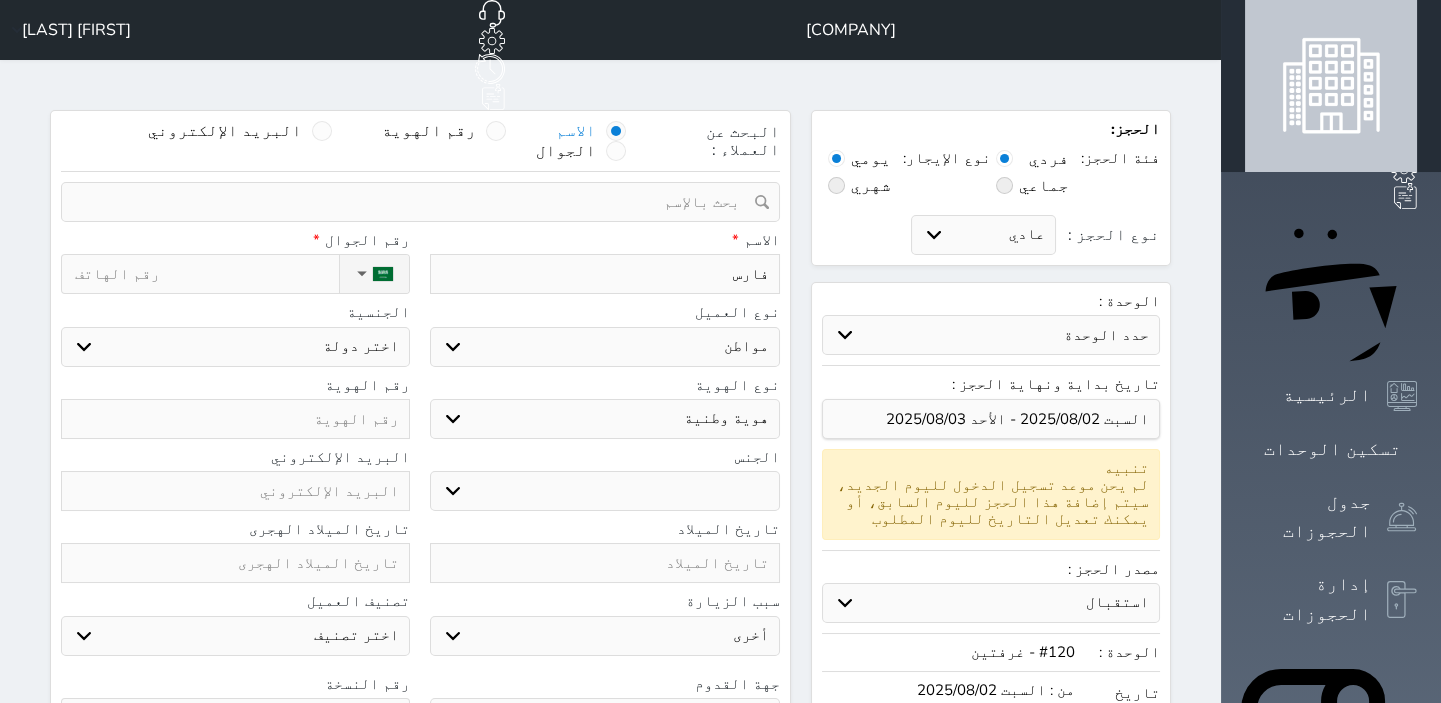 type on "فارس" 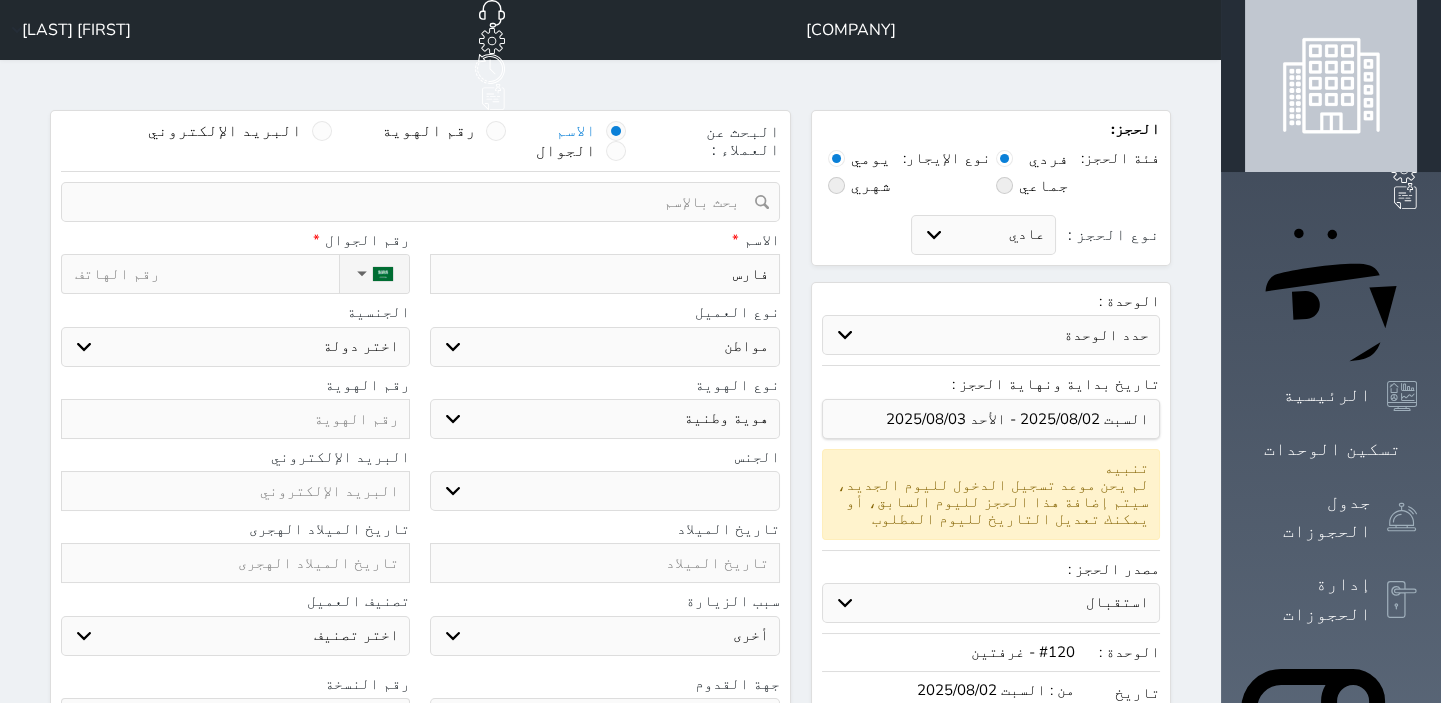 select 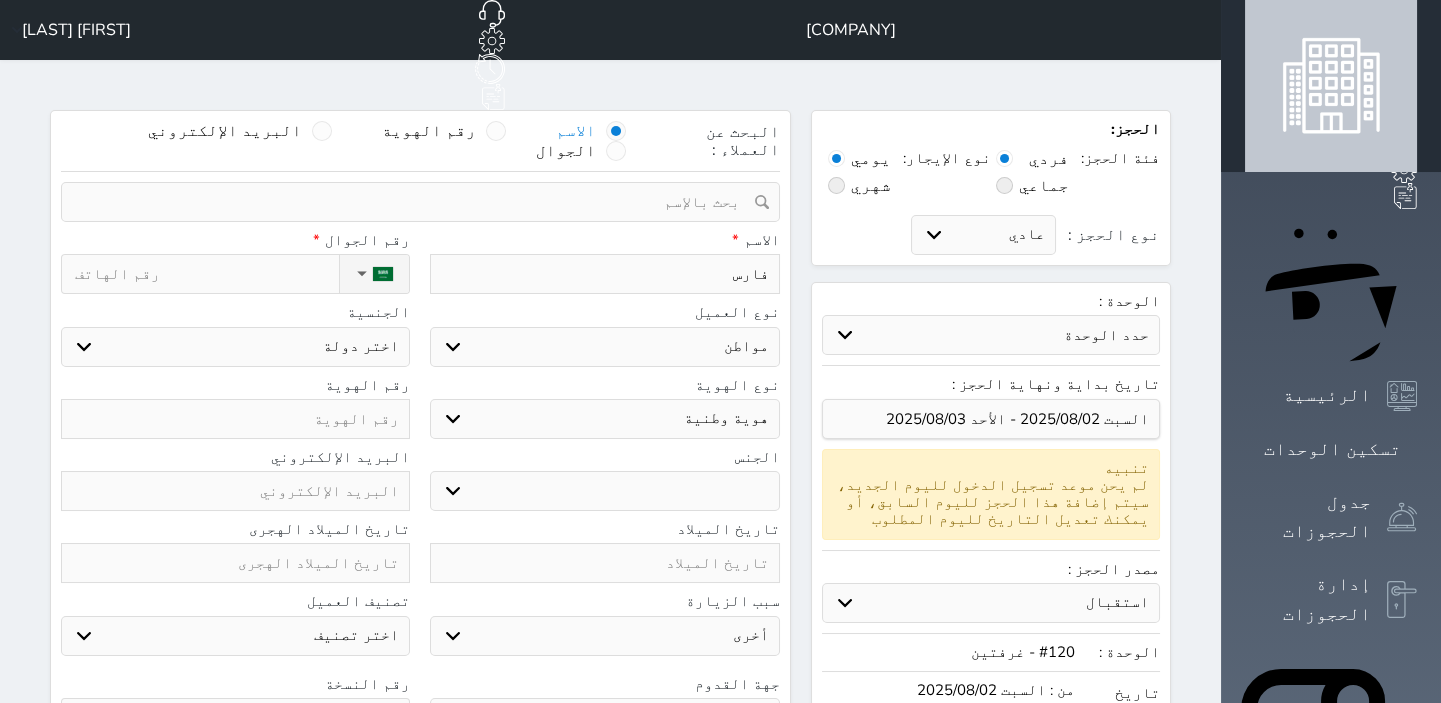 select 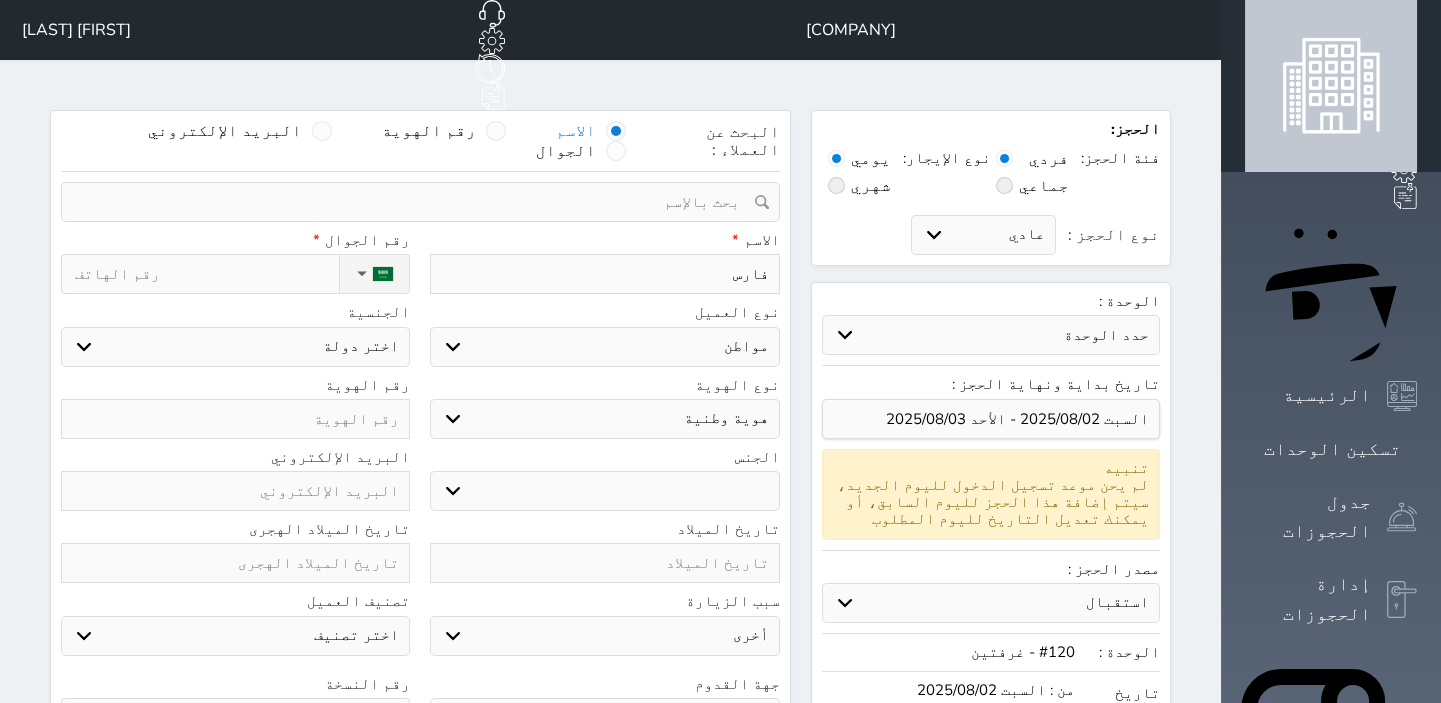 type on "[FIRST] [LAST]" 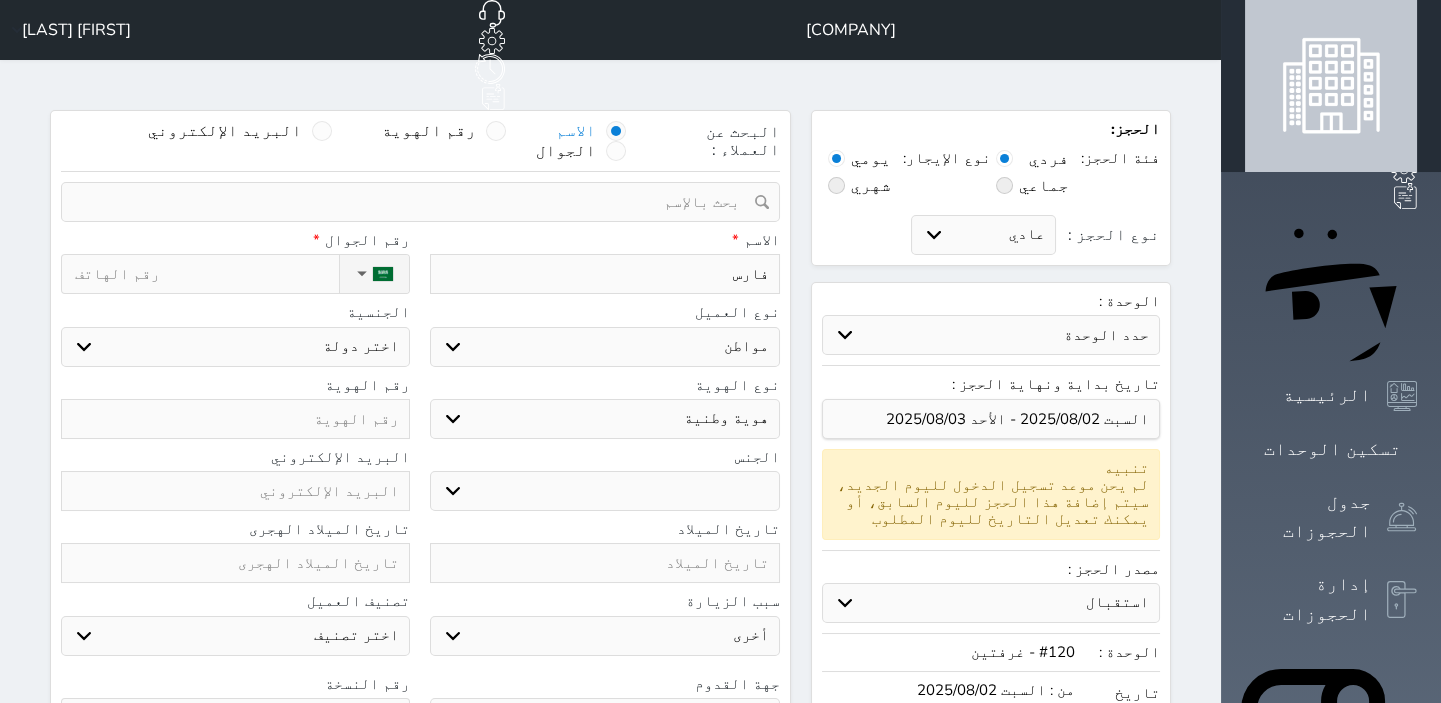 select 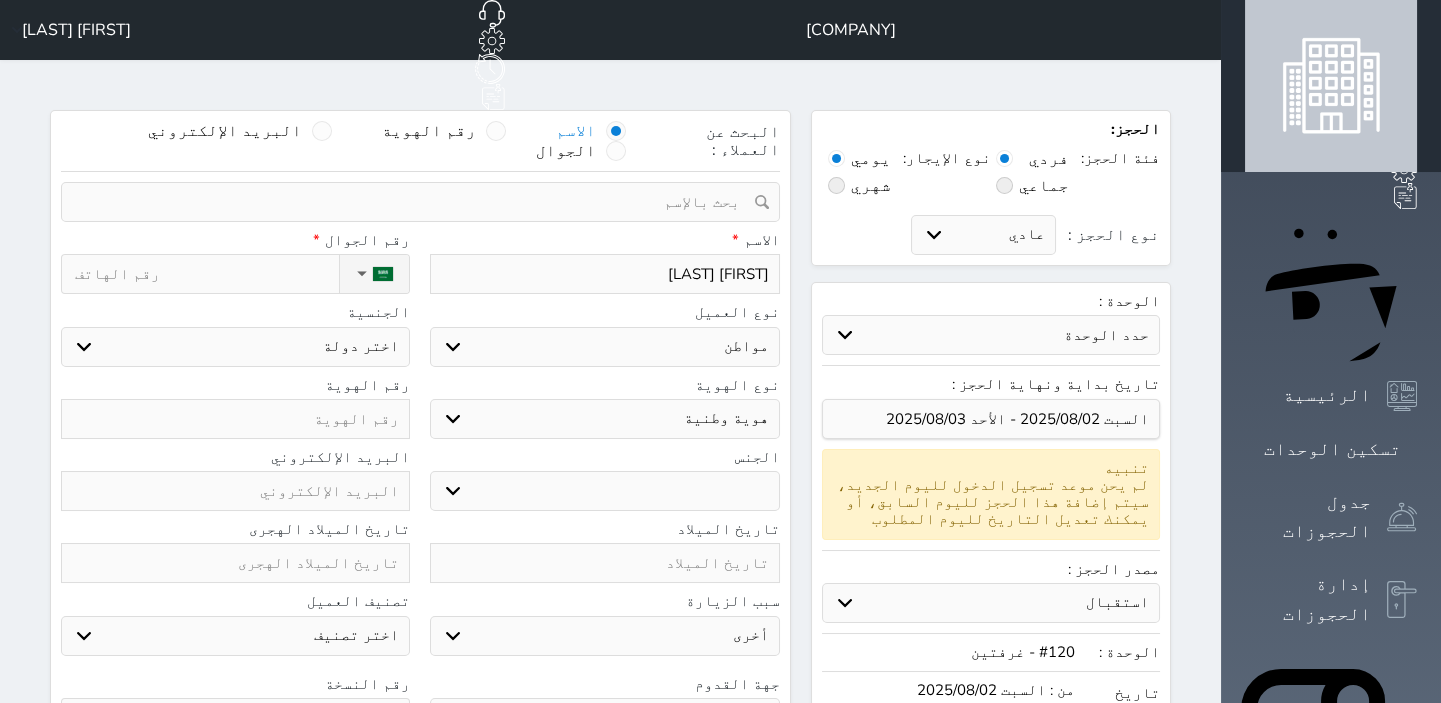 type on "[FIRST] [LAST]" 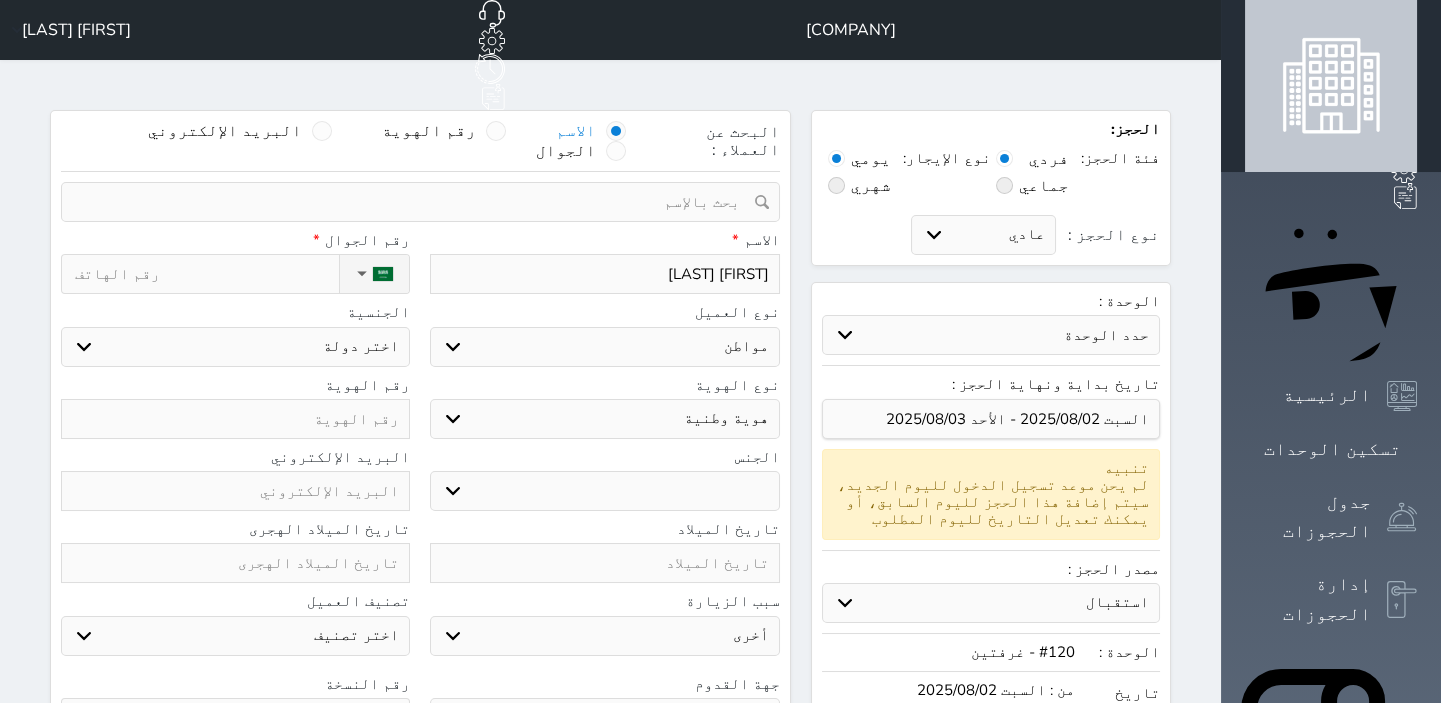 select 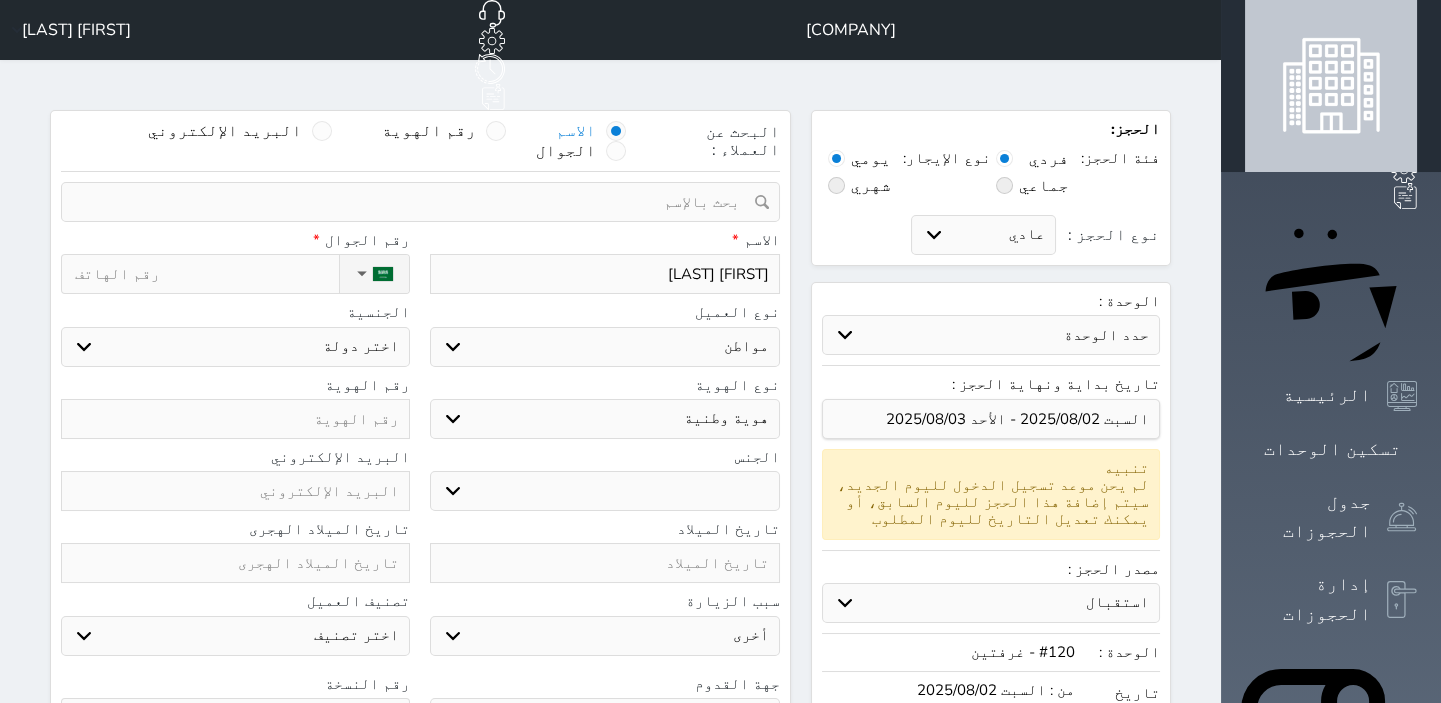 type on "[FIRST] [LAST]" 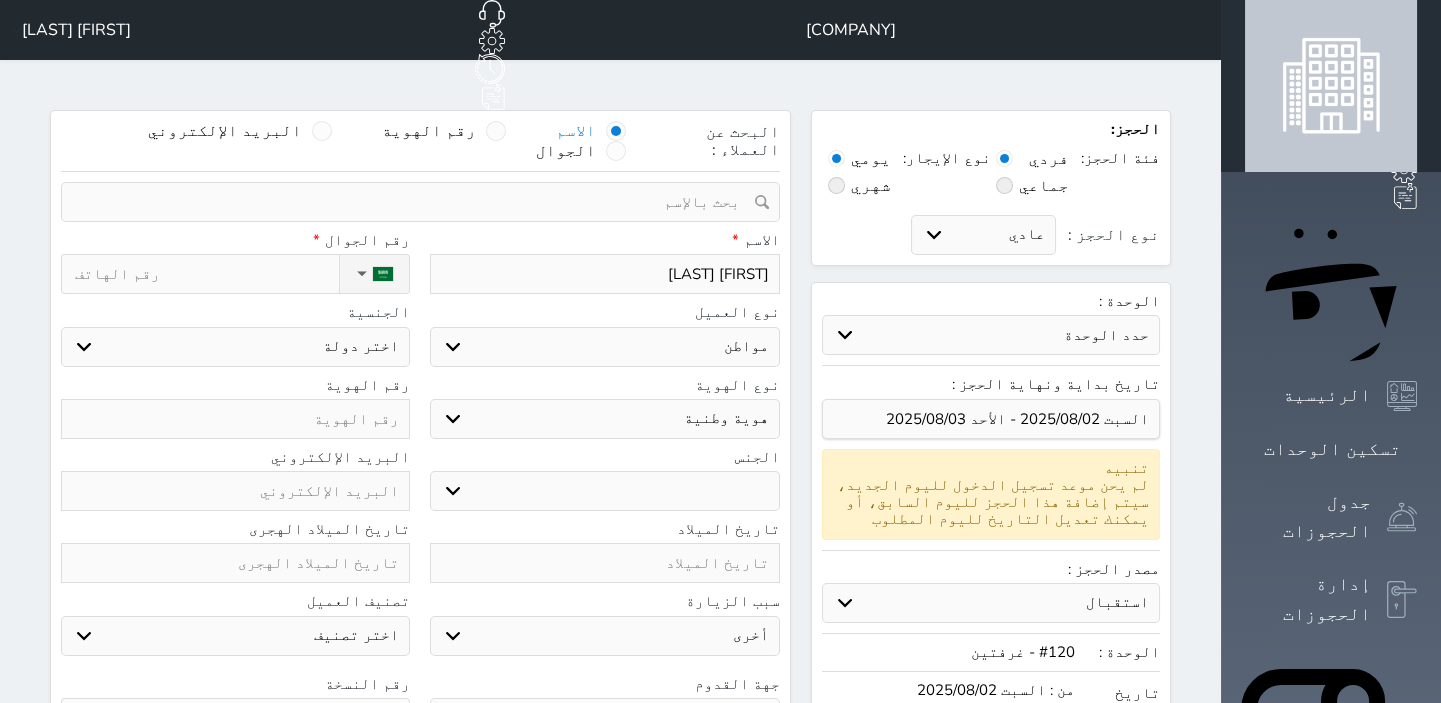 select 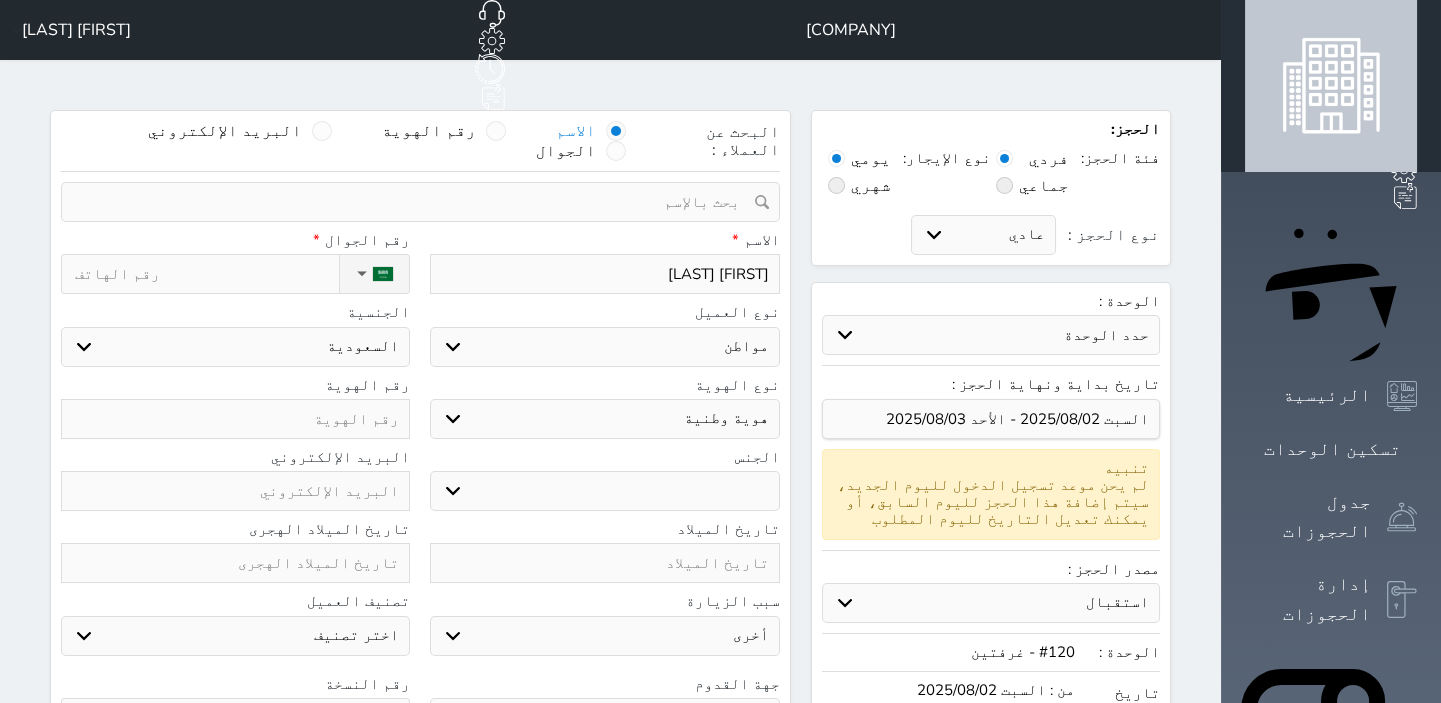 type on "[FIRST] [LAST] [LAST]" 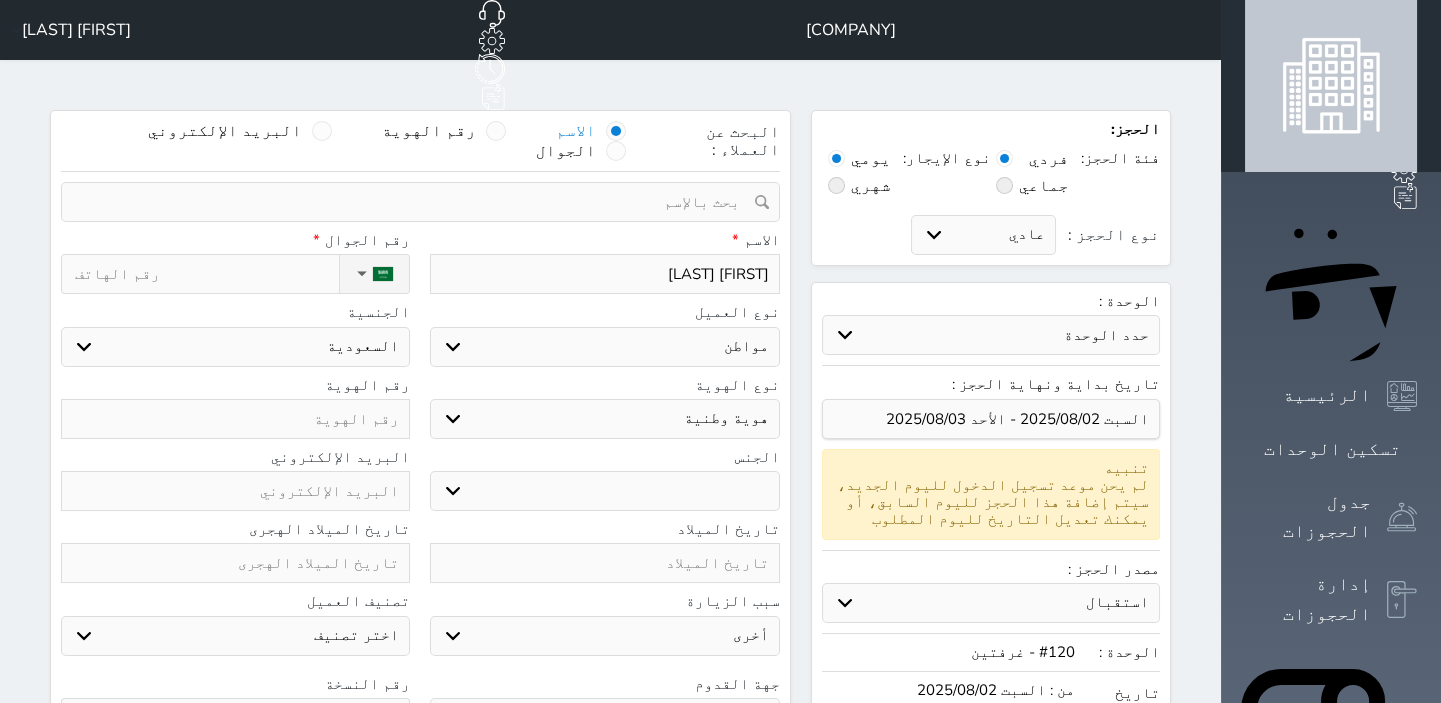 select 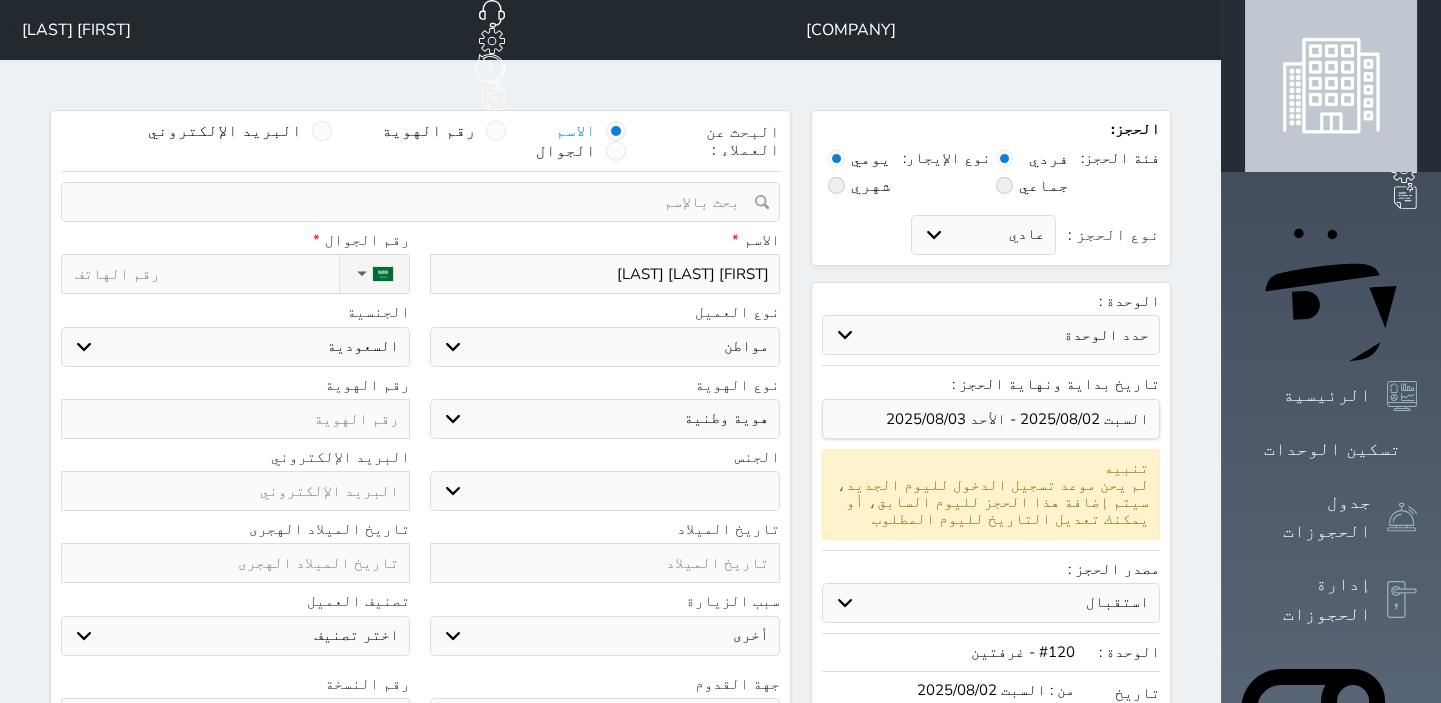 type on "[FIRST] [LAST] [LAST] [LAST]" 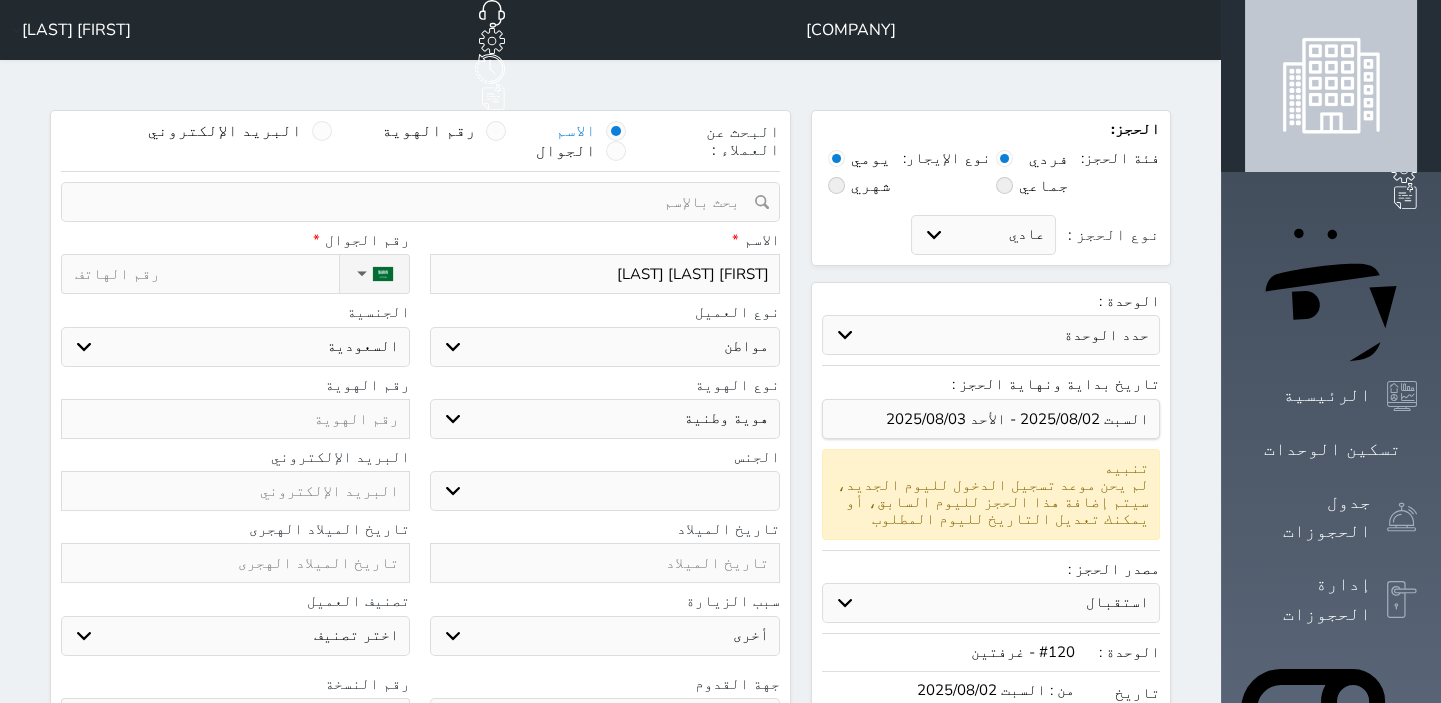 select 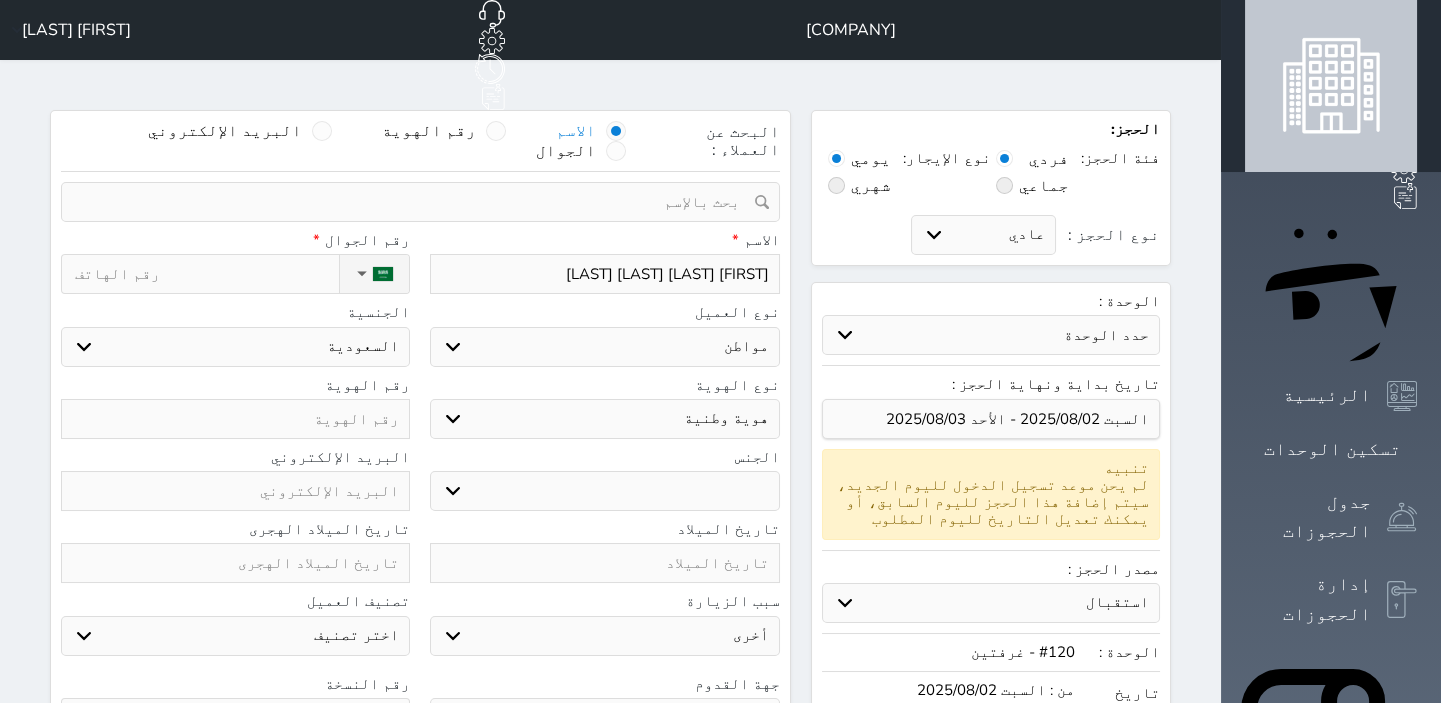 type on "[FIRST] [LAST] [LAST]" 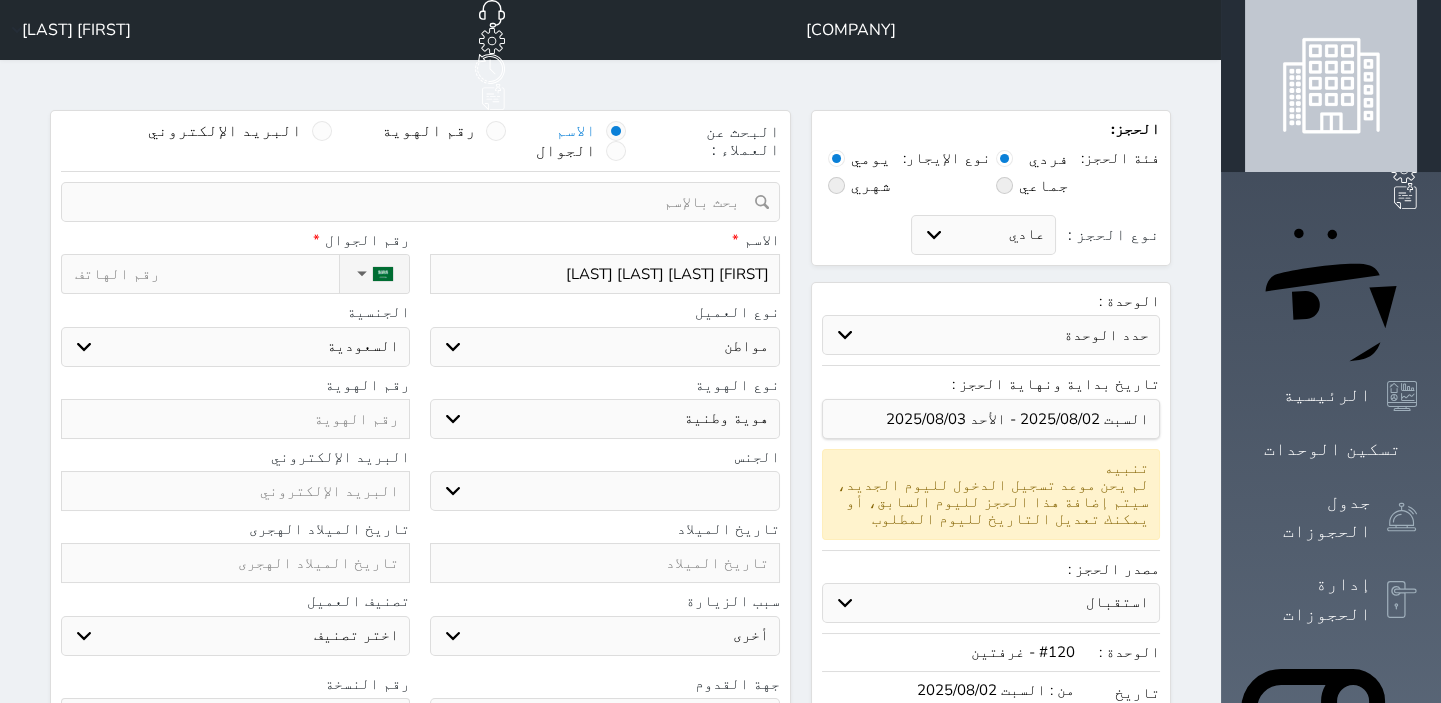 select 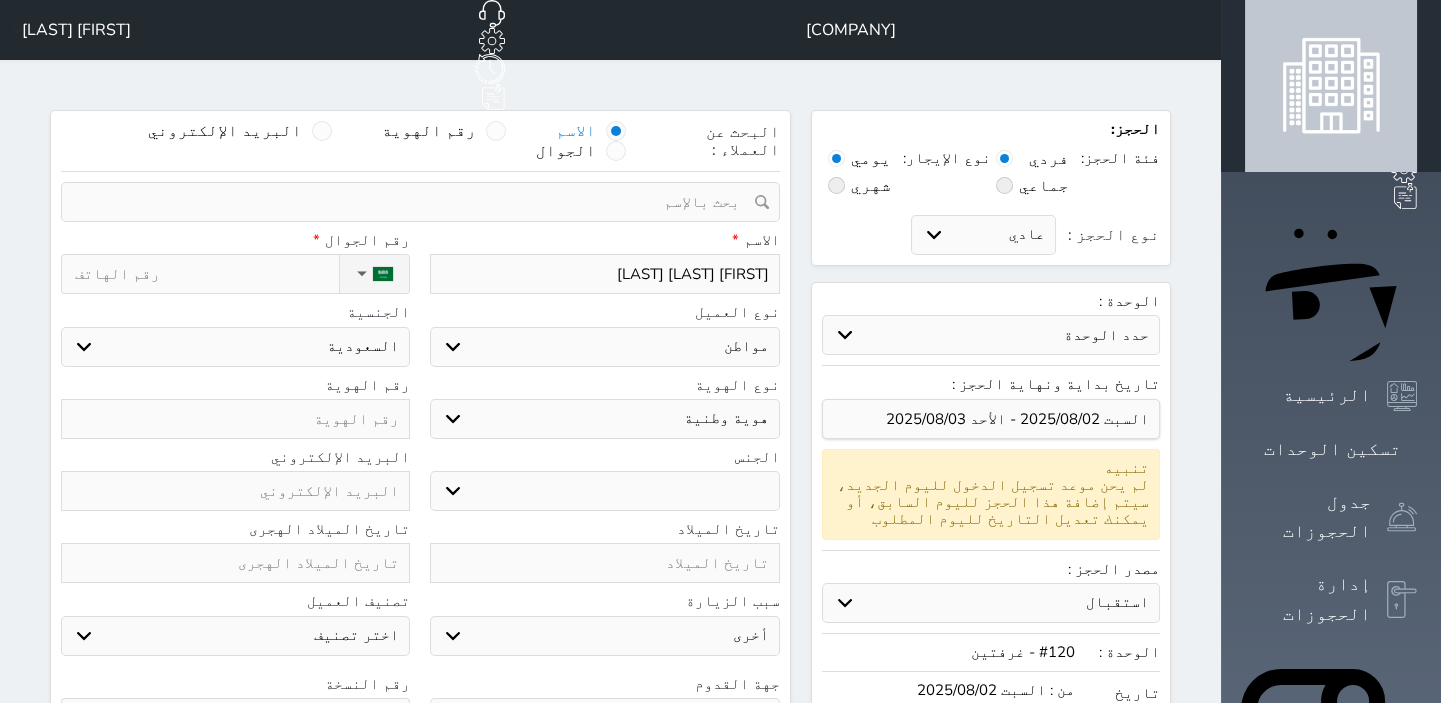 type on "[FIRST] [LAST] [LAST]" 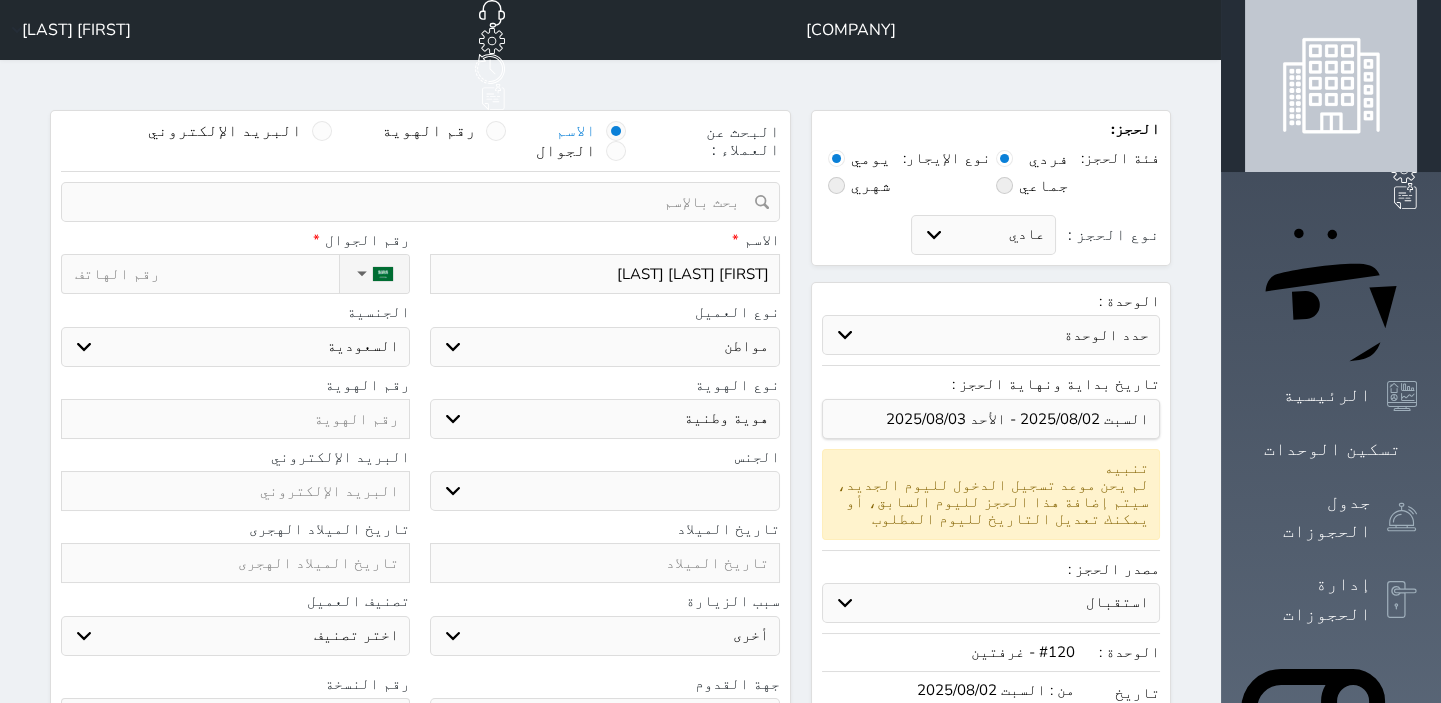select 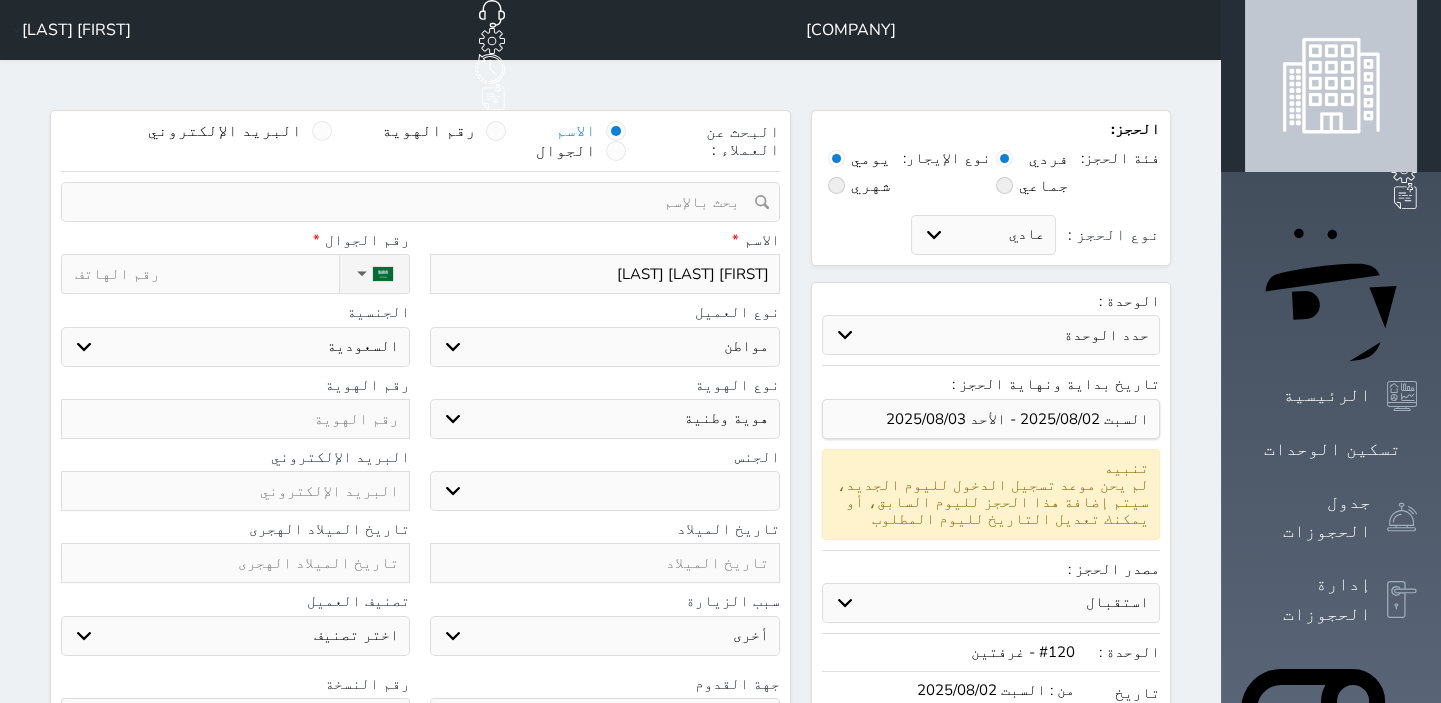 select 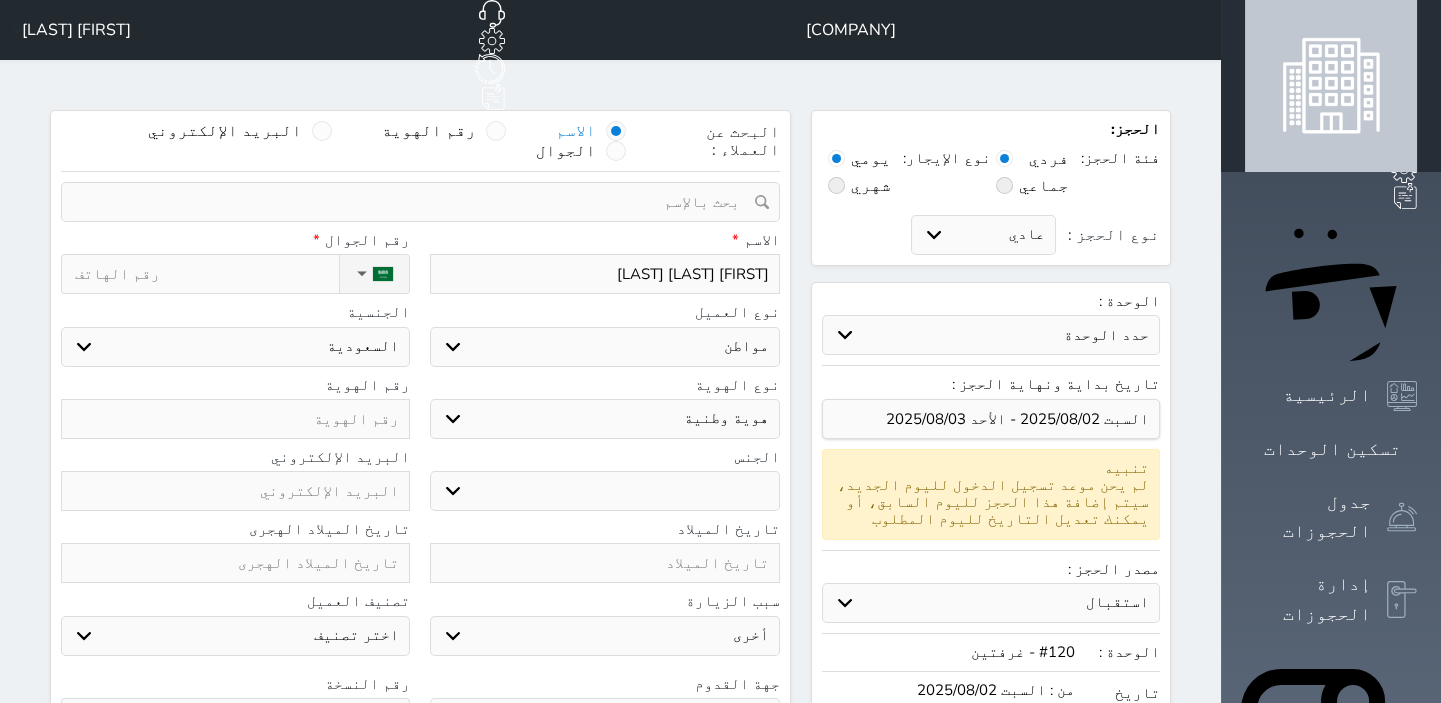 type on "[FIRST] [LAST] [LAST]" 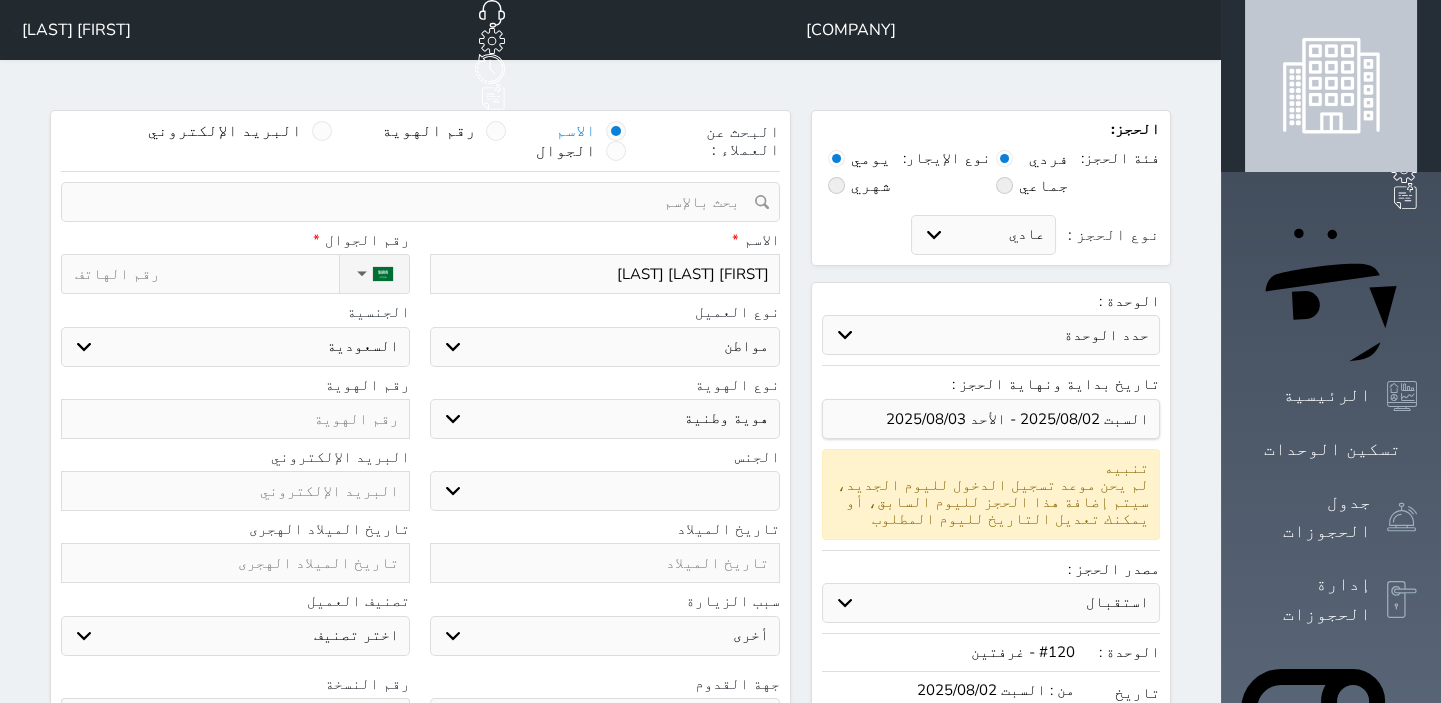 select 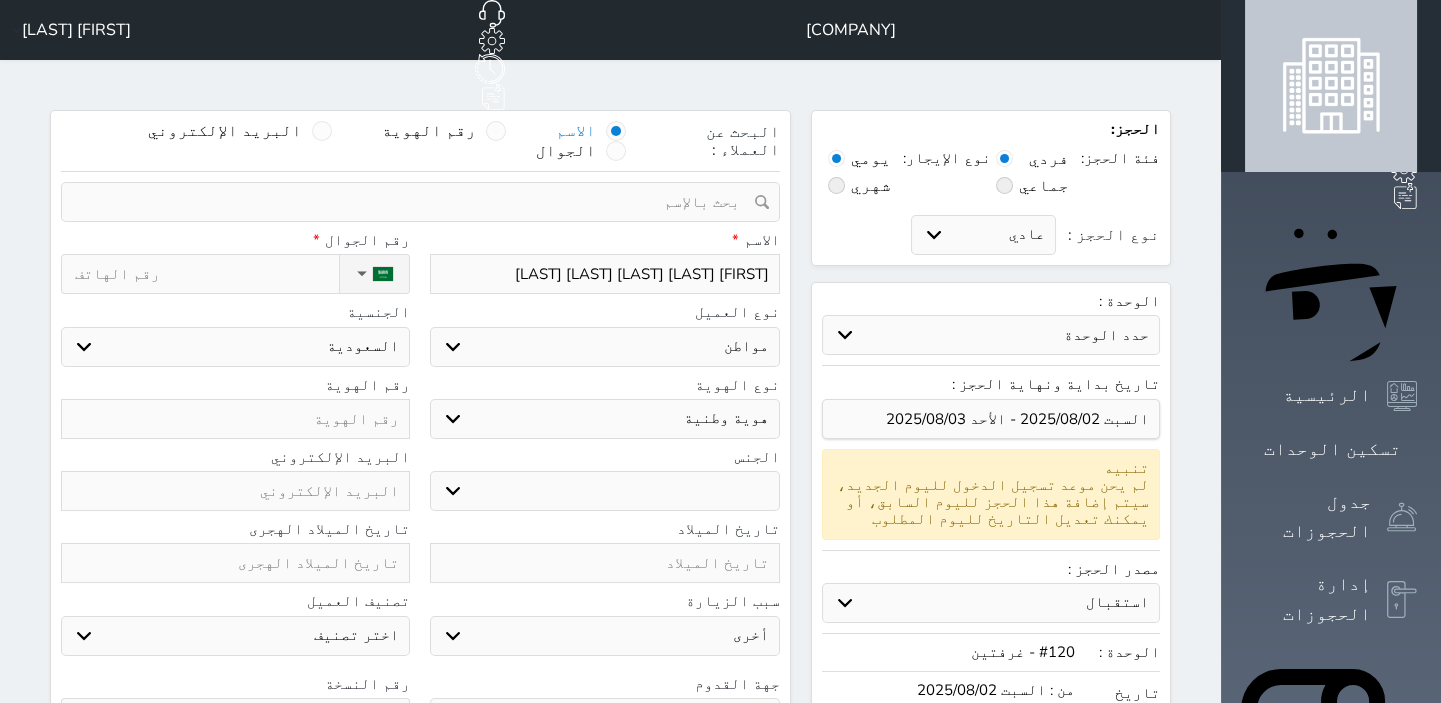 type on "[FIRST] [LAST] [LAST] [LAST]" 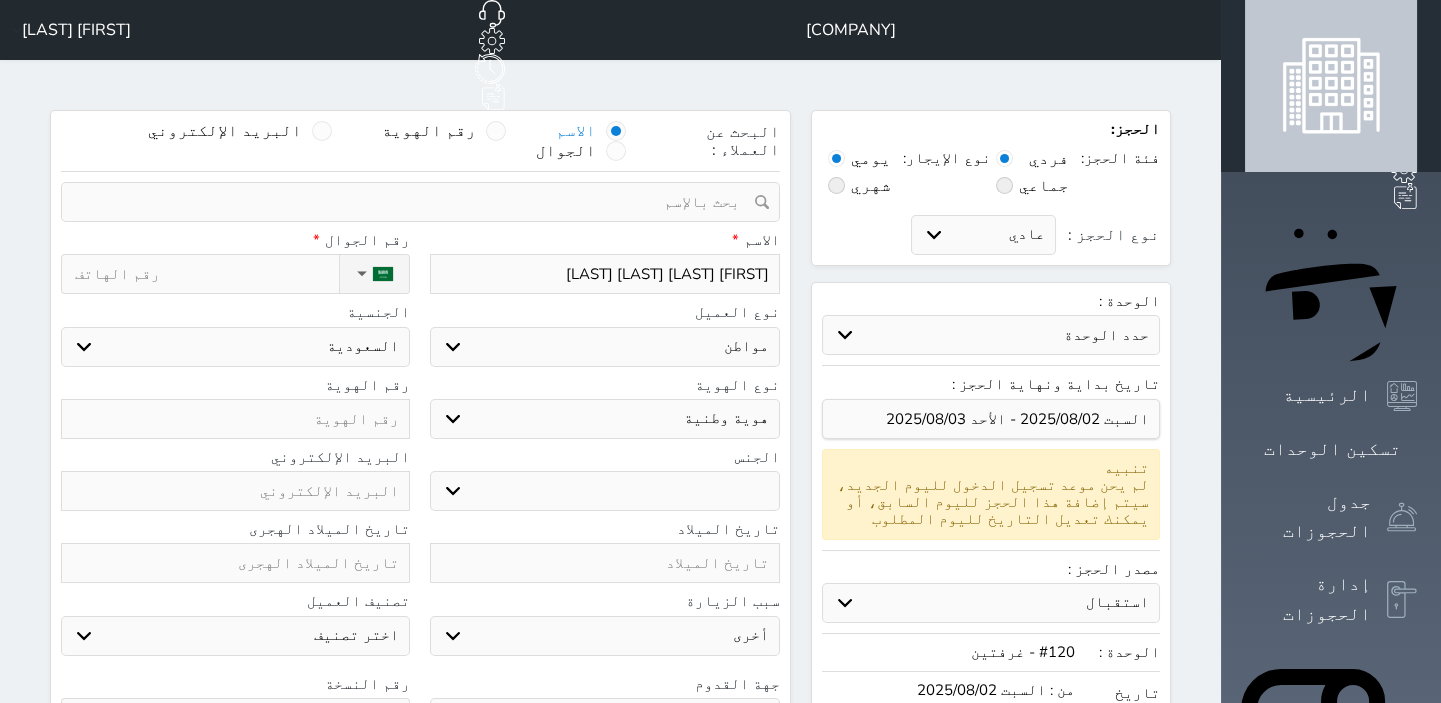 type on "[FIRST] [LAST] [LAST] [LAST] [LAST]" 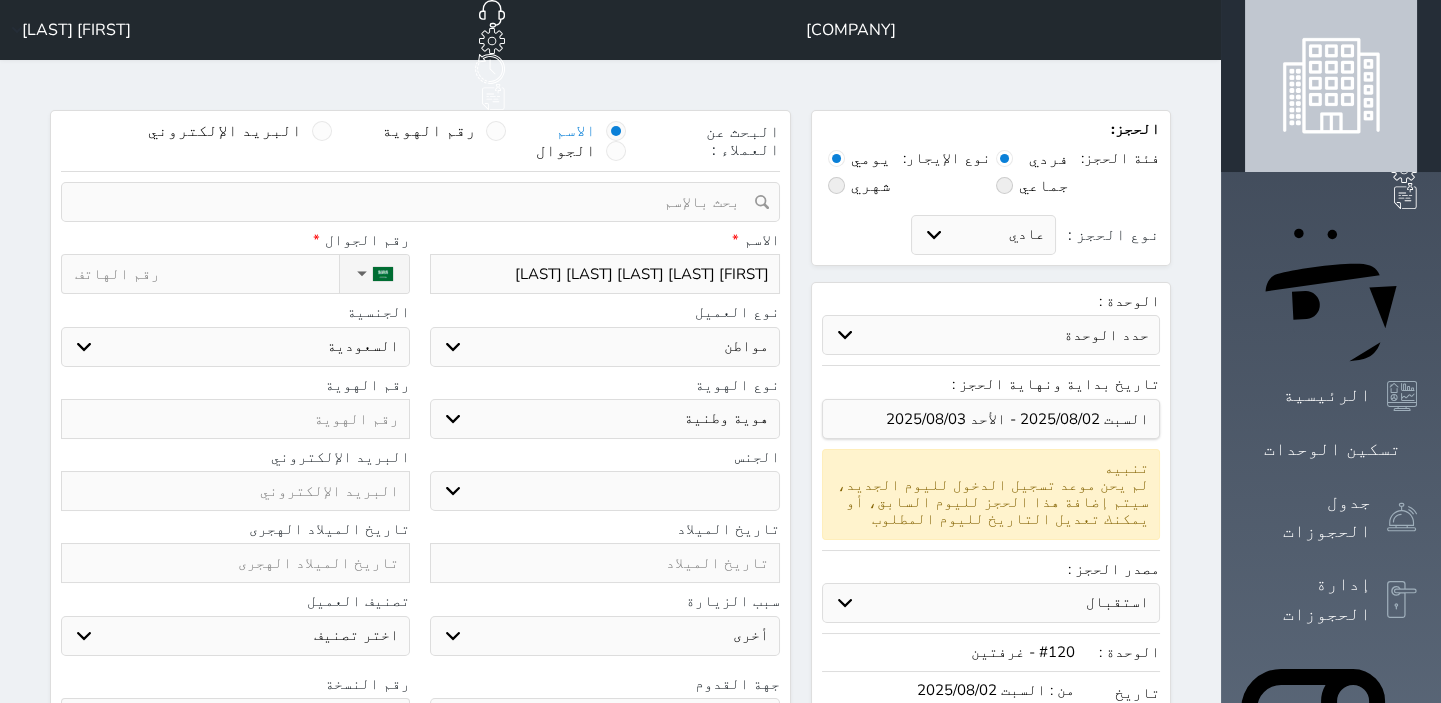 type on "[FIRST] [LAST] [LAST] [LAST]" 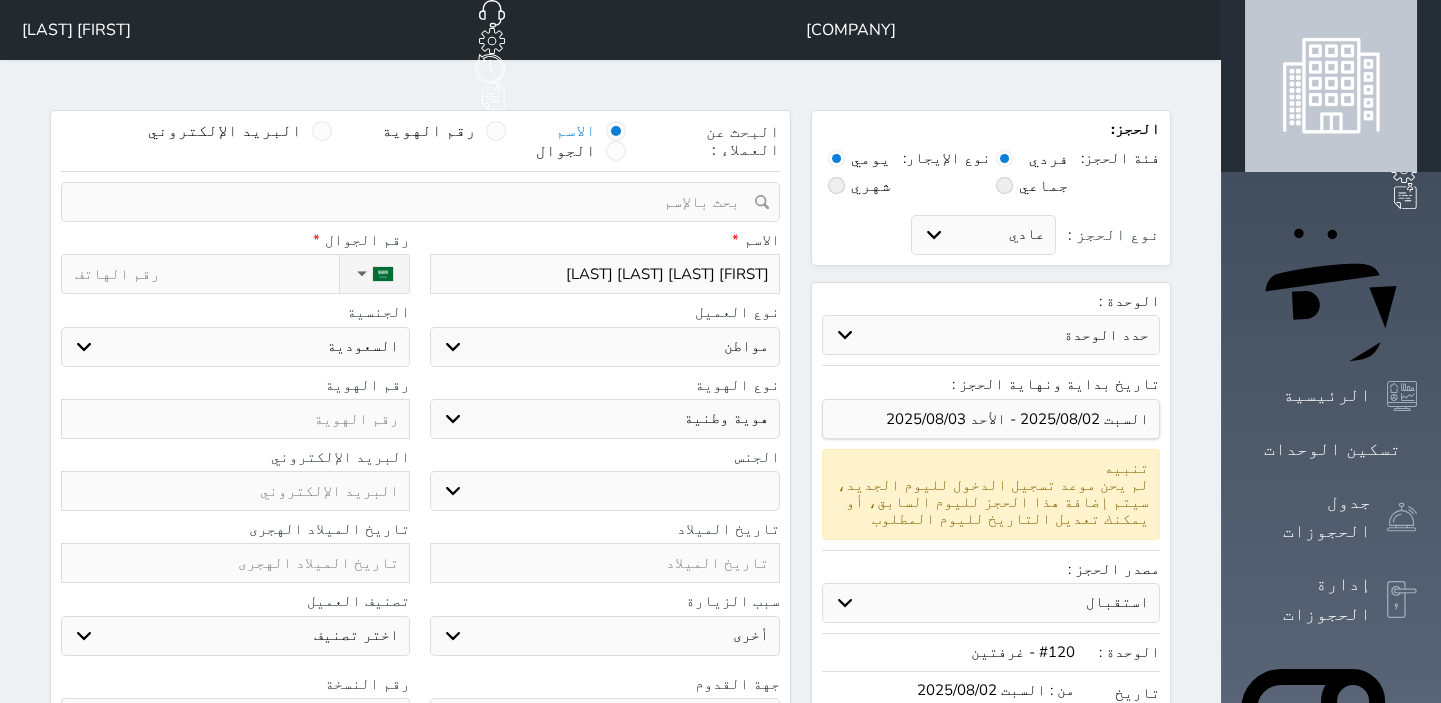 type on "[FIRST] [LAST] [LAST] [LAST]" 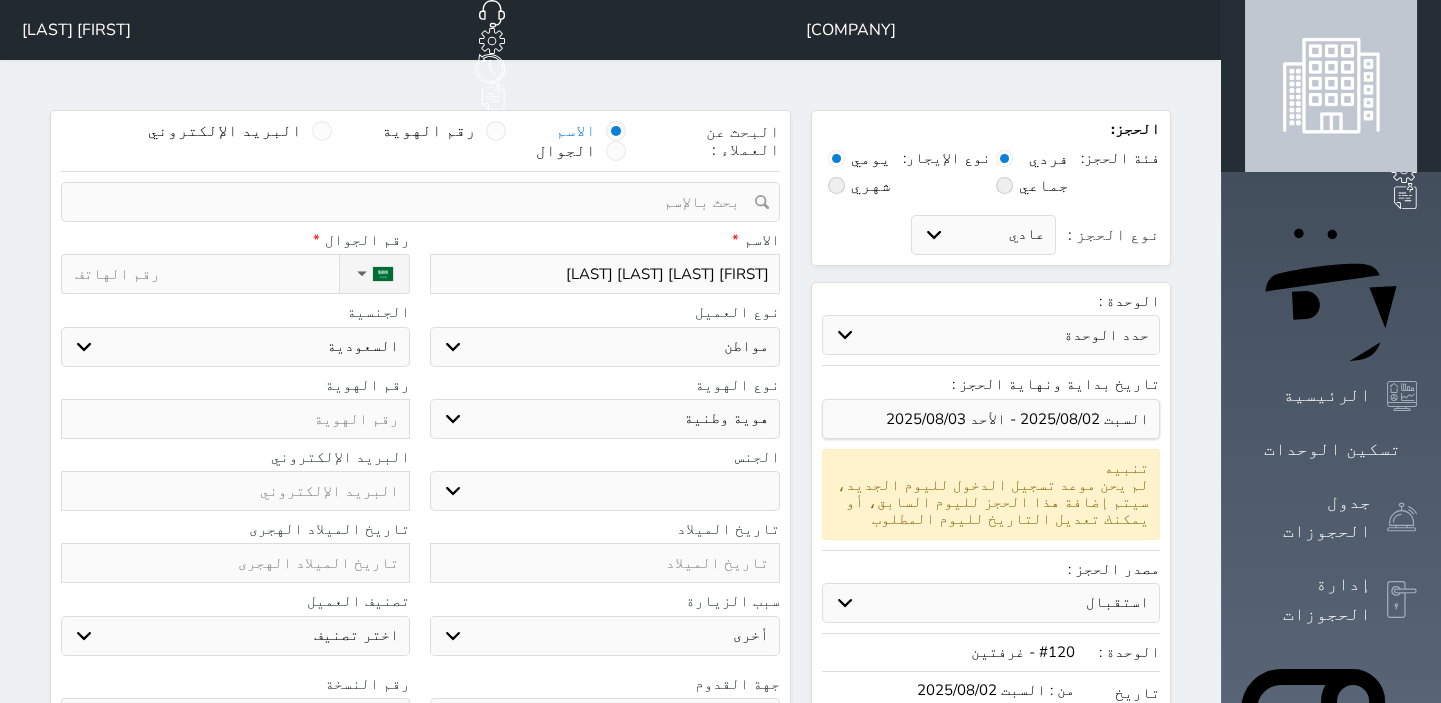 type on "[FIRST] [LAST] [LAST] [LAST]" 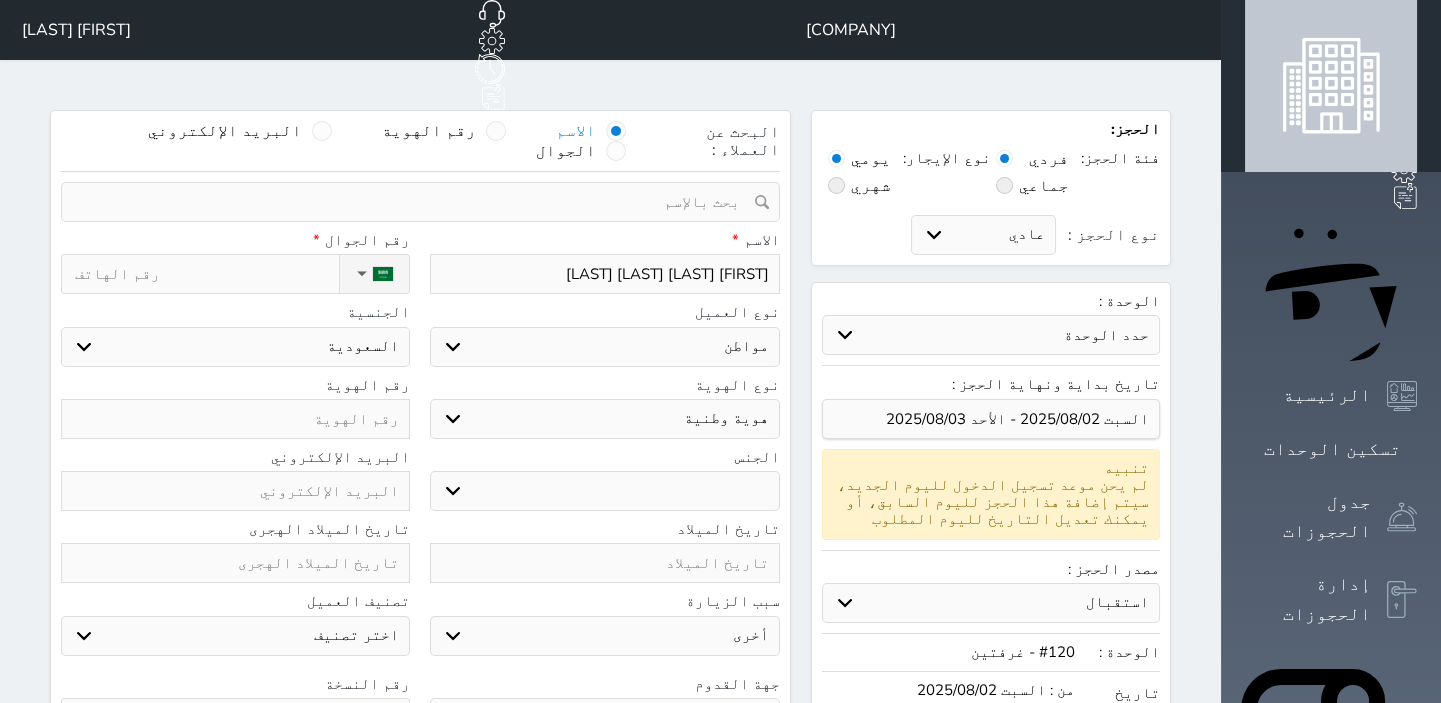 select 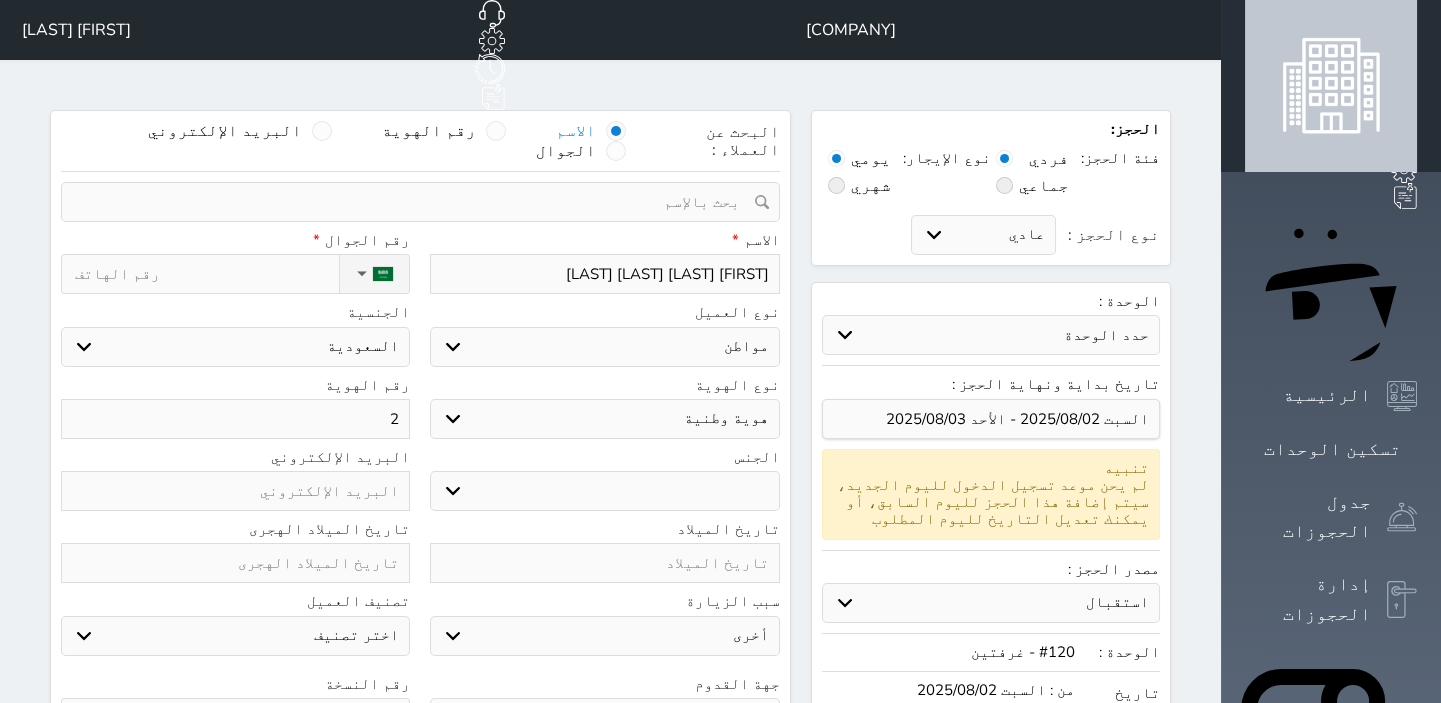 type on "20" 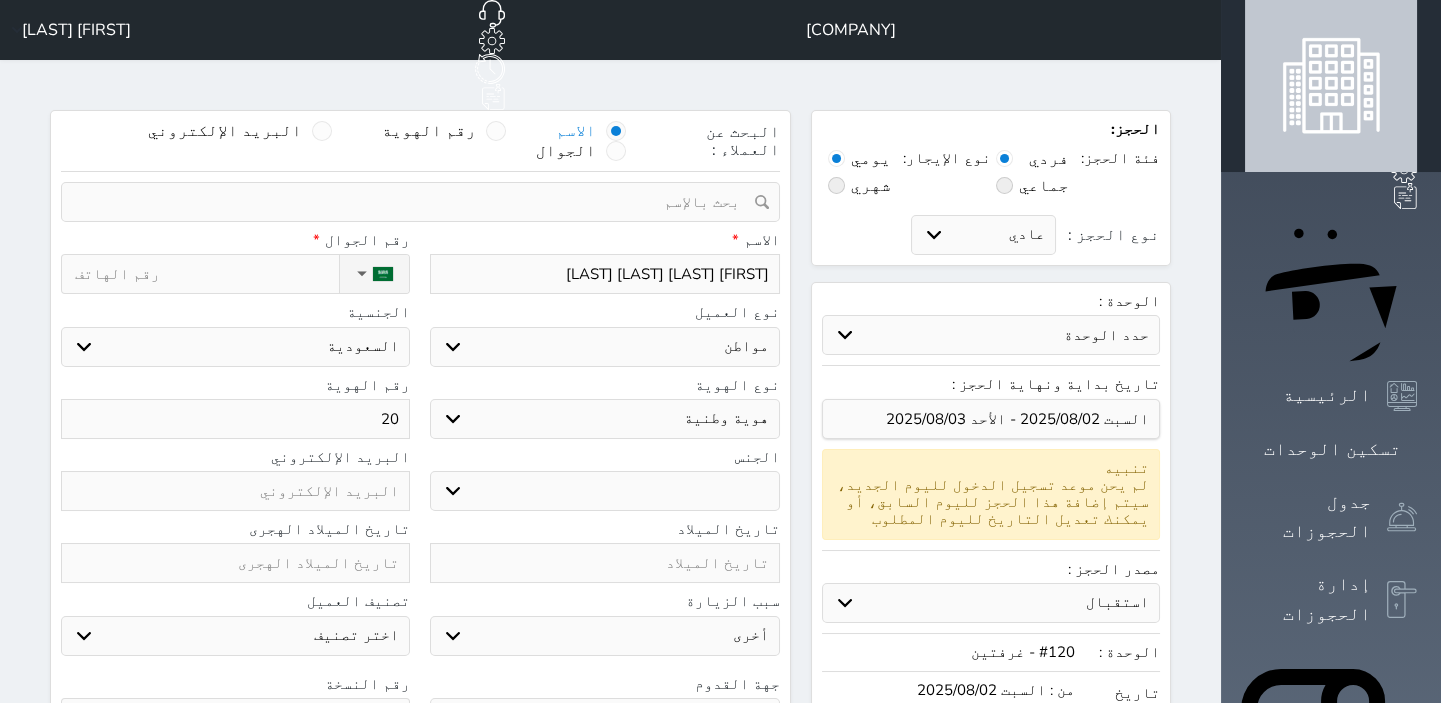 type on "205" 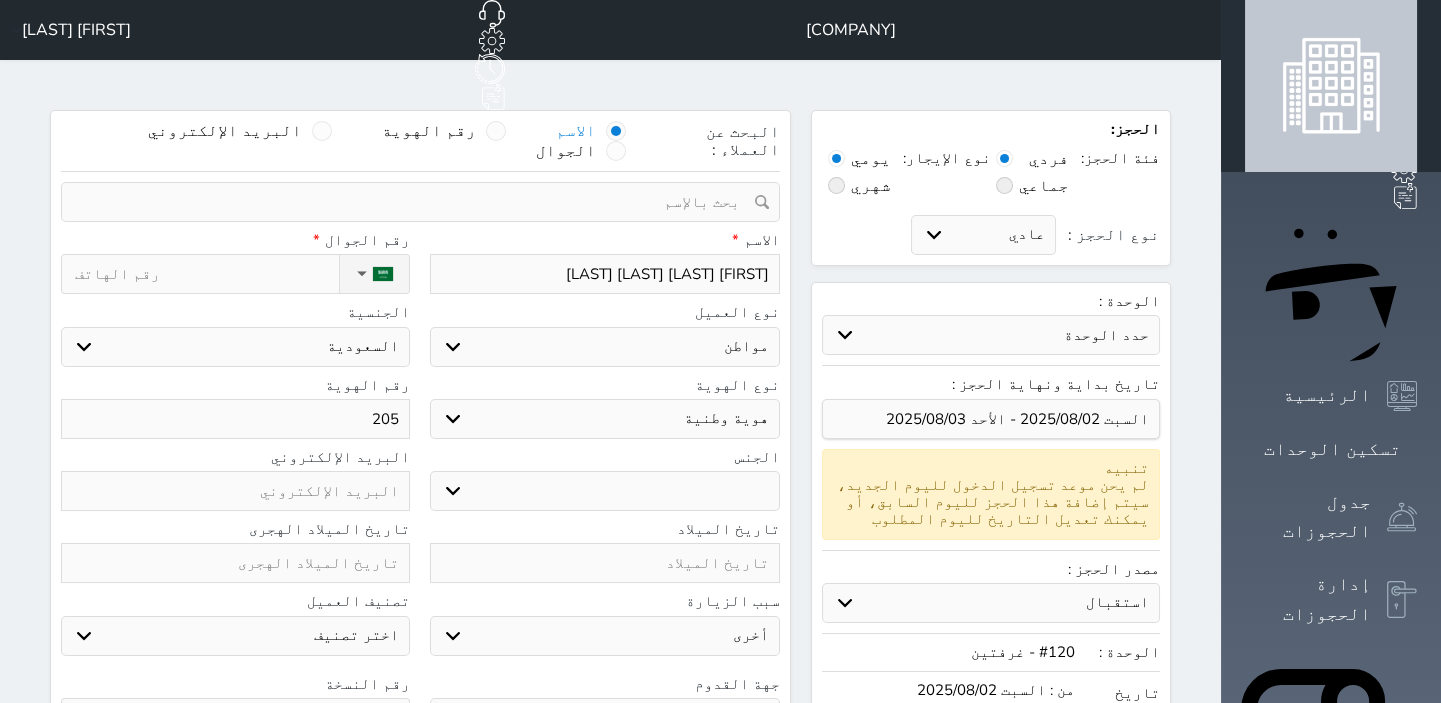 type on "2052" 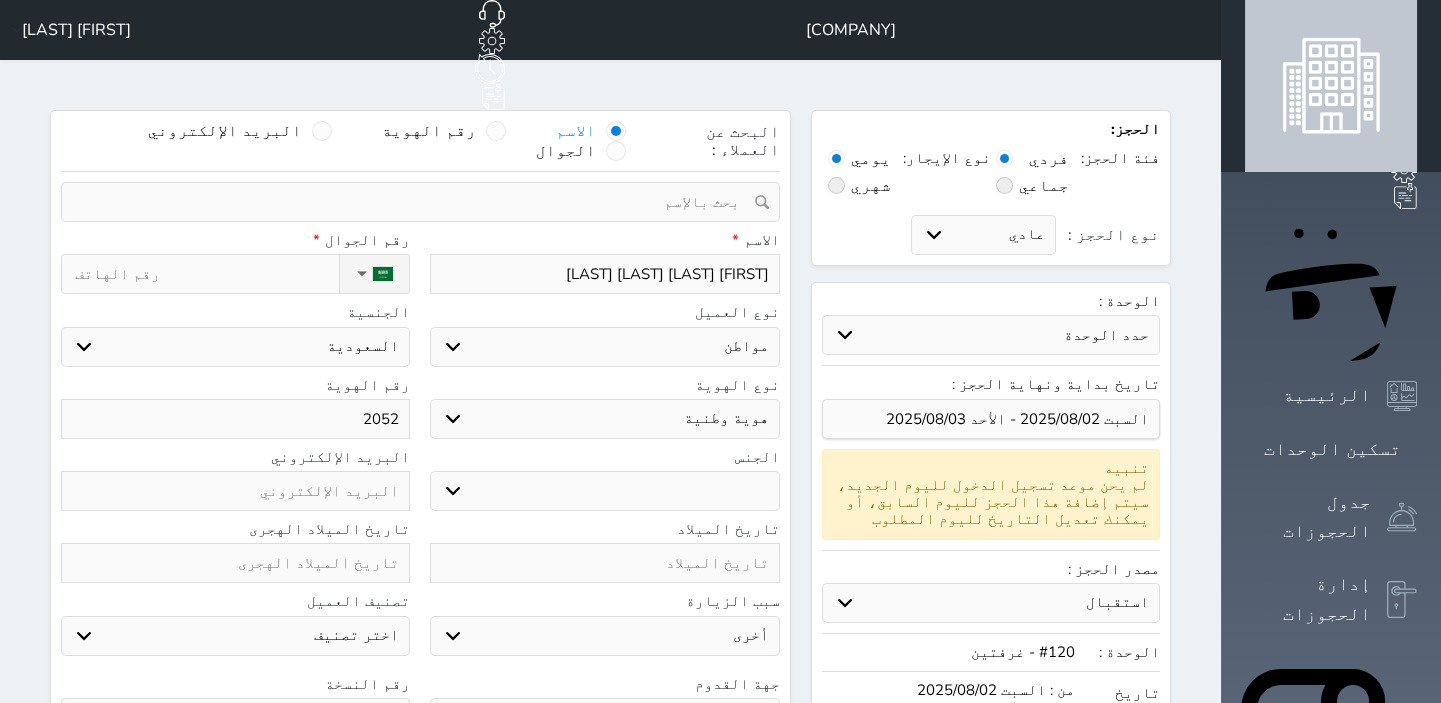 type on "20522" 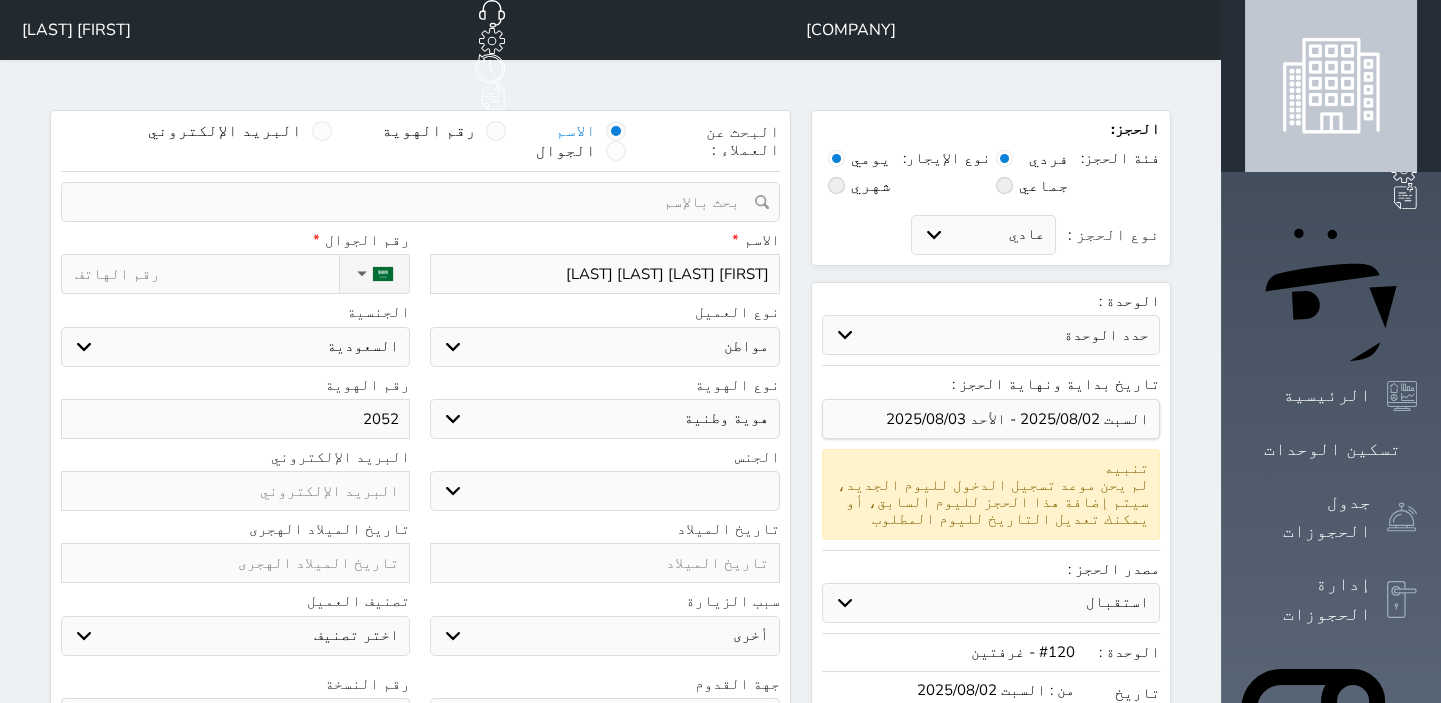 select 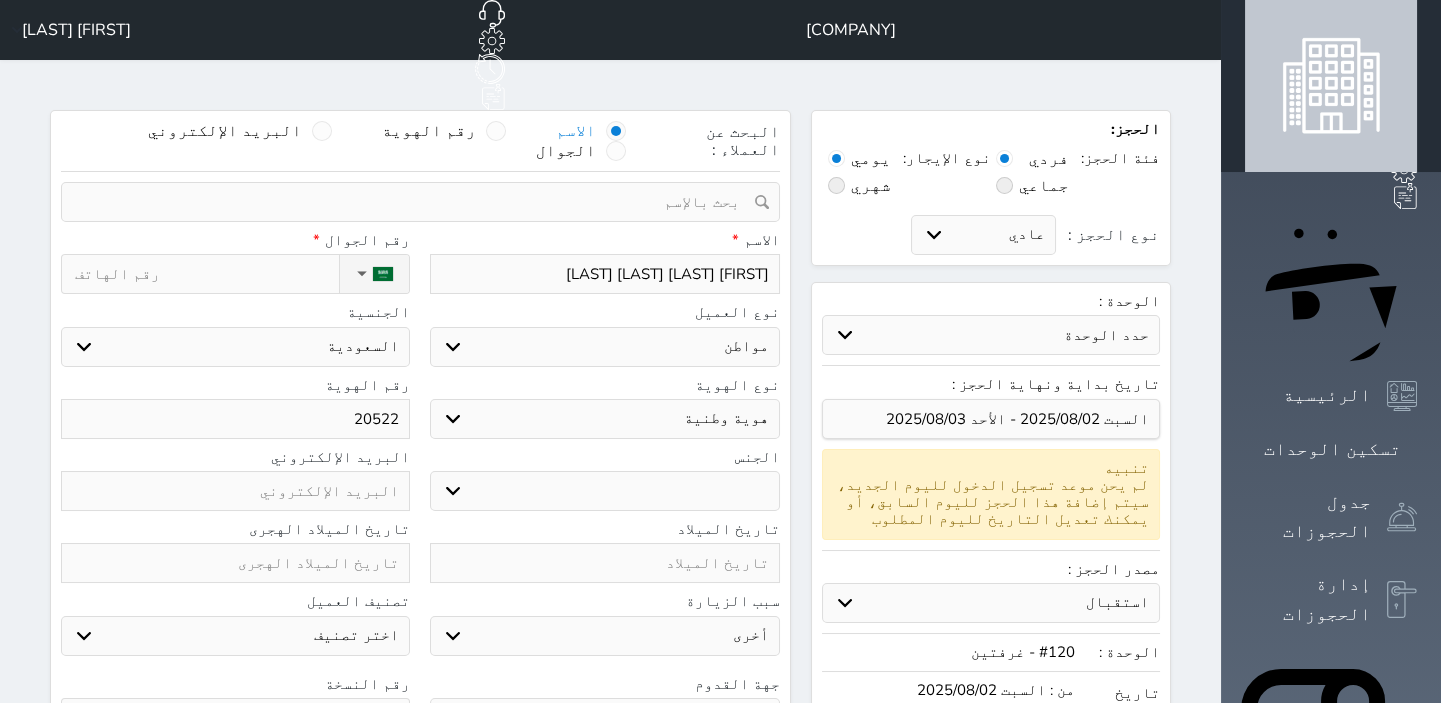 type on "[NUMBER]" 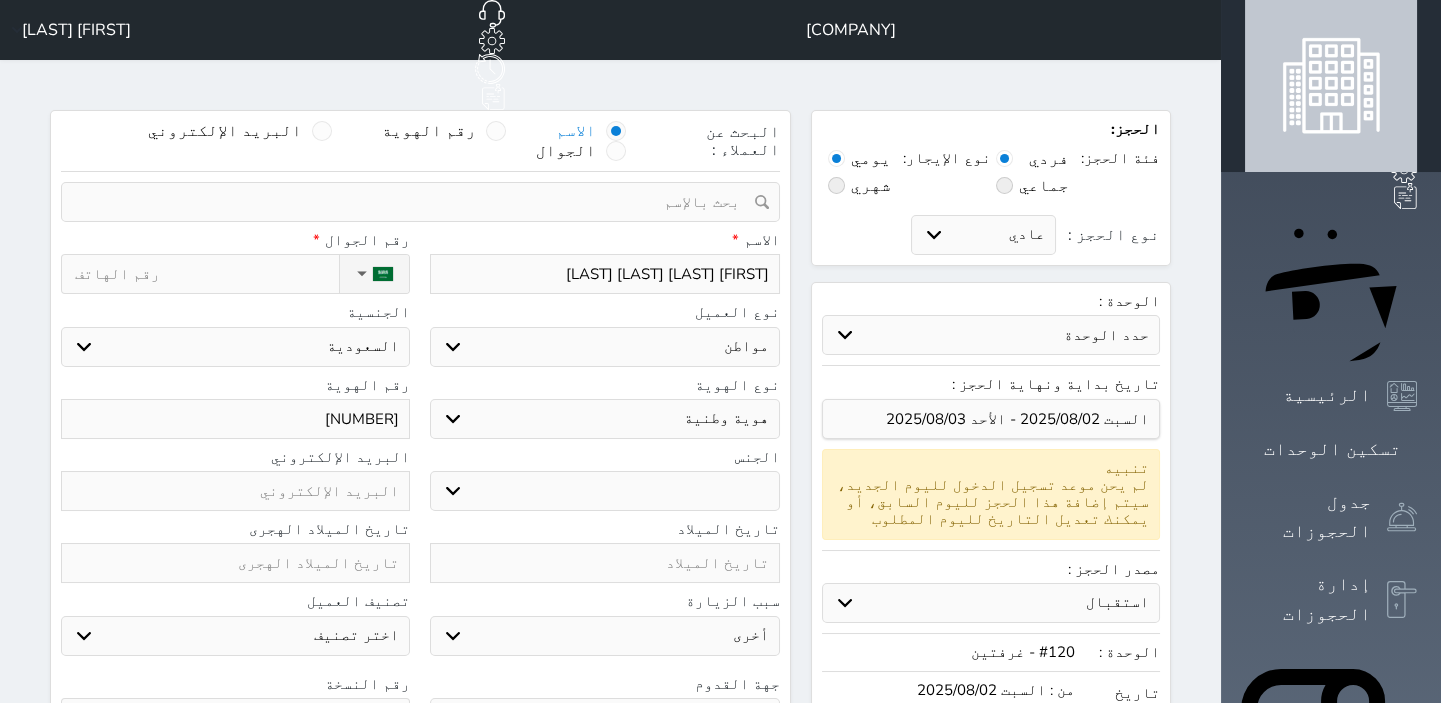 type on "[NUMBER]" 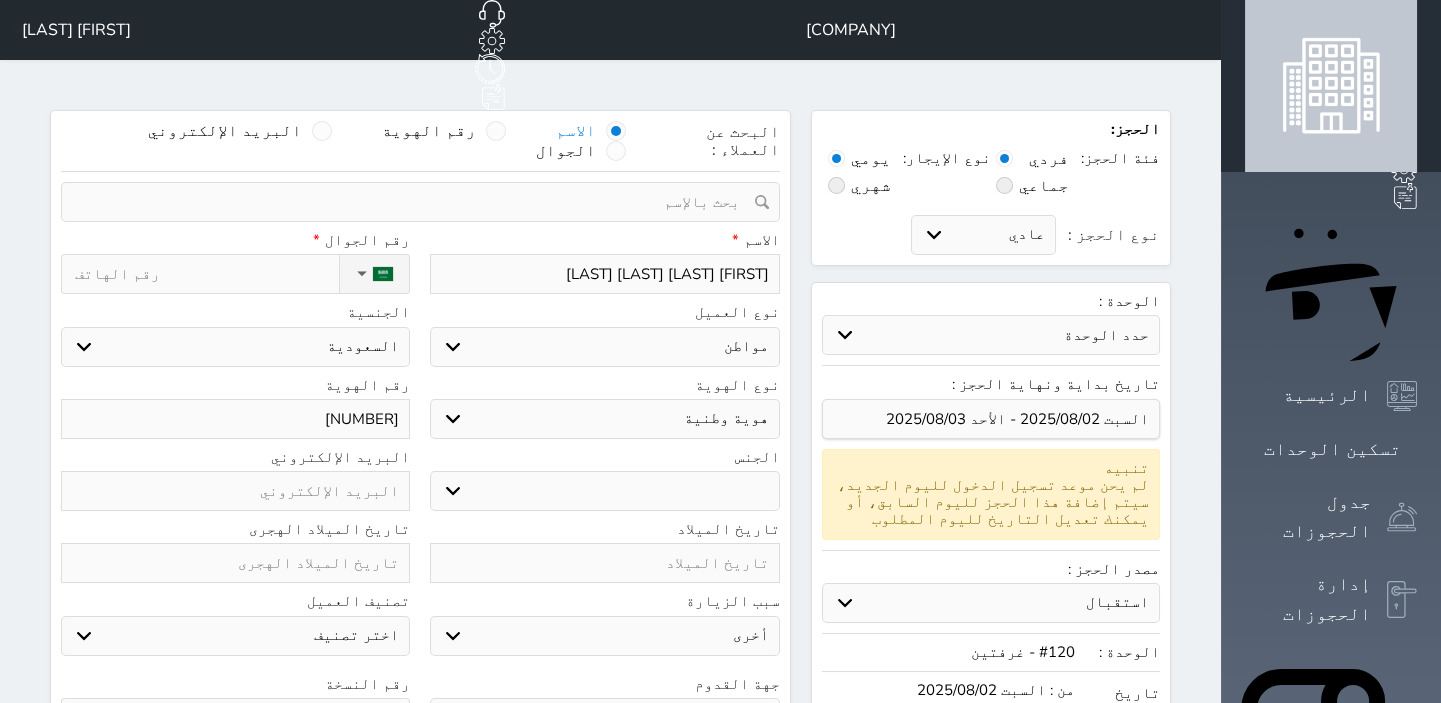 select 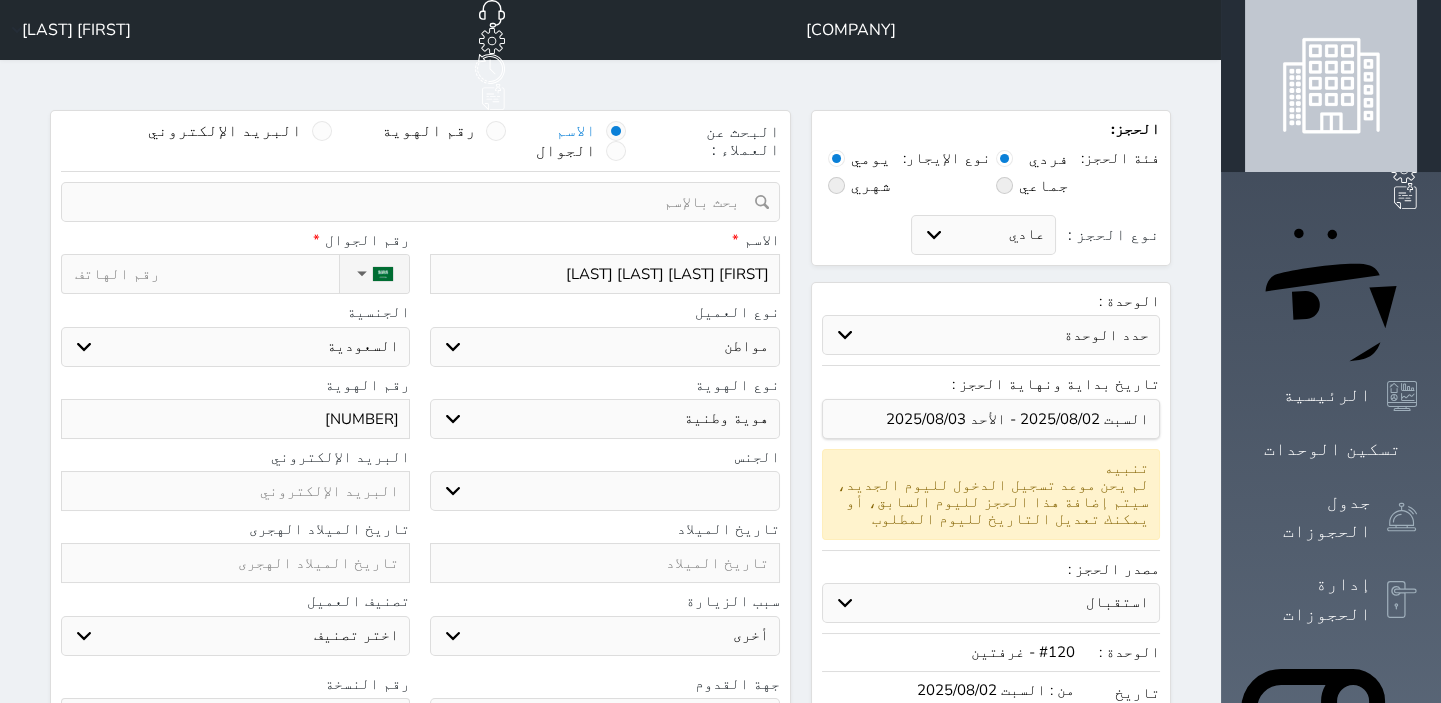 type on "[NUMBER]" 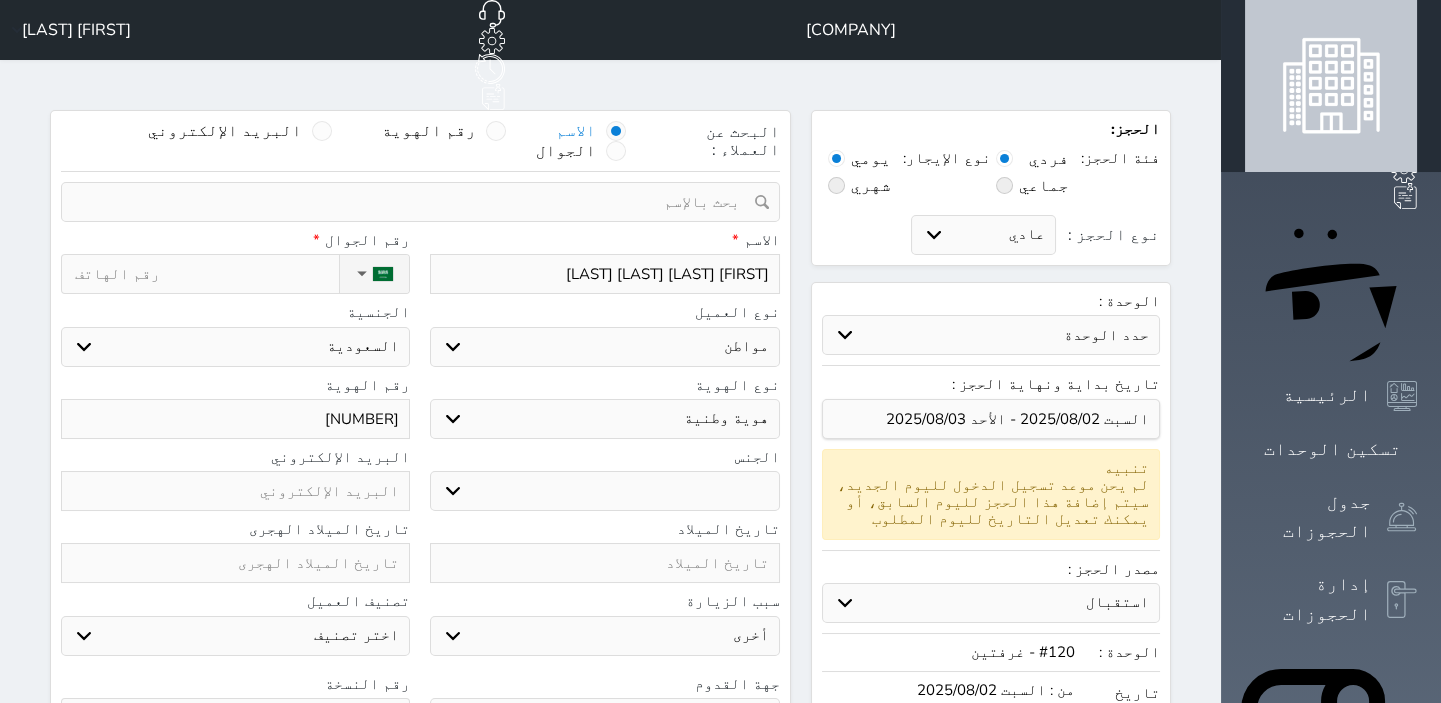 select 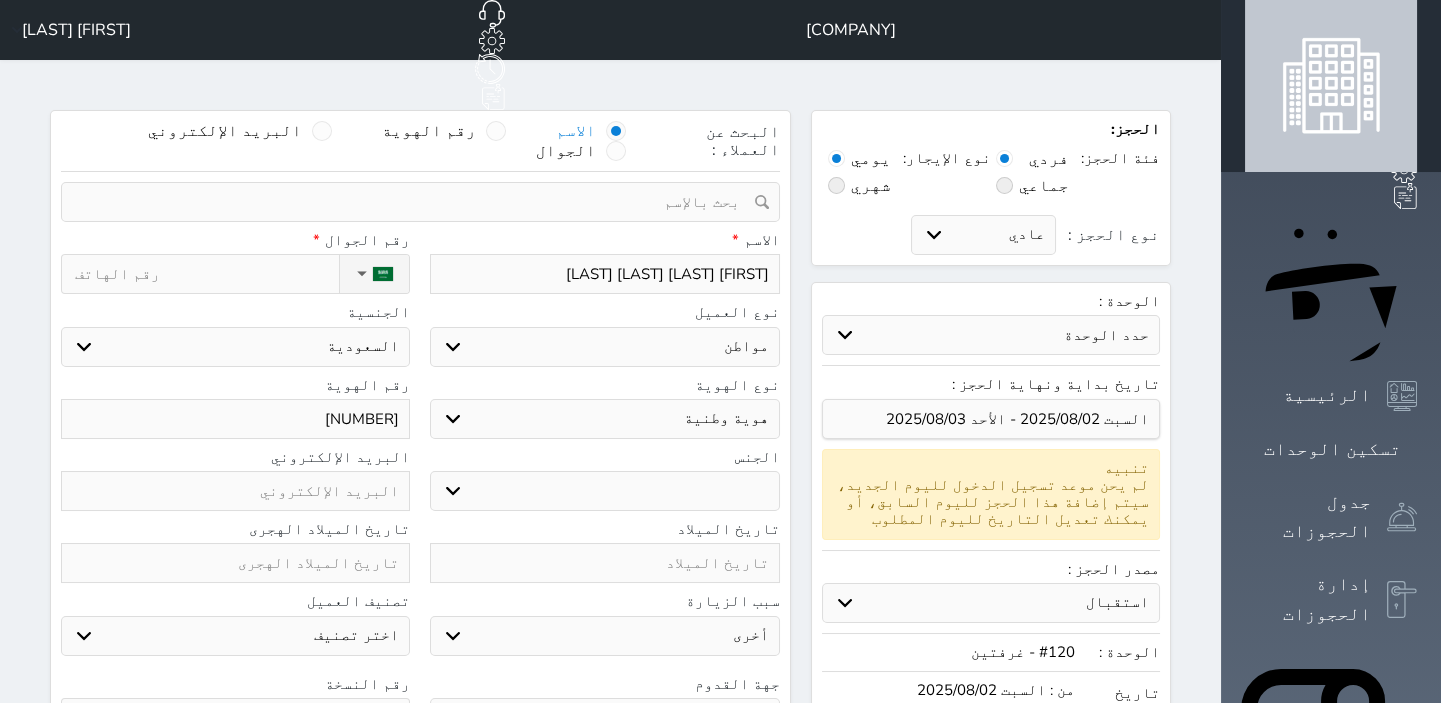 type on "[NUMBER]" 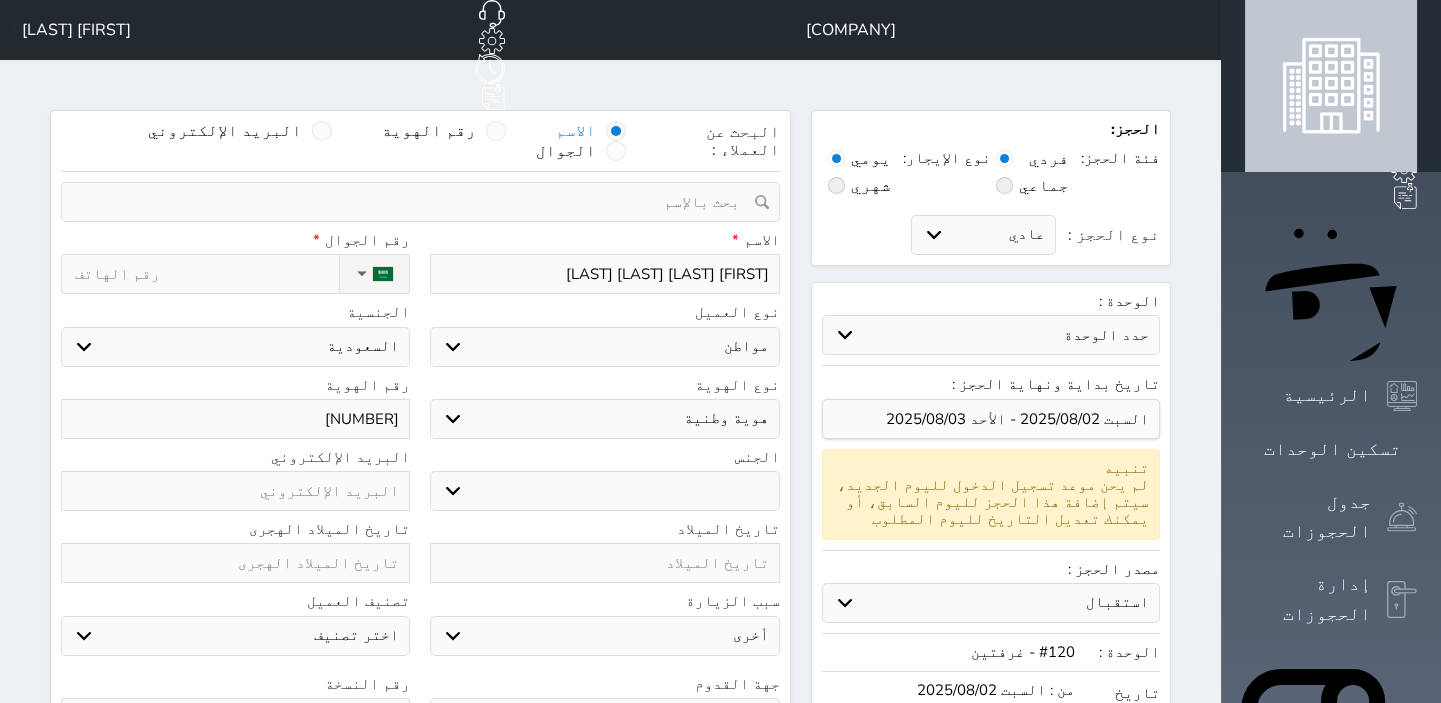 select 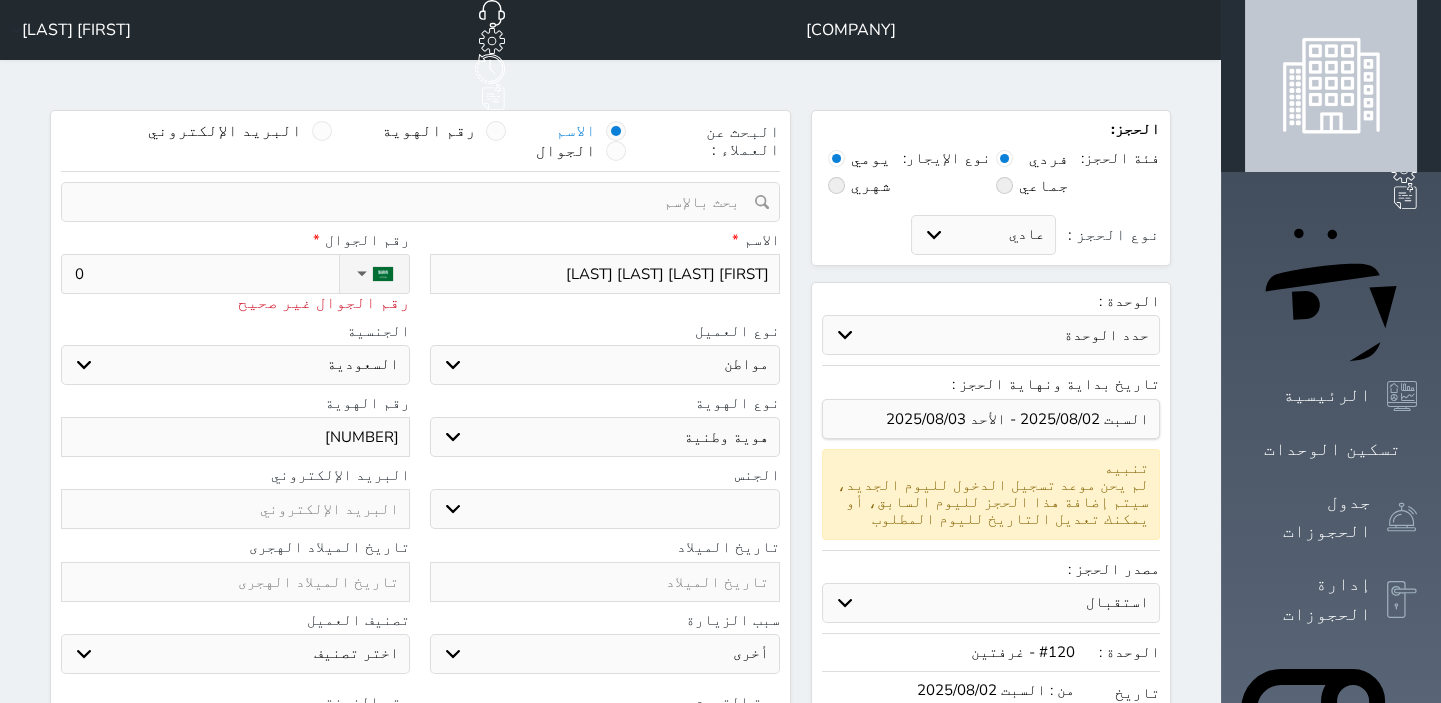 type on "05" 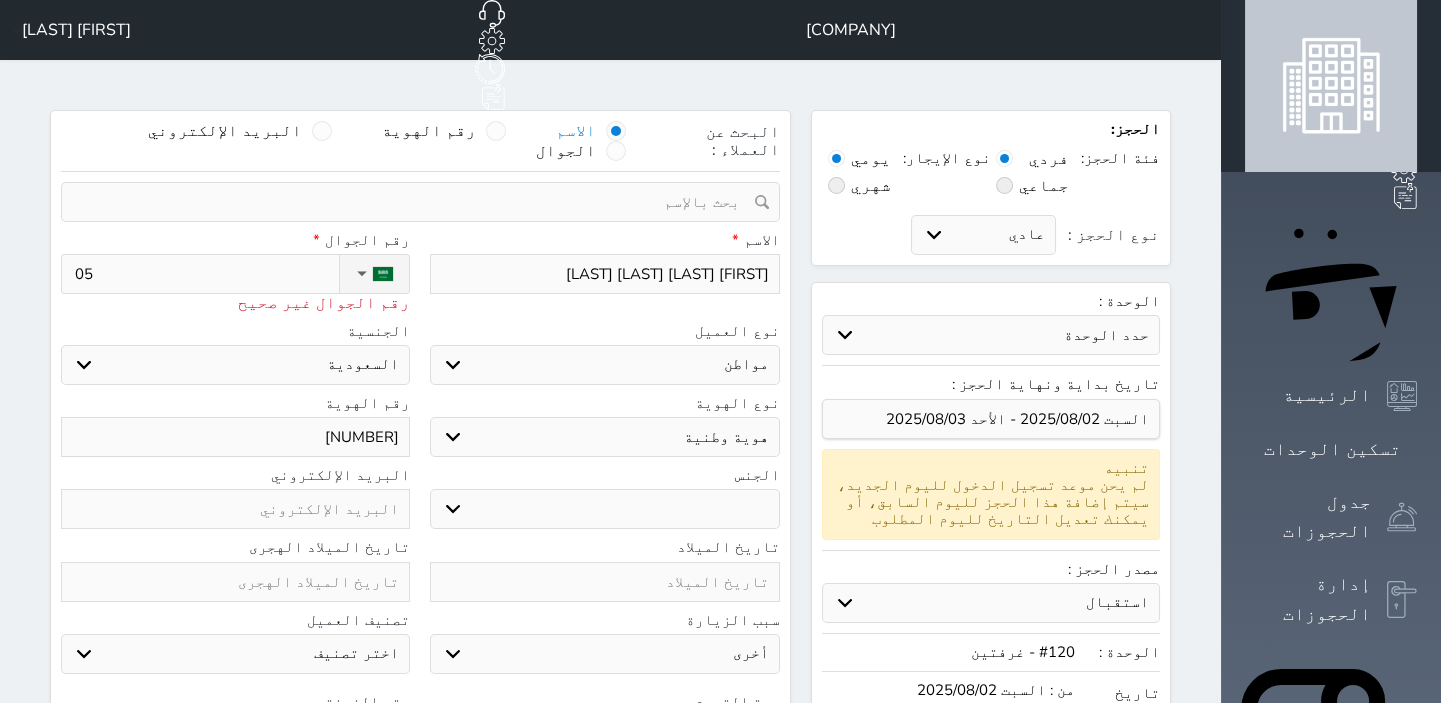 type on "054" 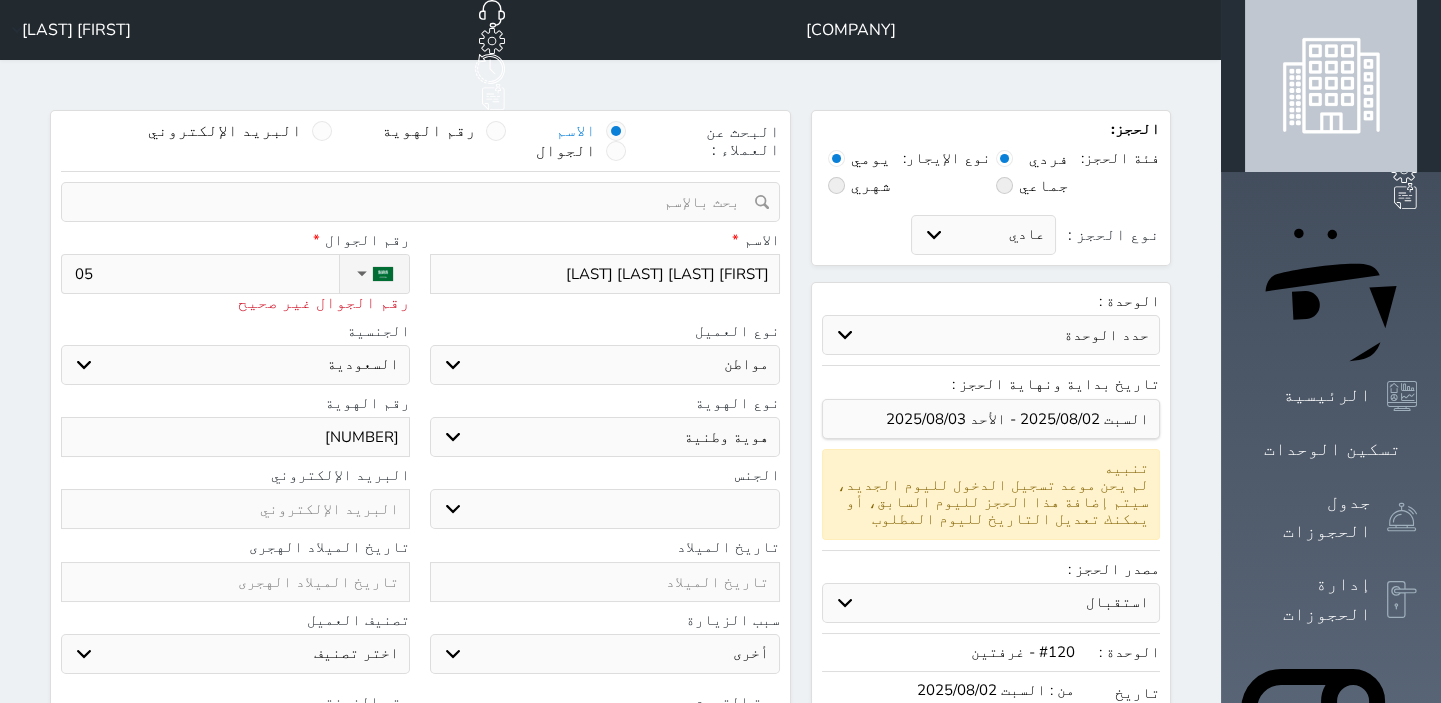 select 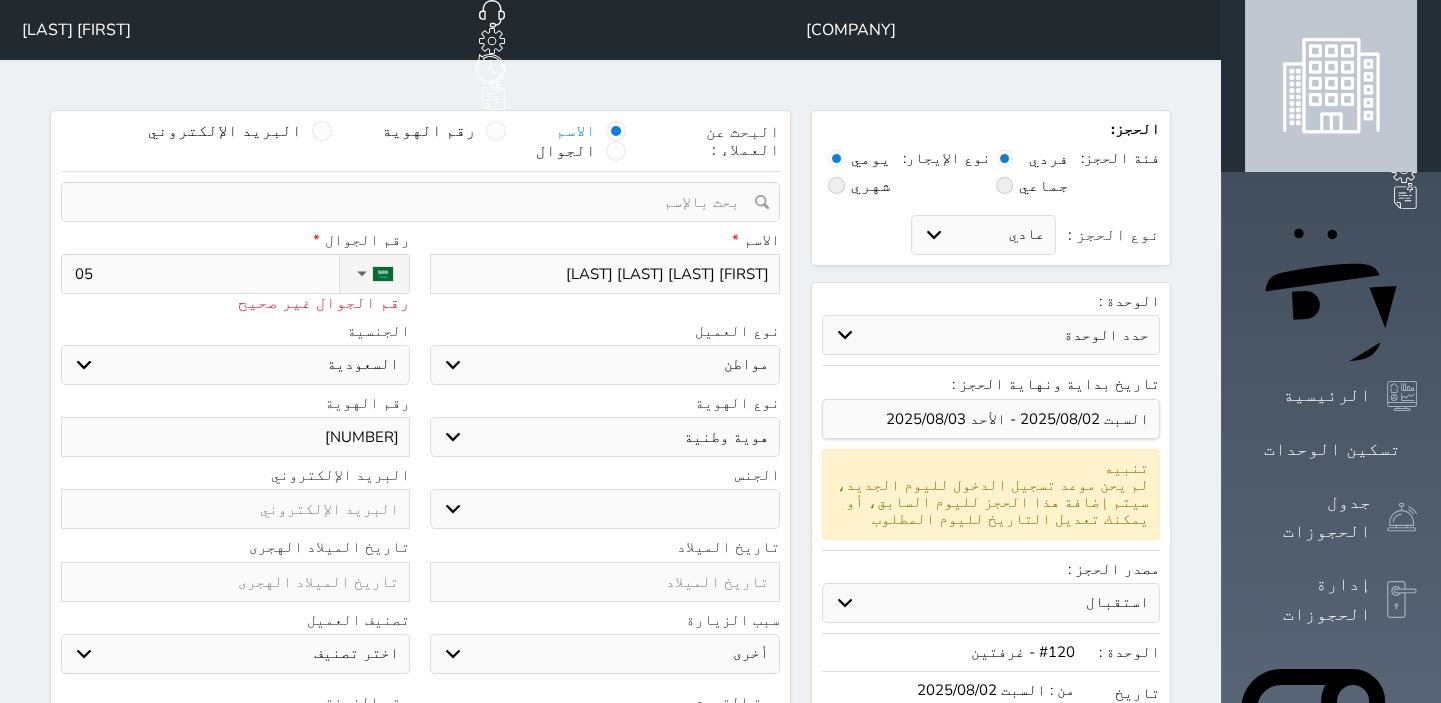 select 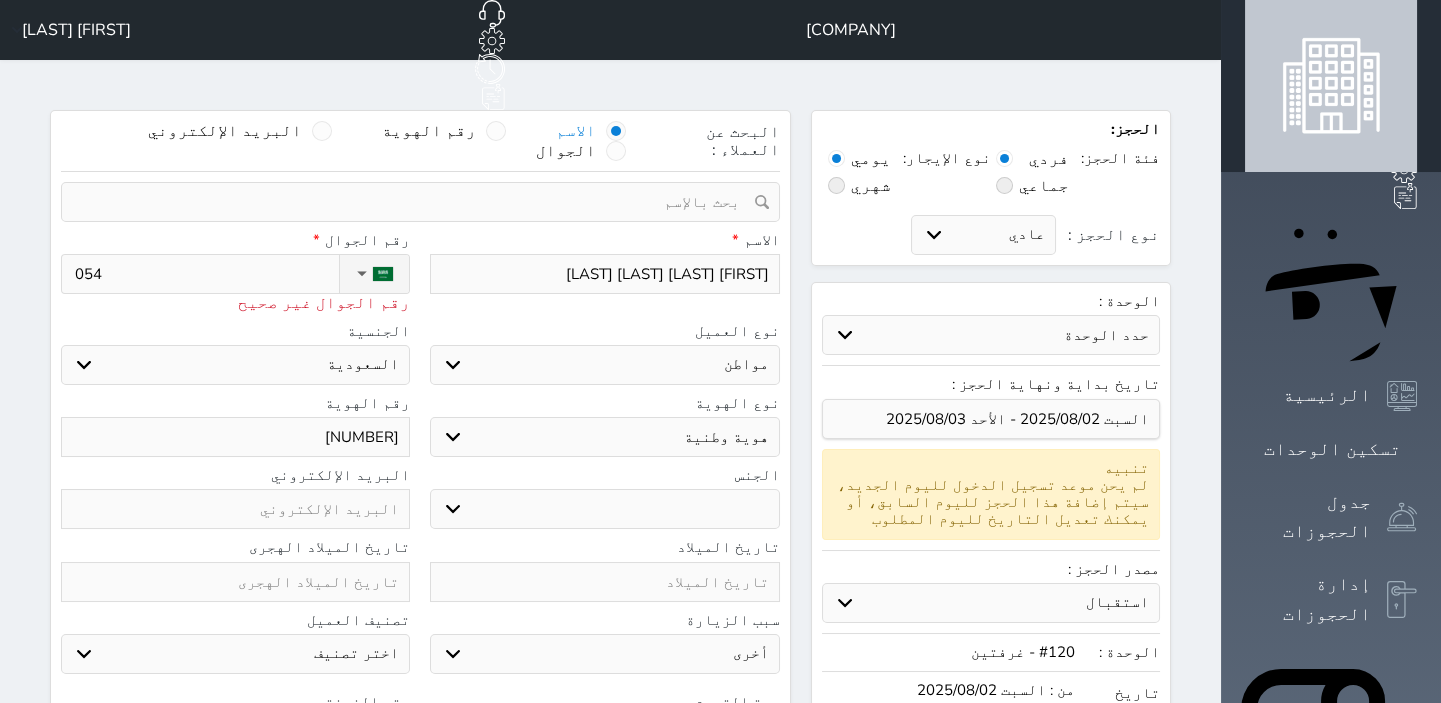 type on "0540" 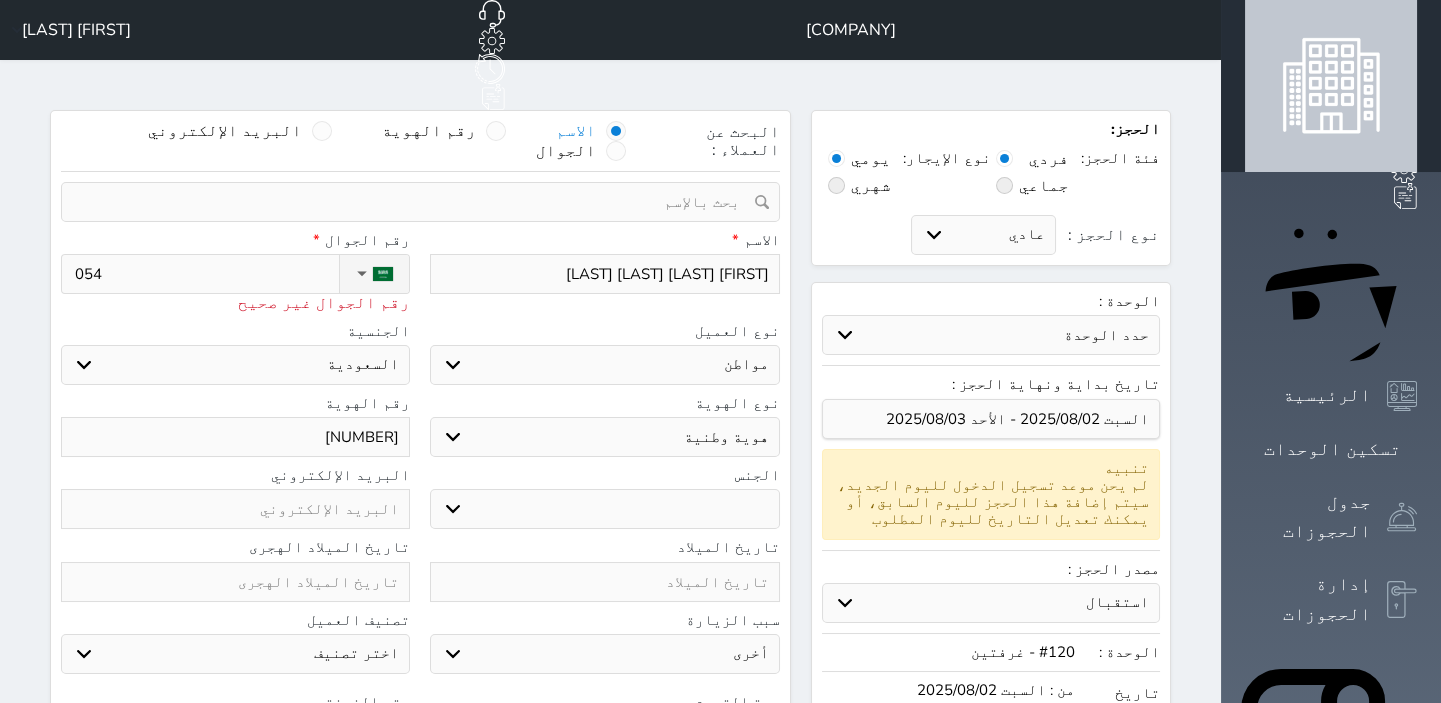 select 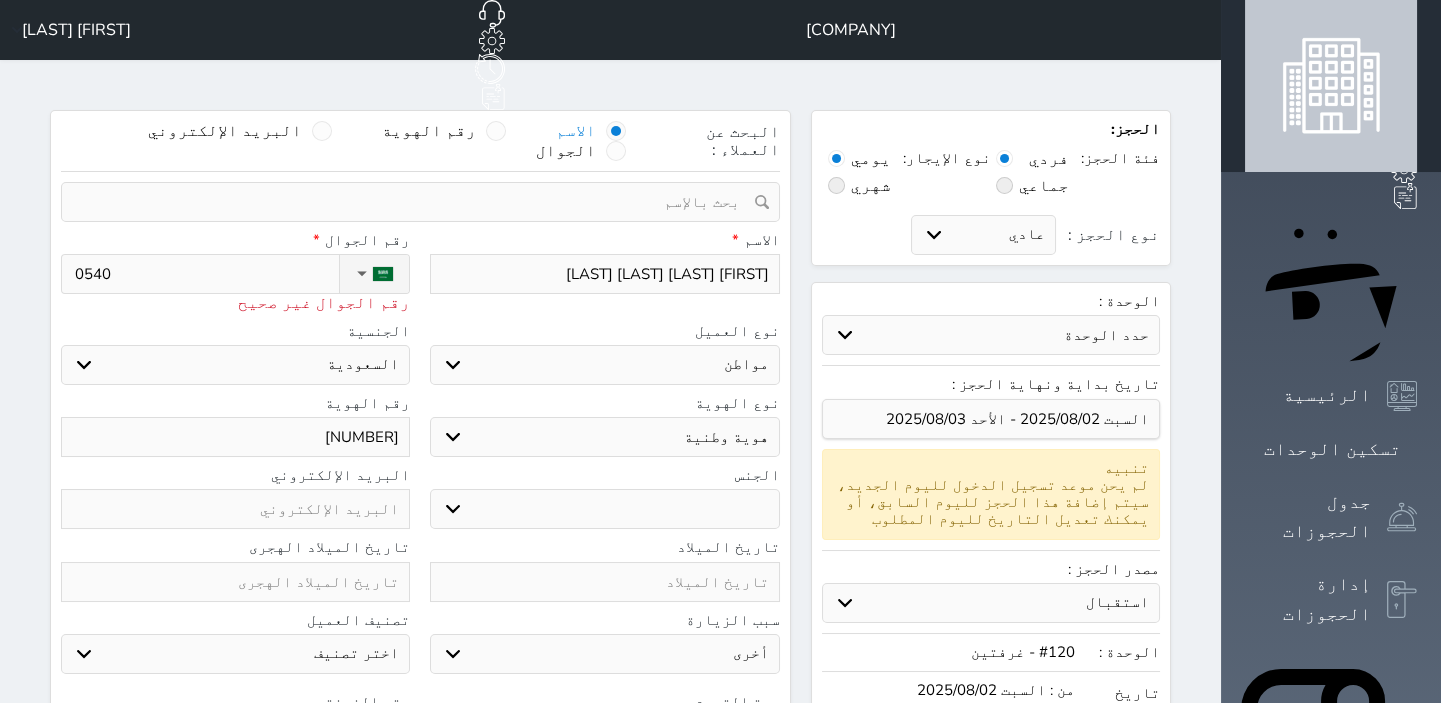 type on "05400" 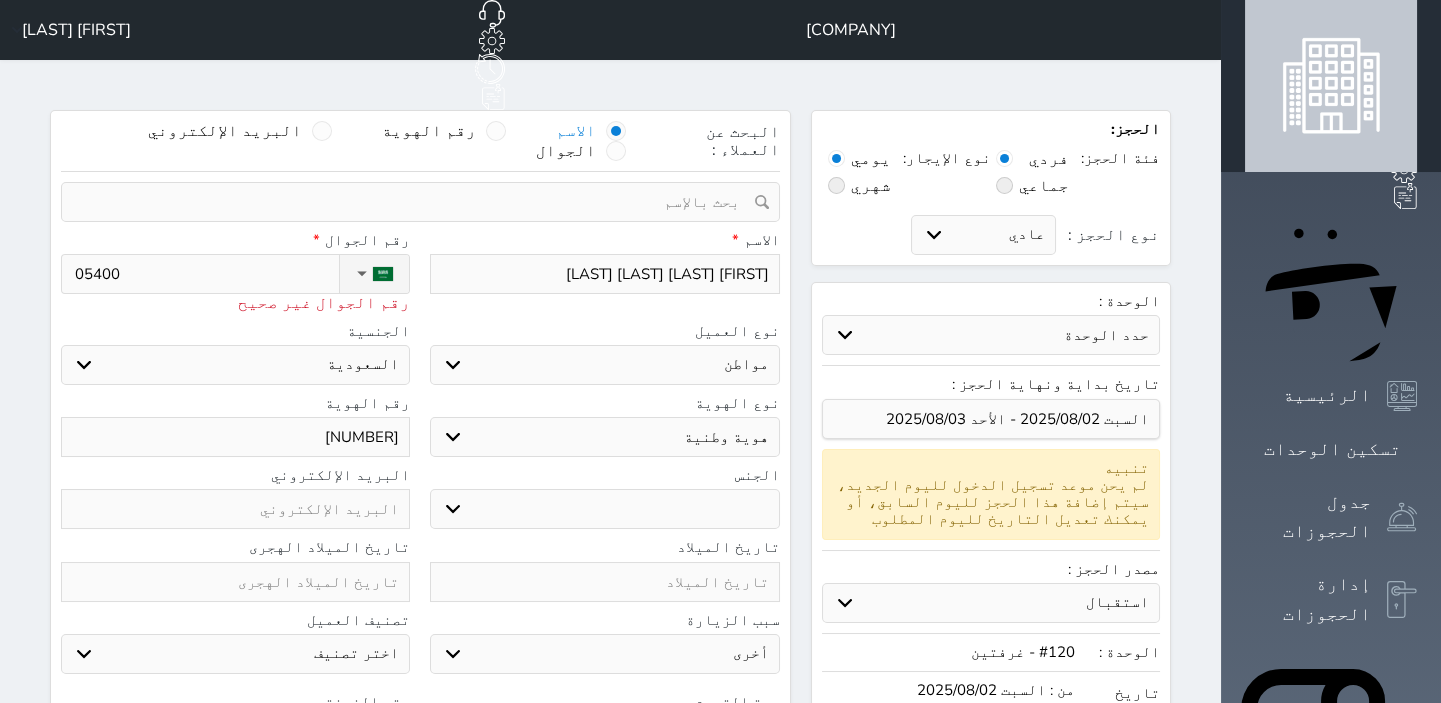 select 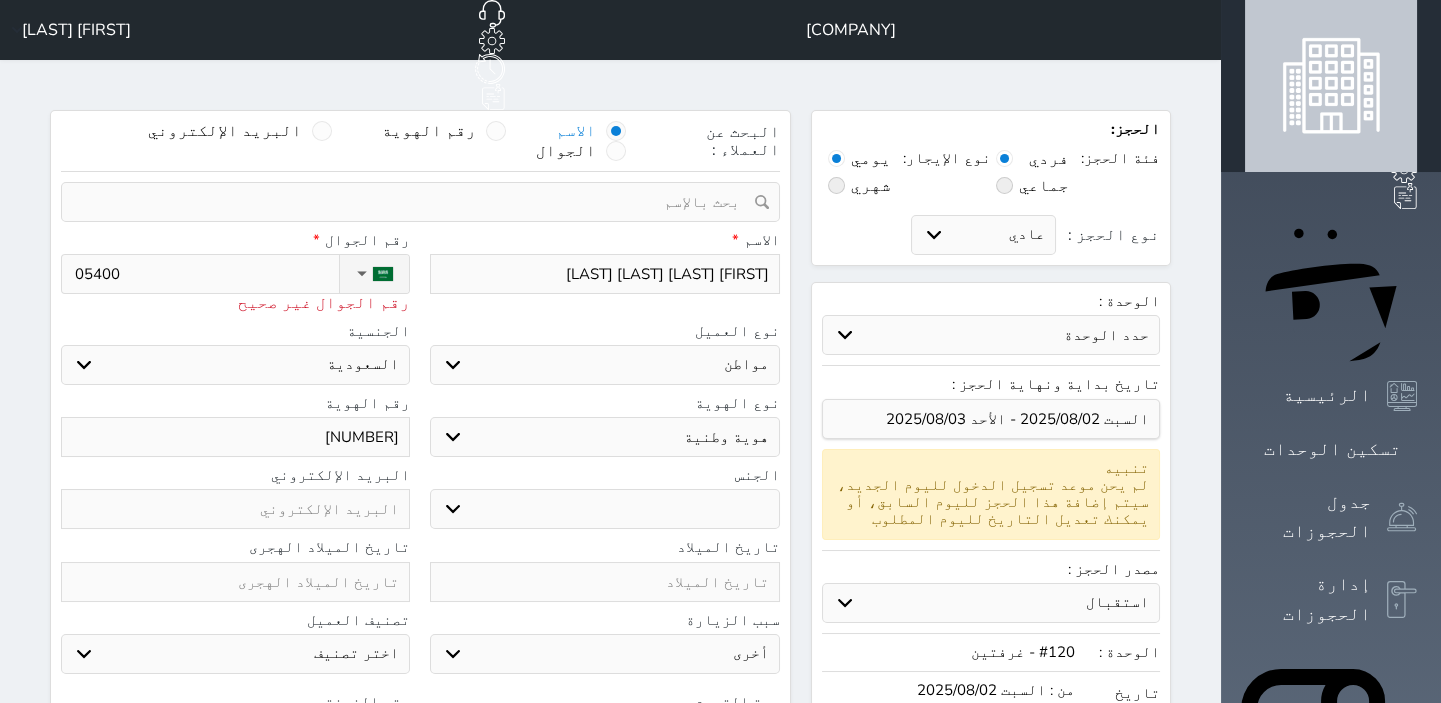 type on "0540" 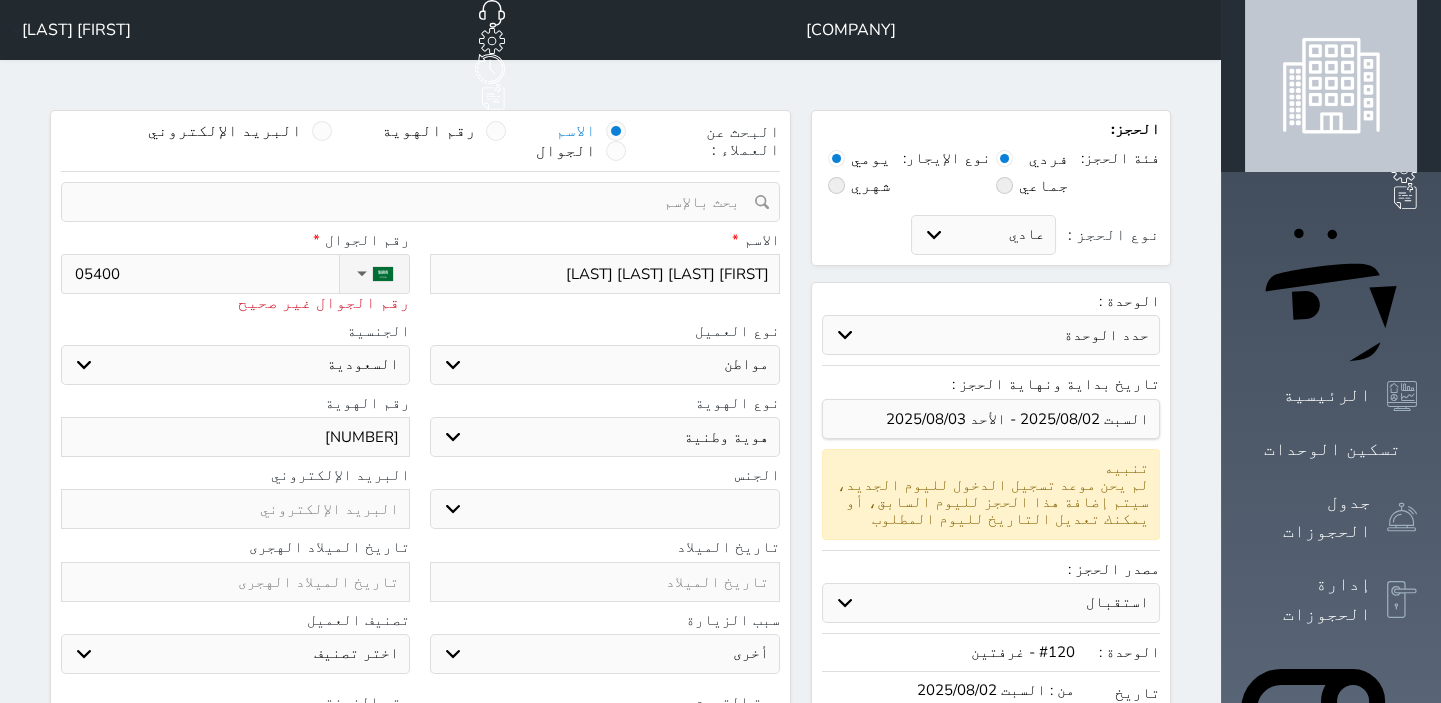 select 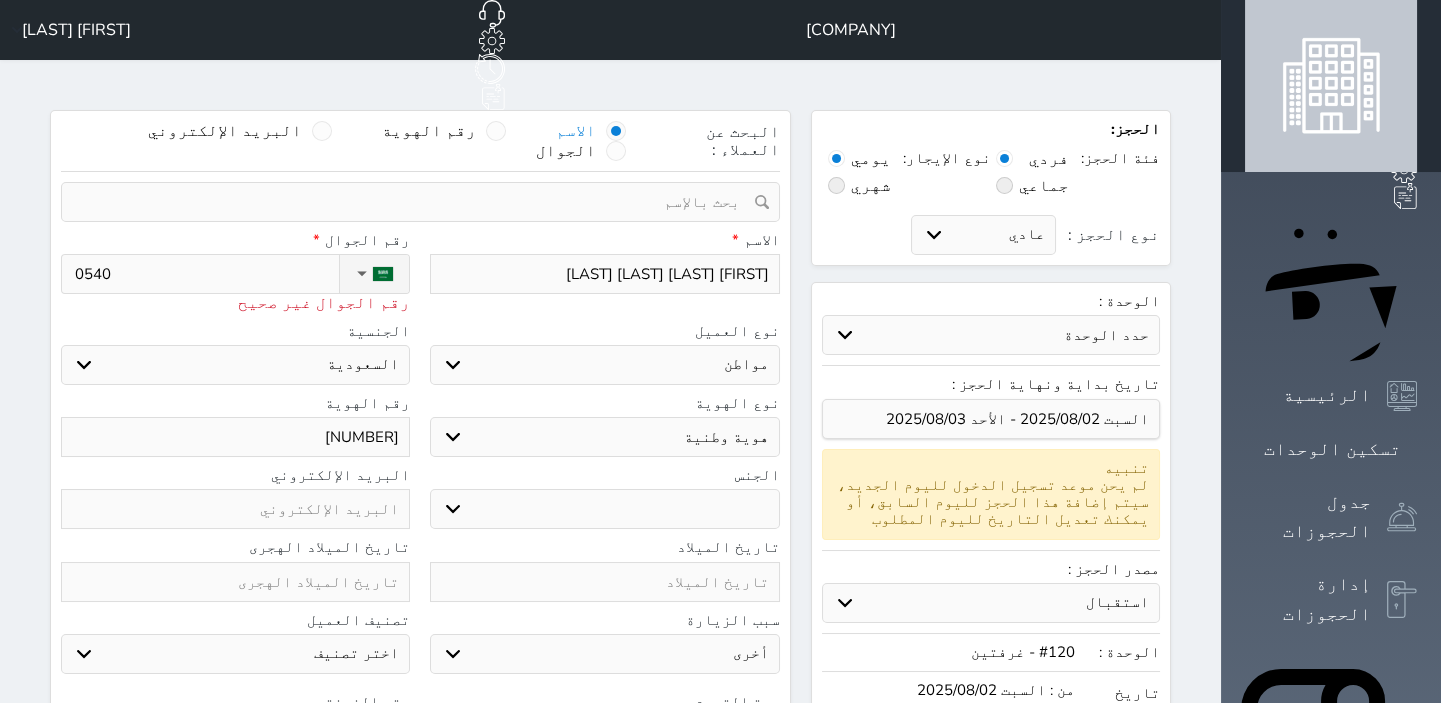 type on "05404" 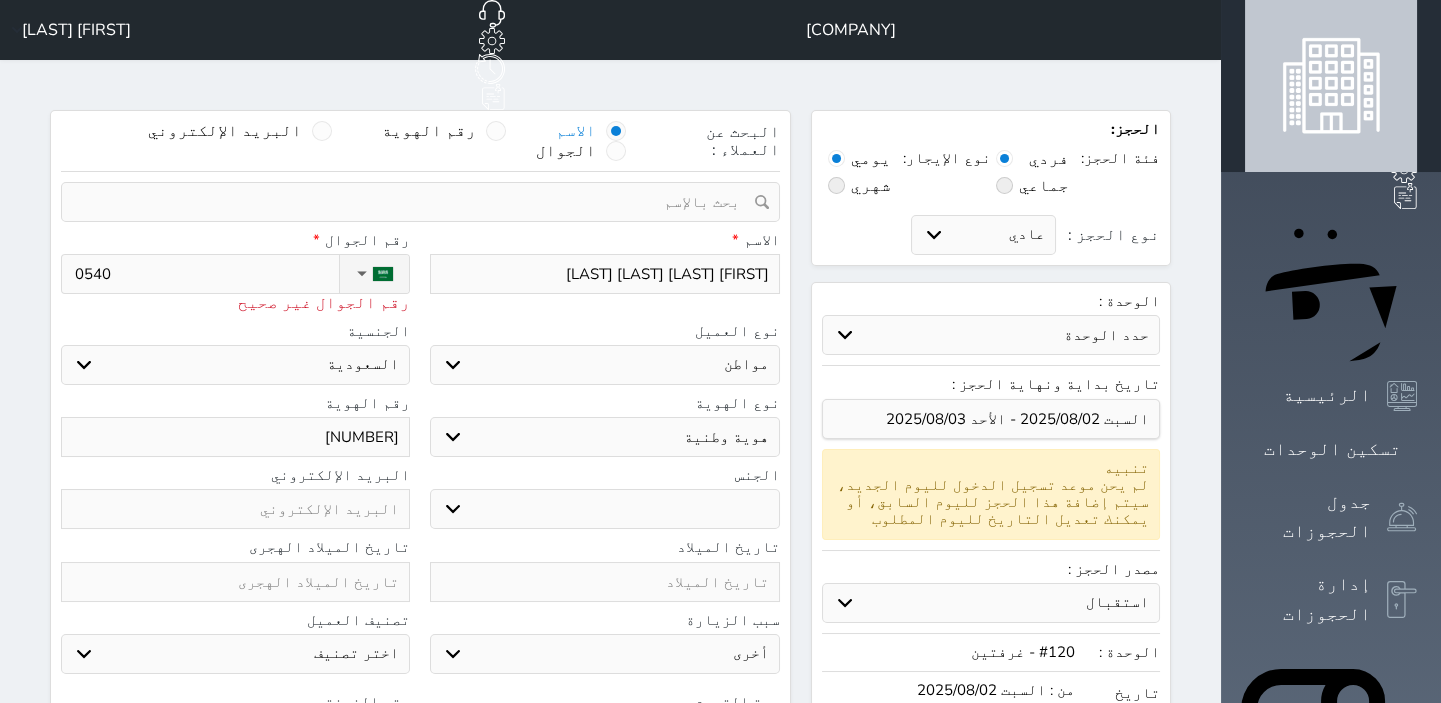 select 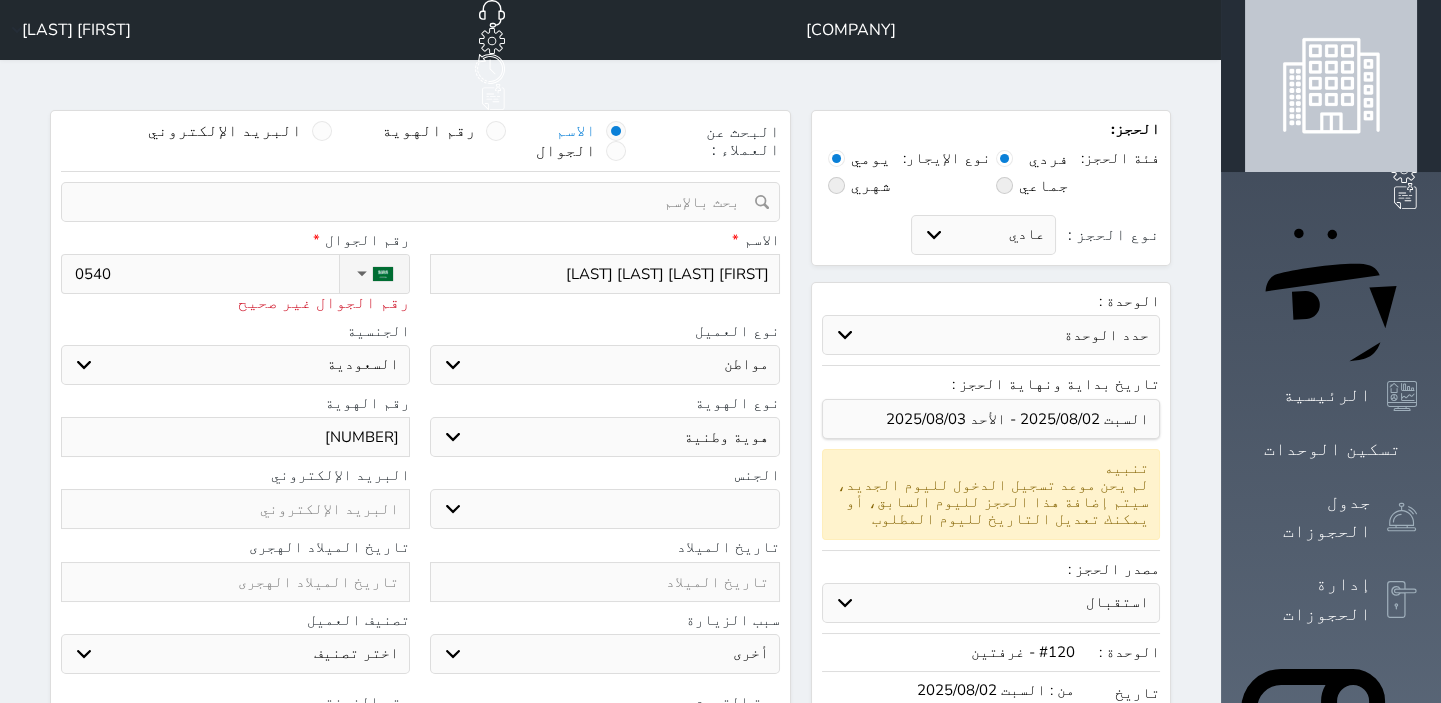 select 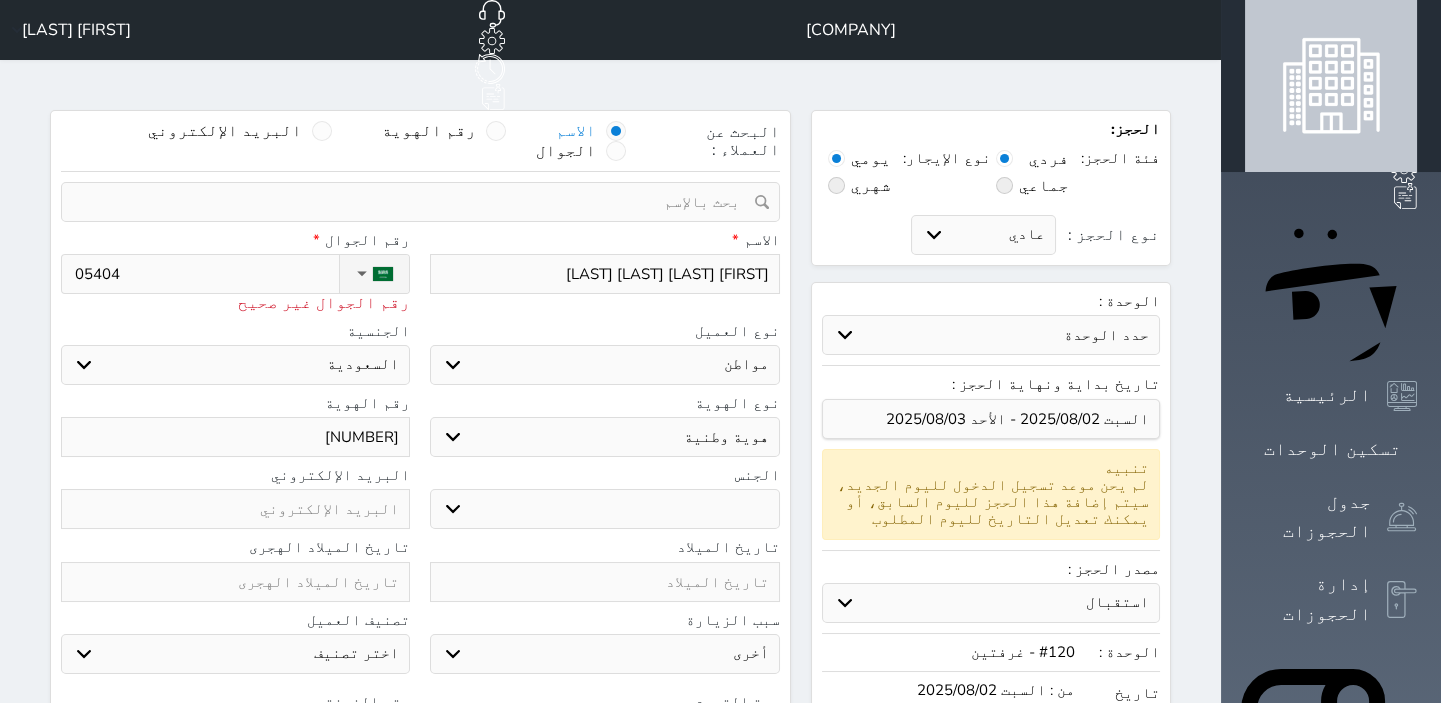 type on "054040" 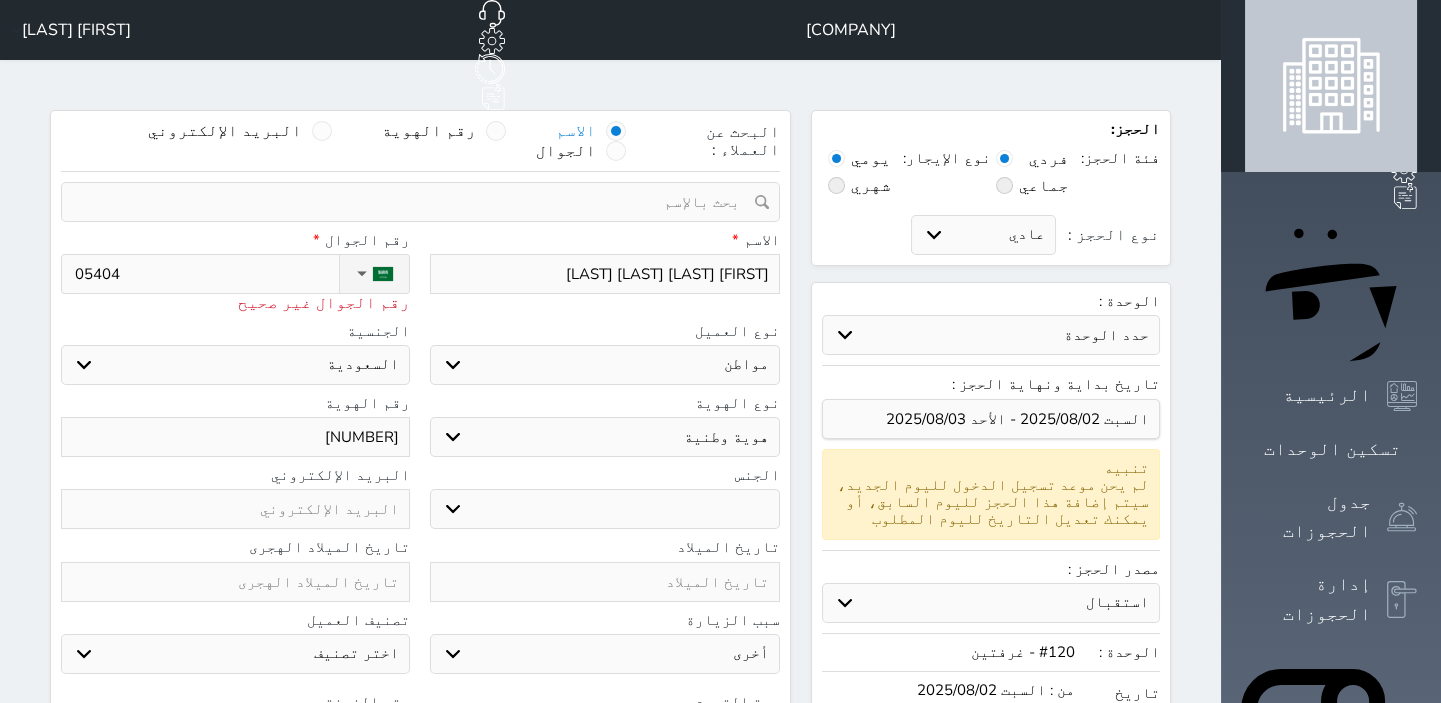 select 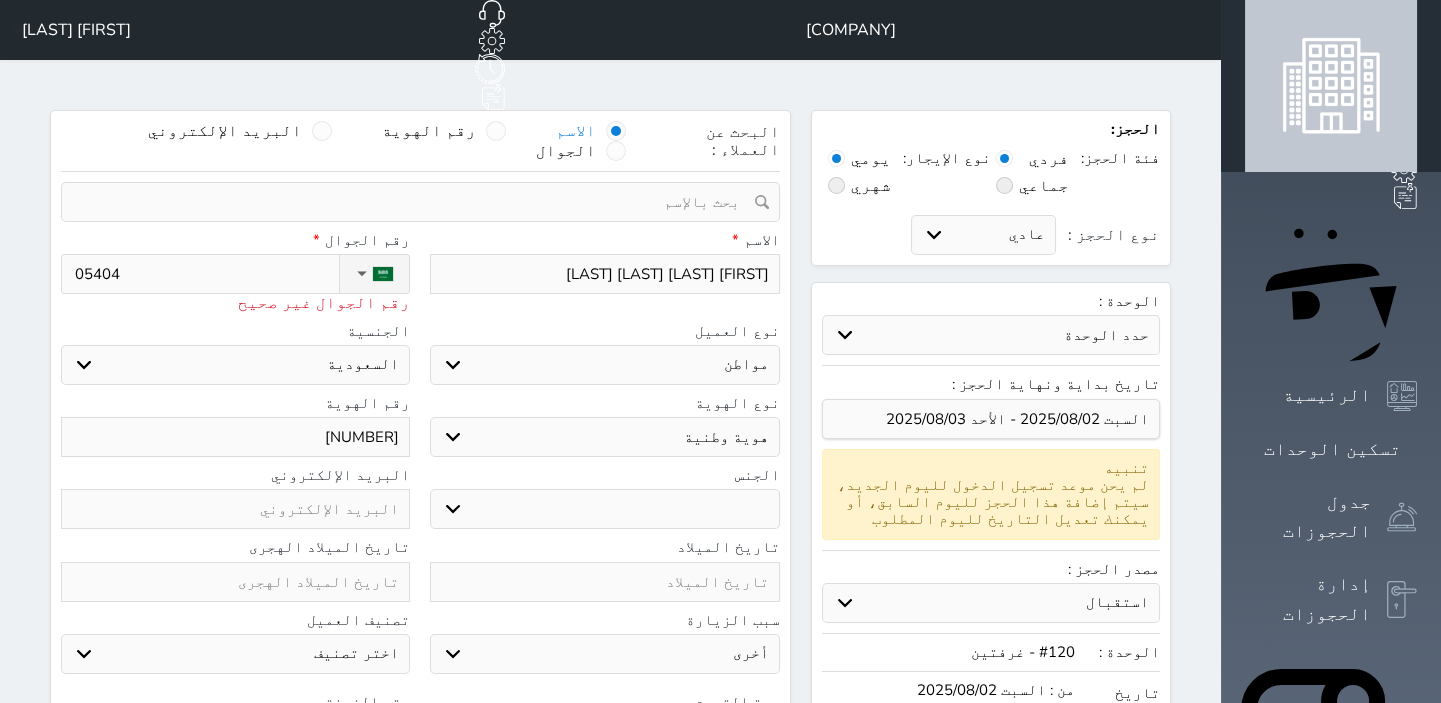select 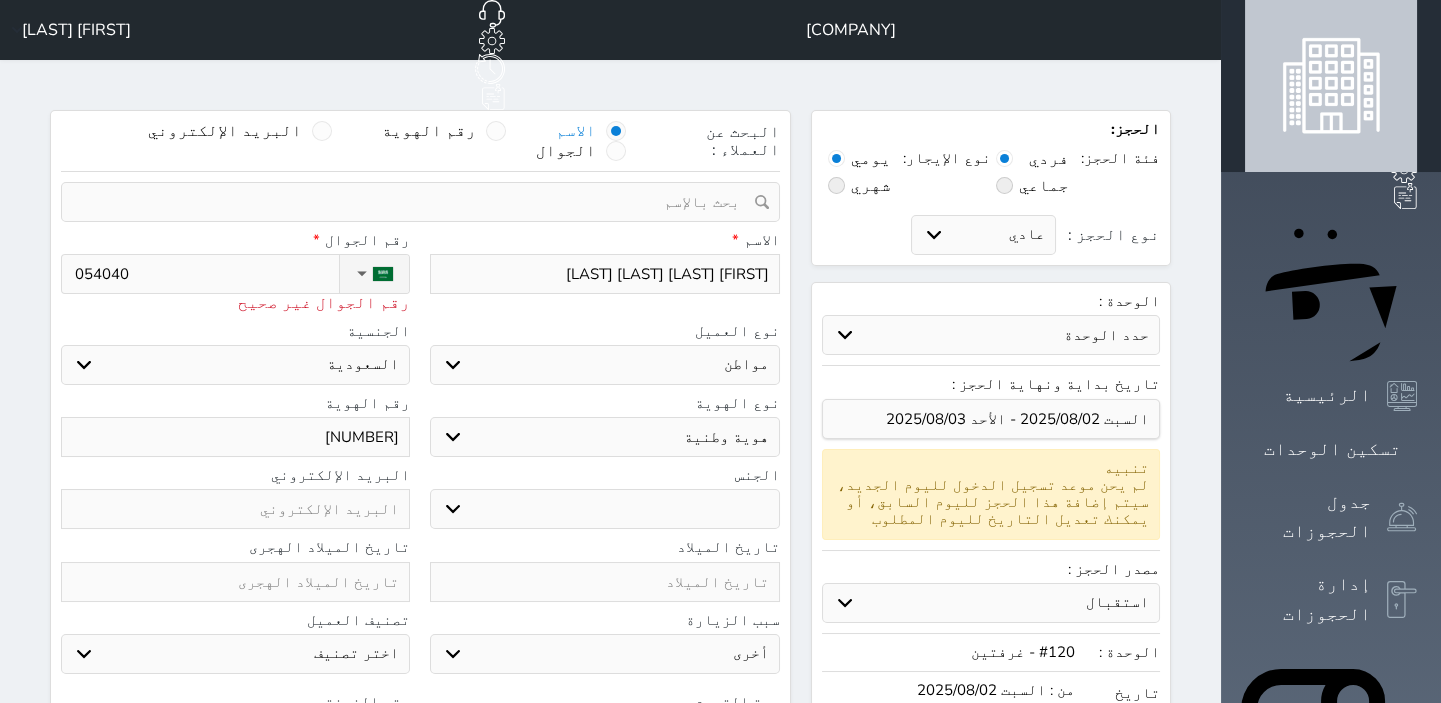 type on "[PHONE]" 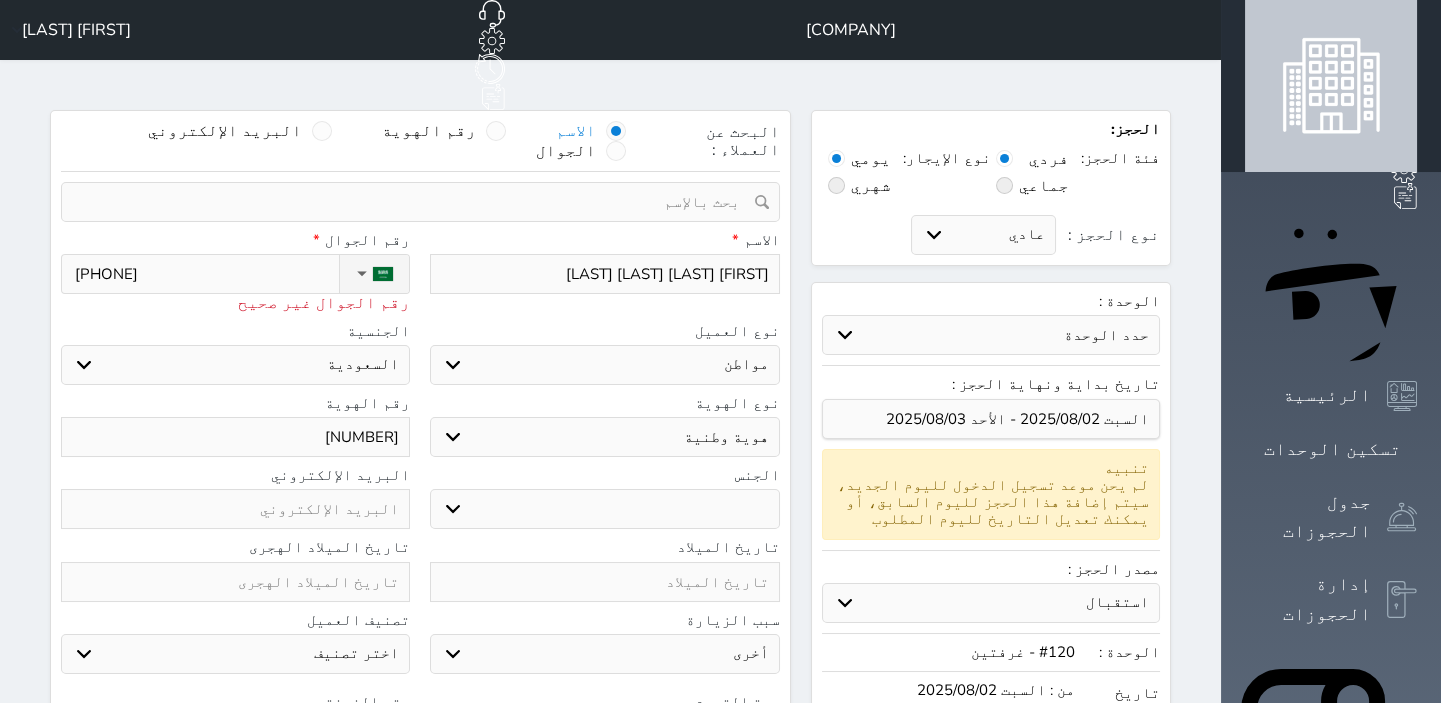 type on "[PHONE]" 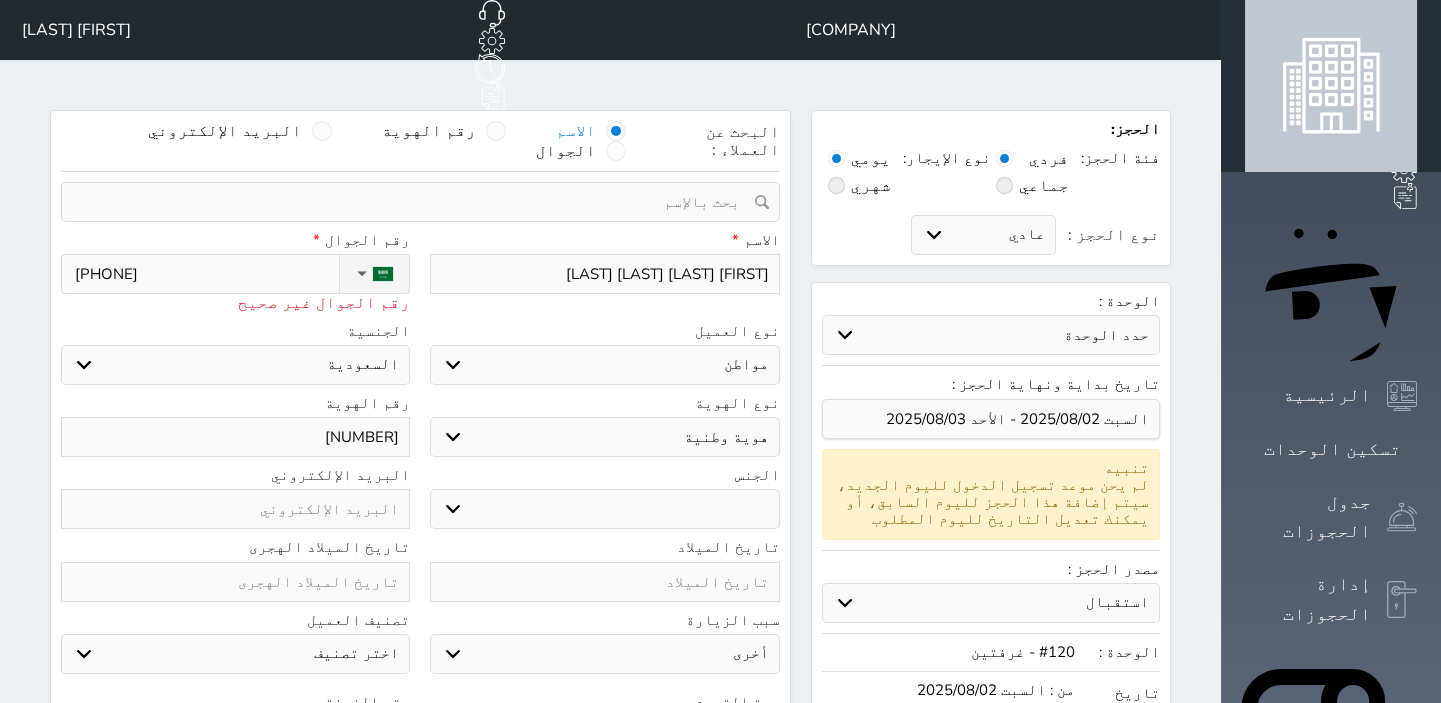 select 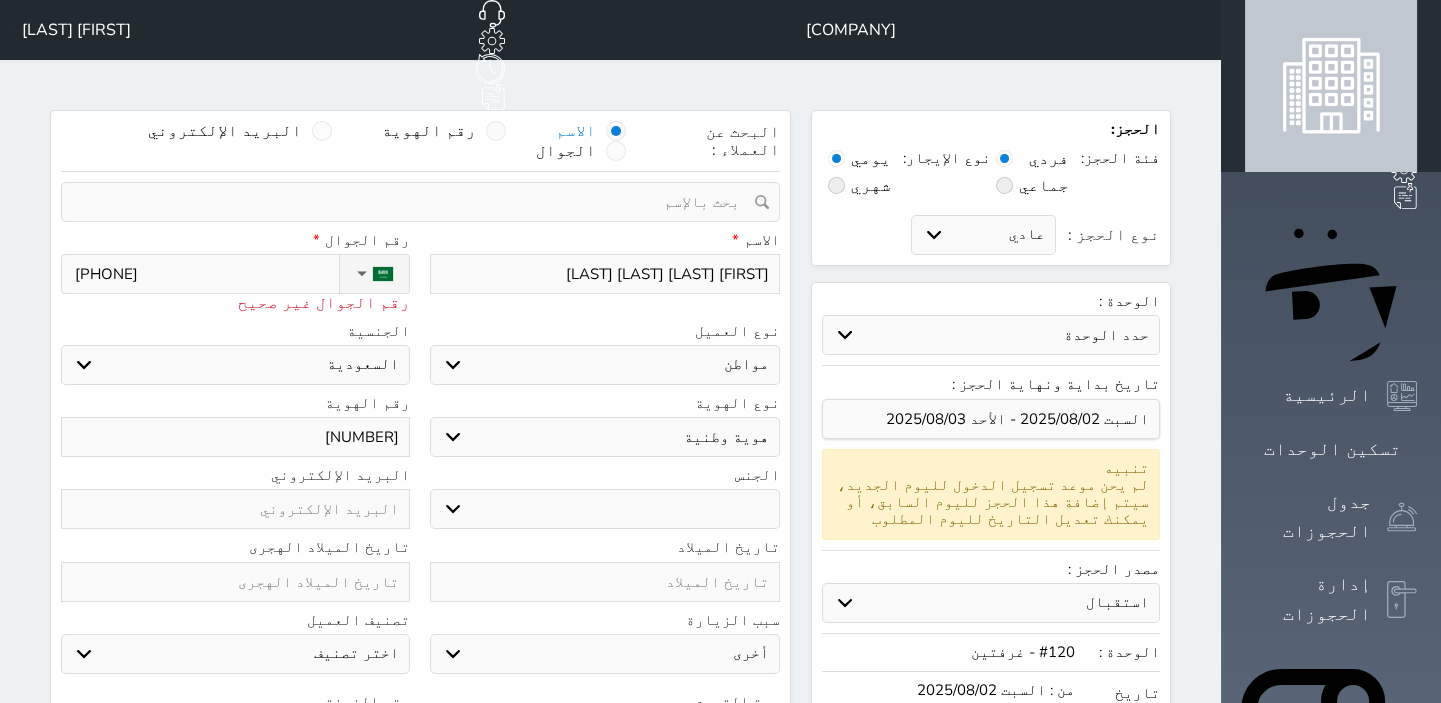 select 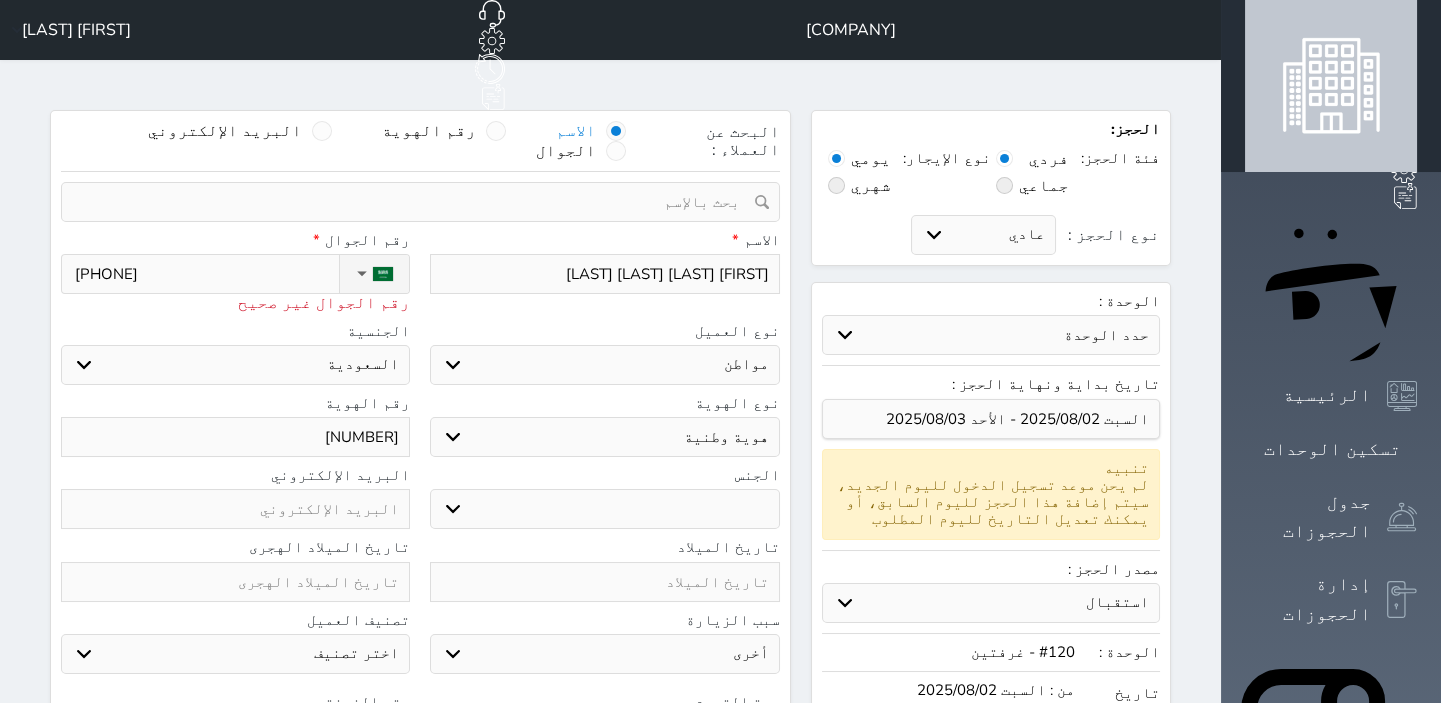 select 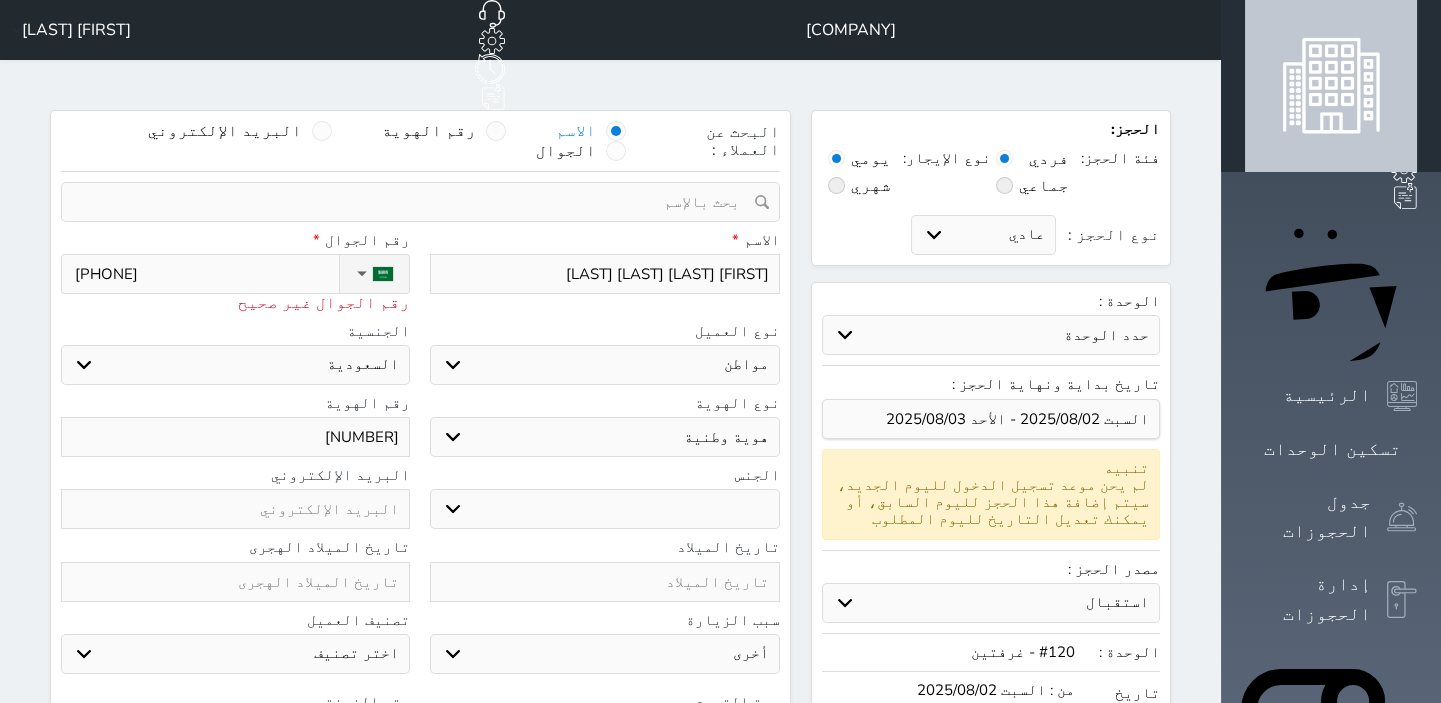type on "+[PHONE]" 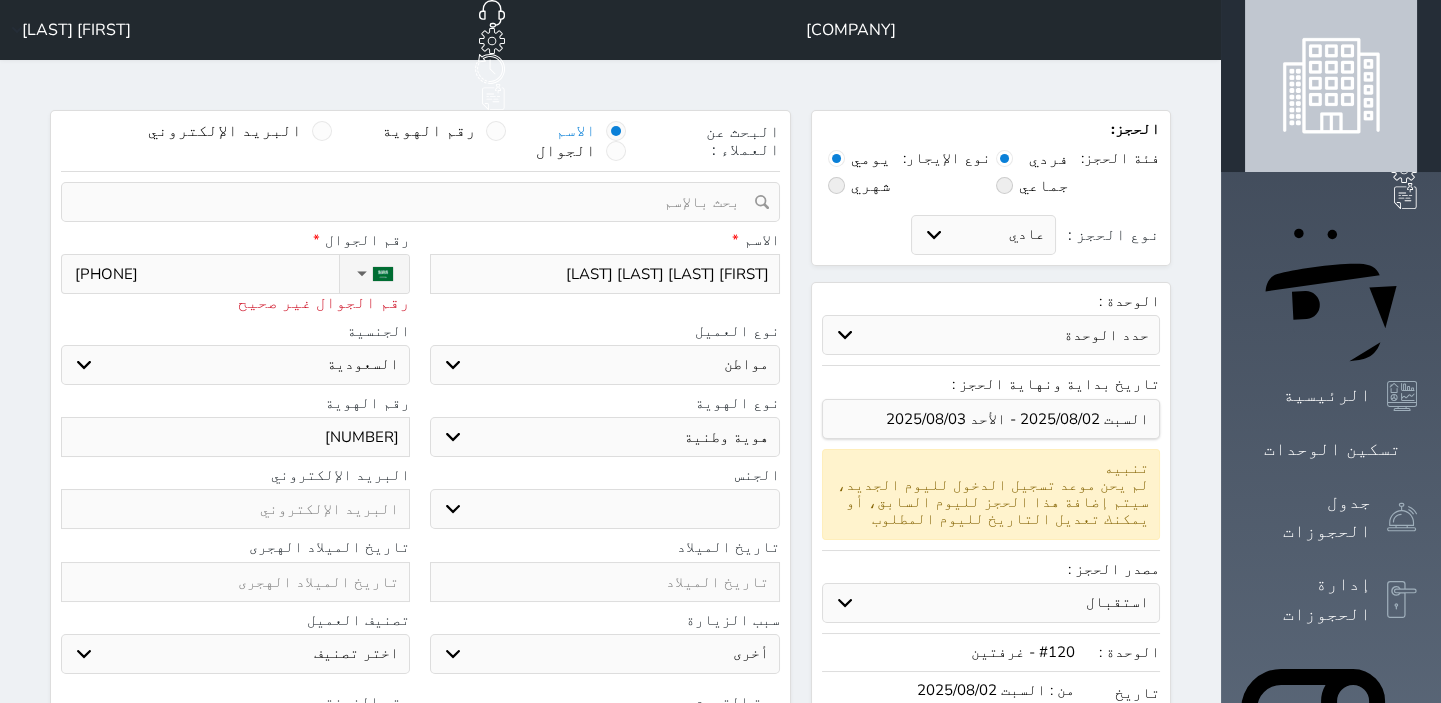 select 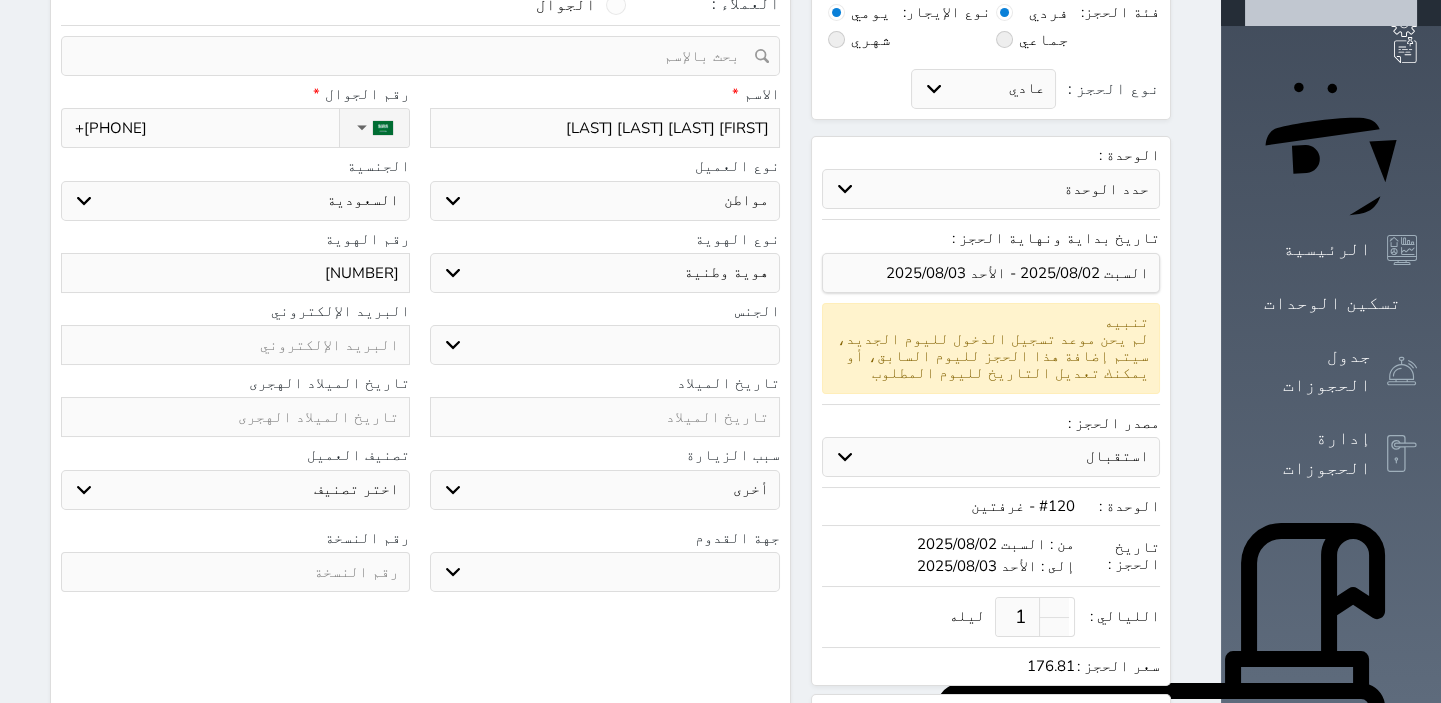 scroll, scrollTop: 0, scrollLeft: 0, axis: both 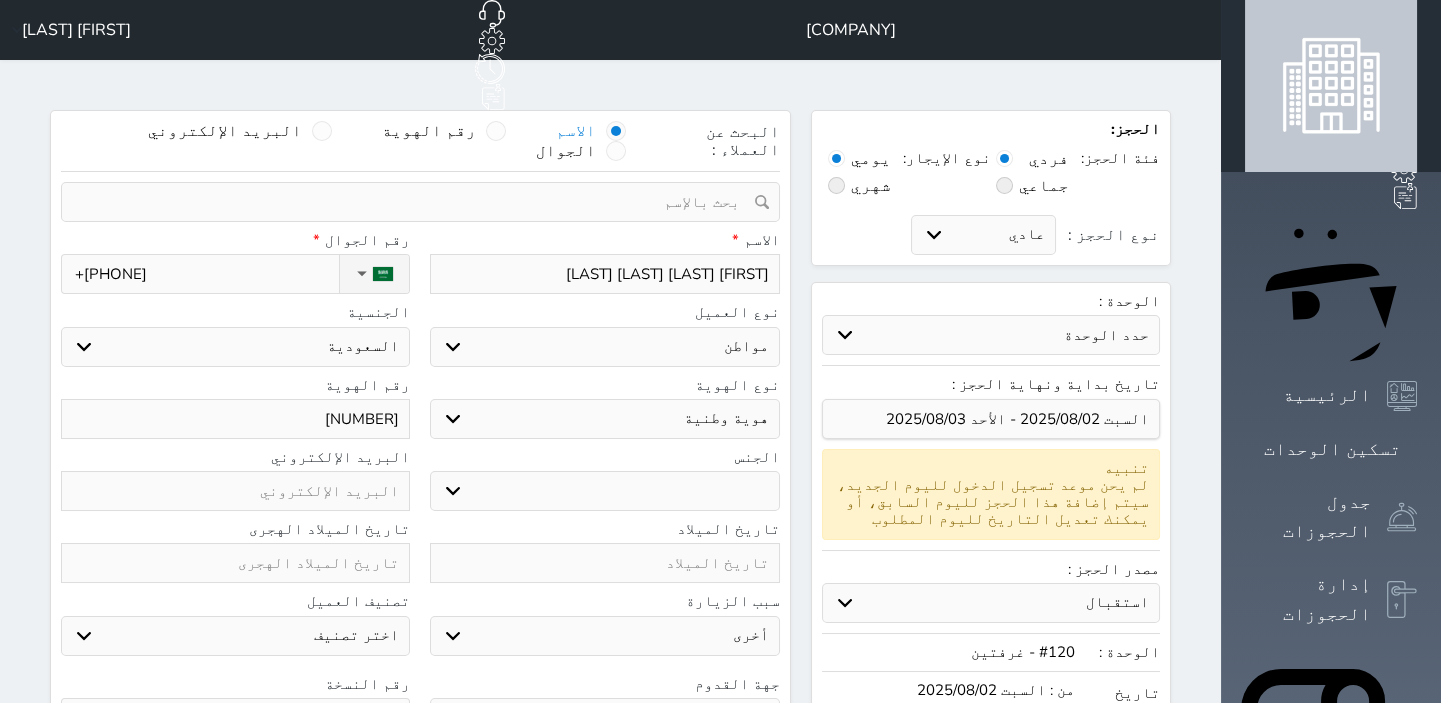 type on "+[PHONE]" 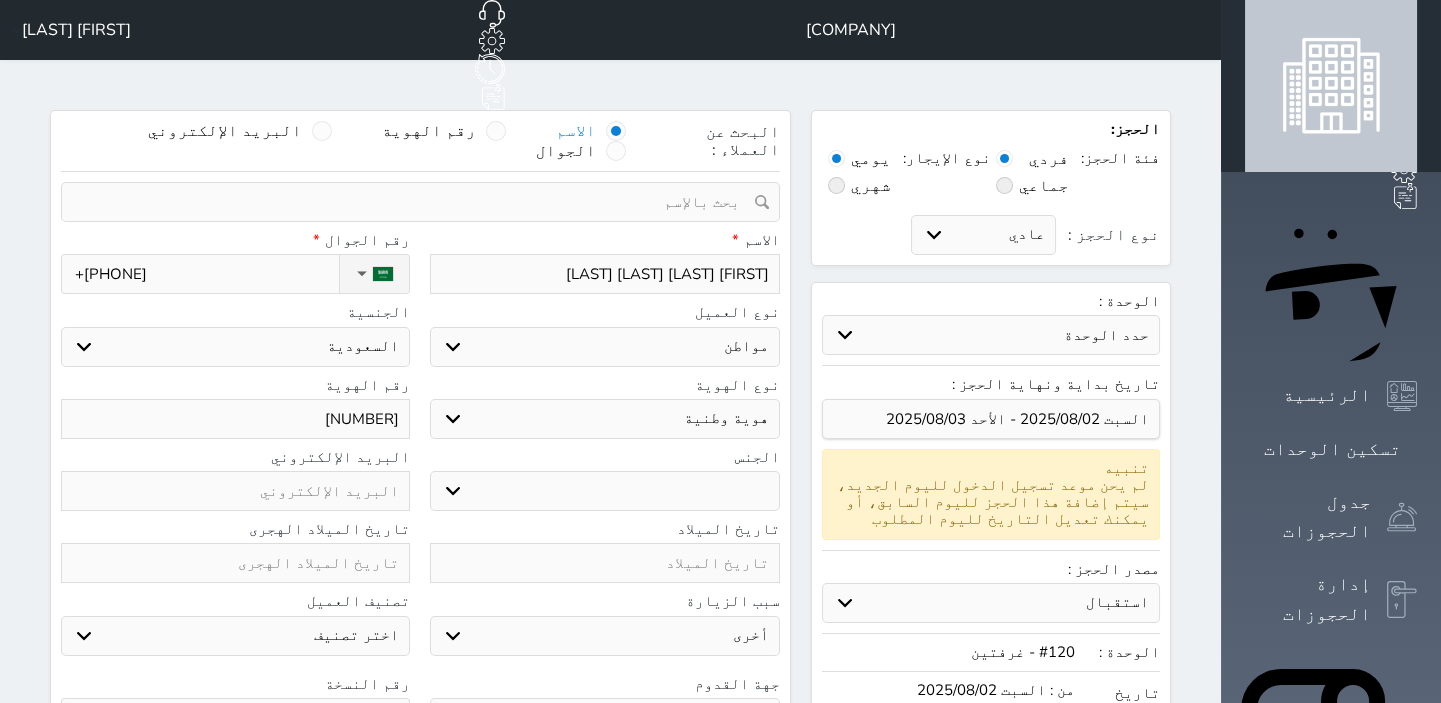 click on "اختر نوع   مواطن مواطن خليجي زائر مقيم" at bounding box center [604, 347] 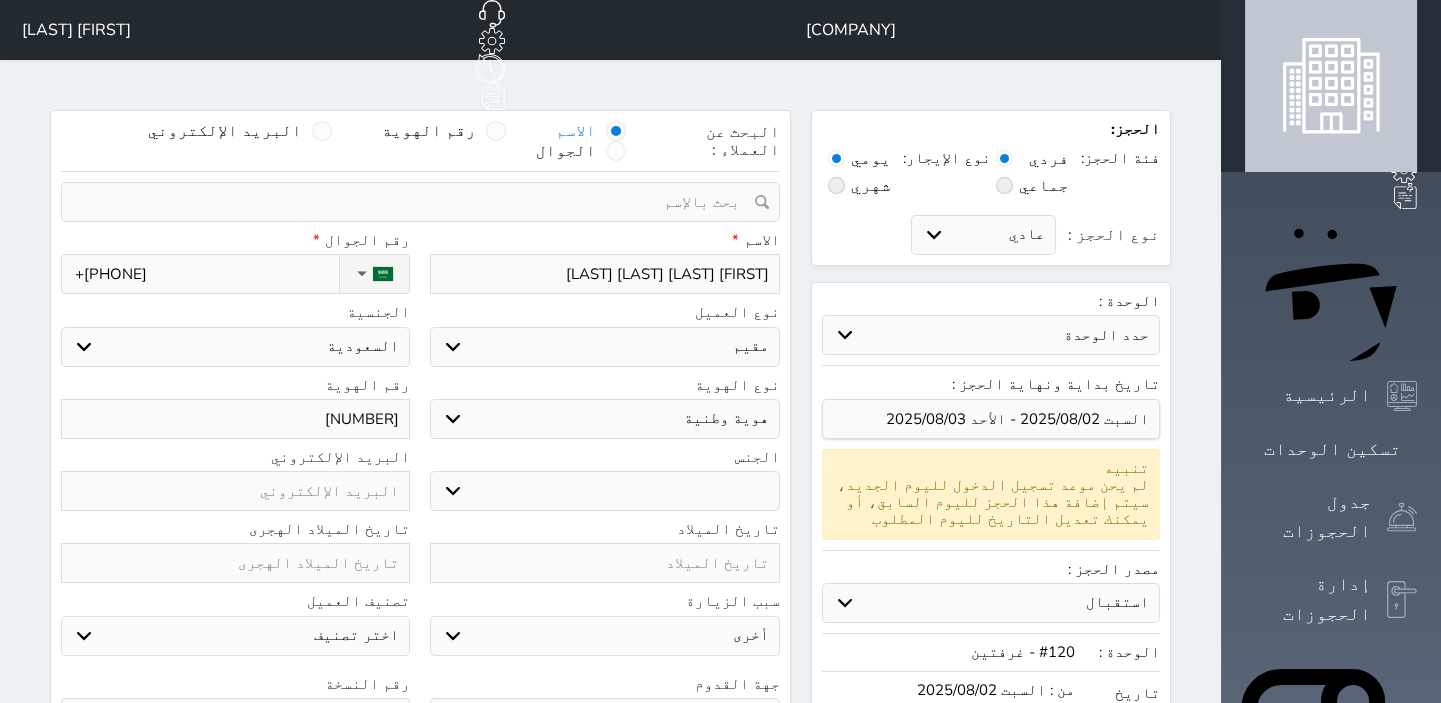click on "اختر نوع   مواطن مواطن خليجي زائر مقيم" at bounding box center (604, 347) 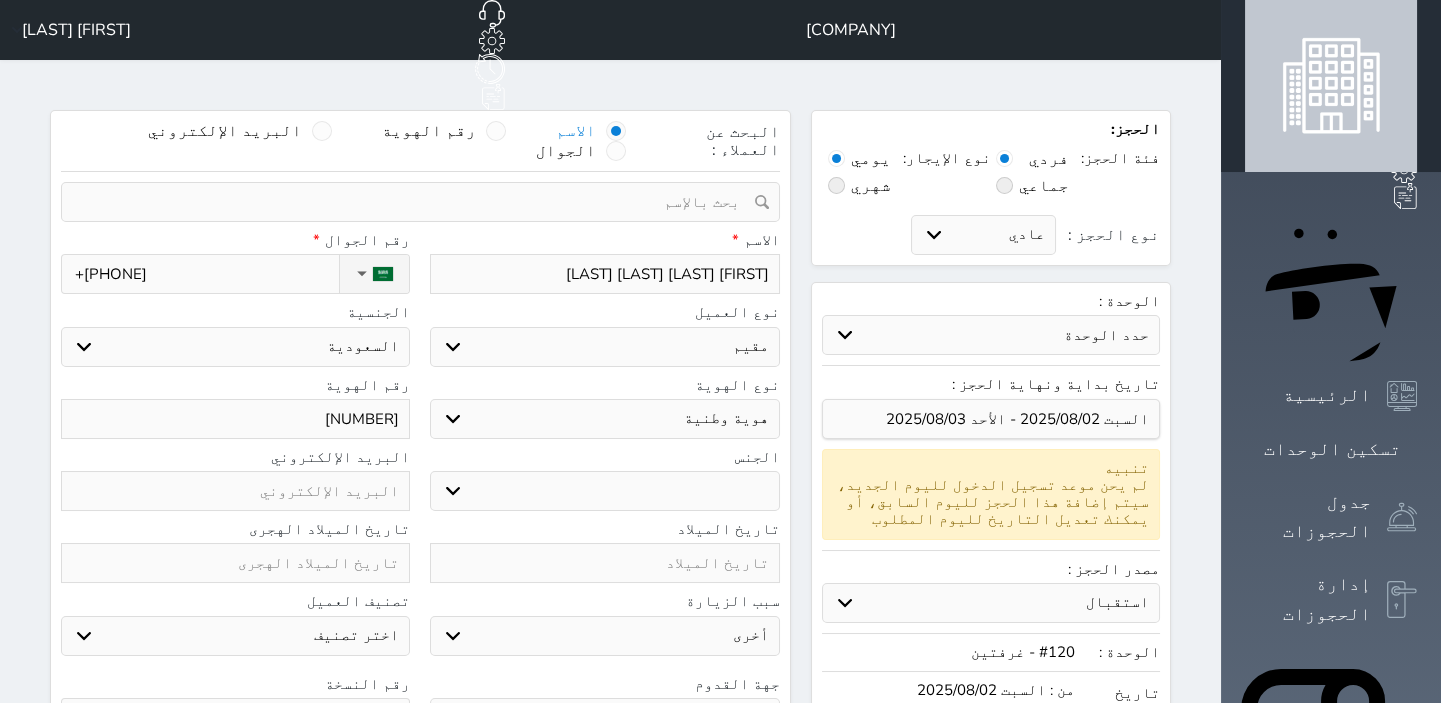 click on "ذكر   انثى" at bounding box center (604, 491) 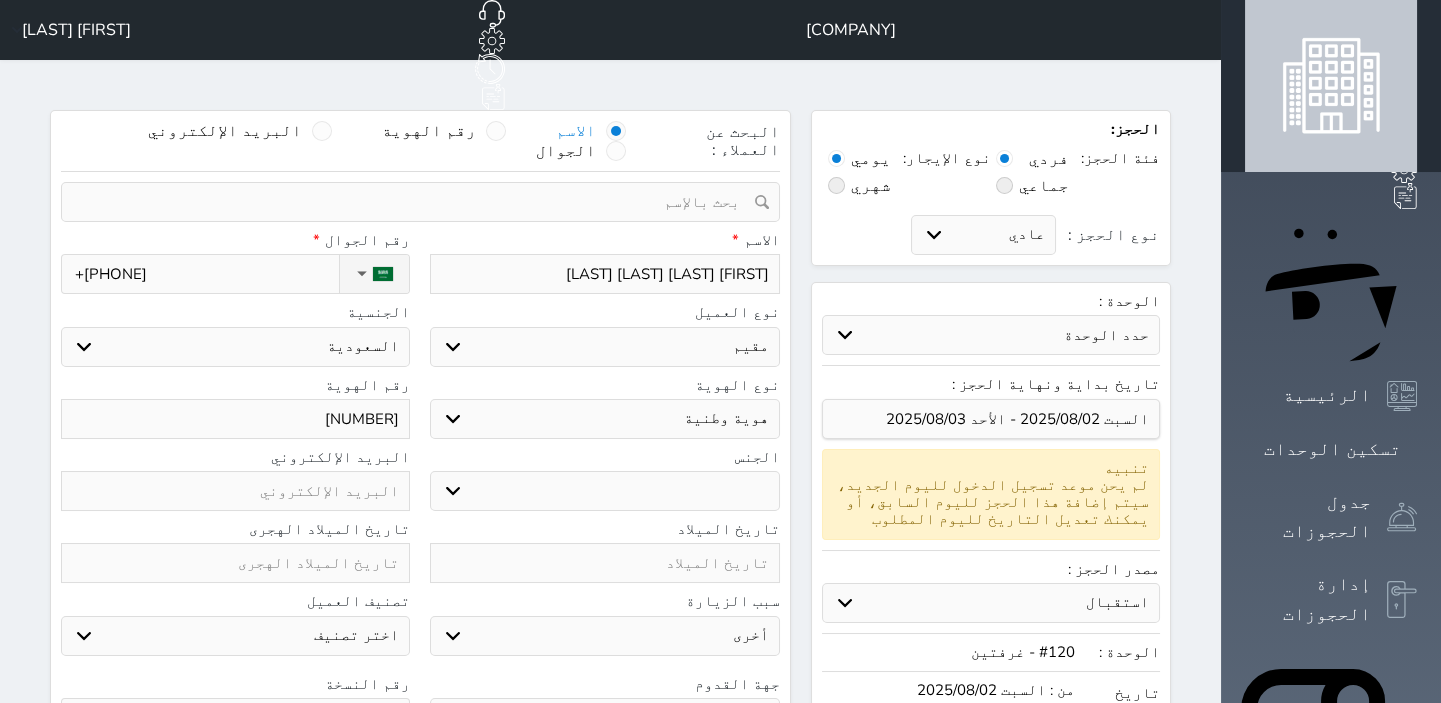 select 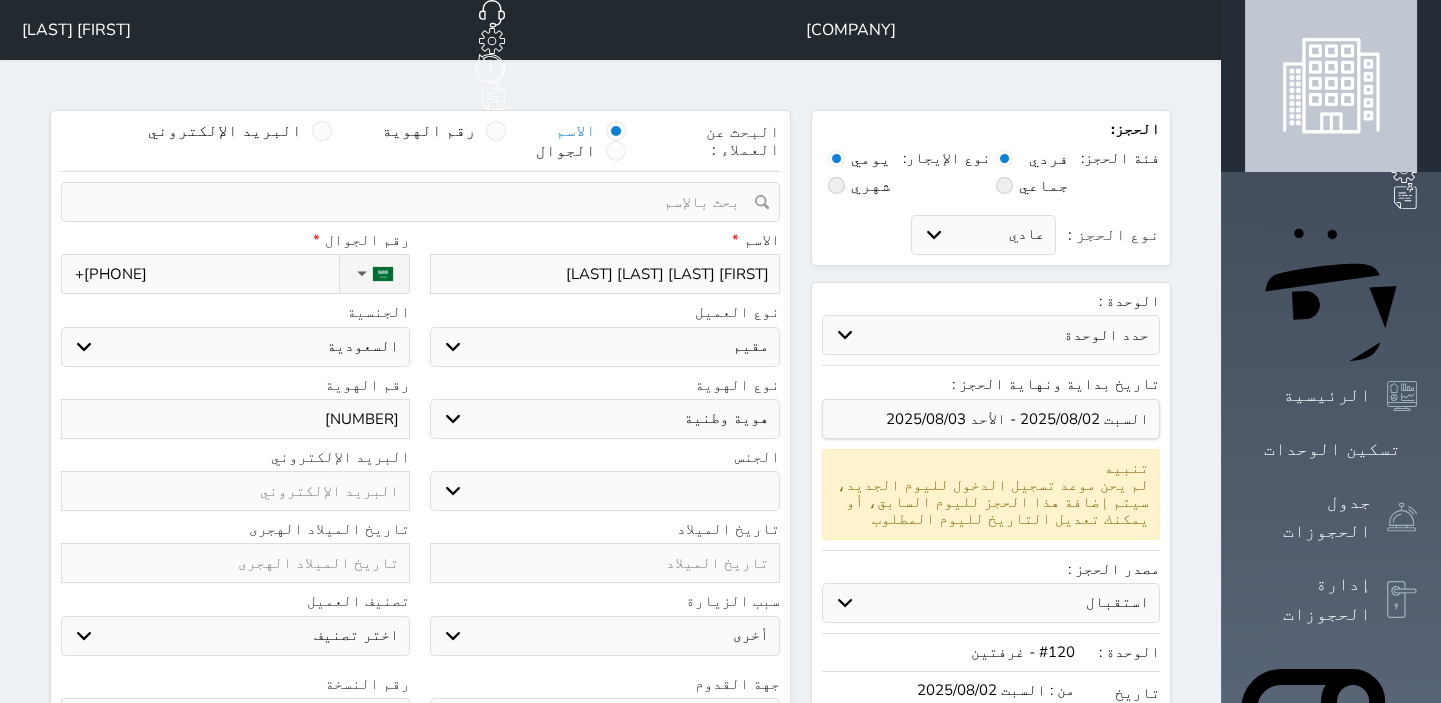 select 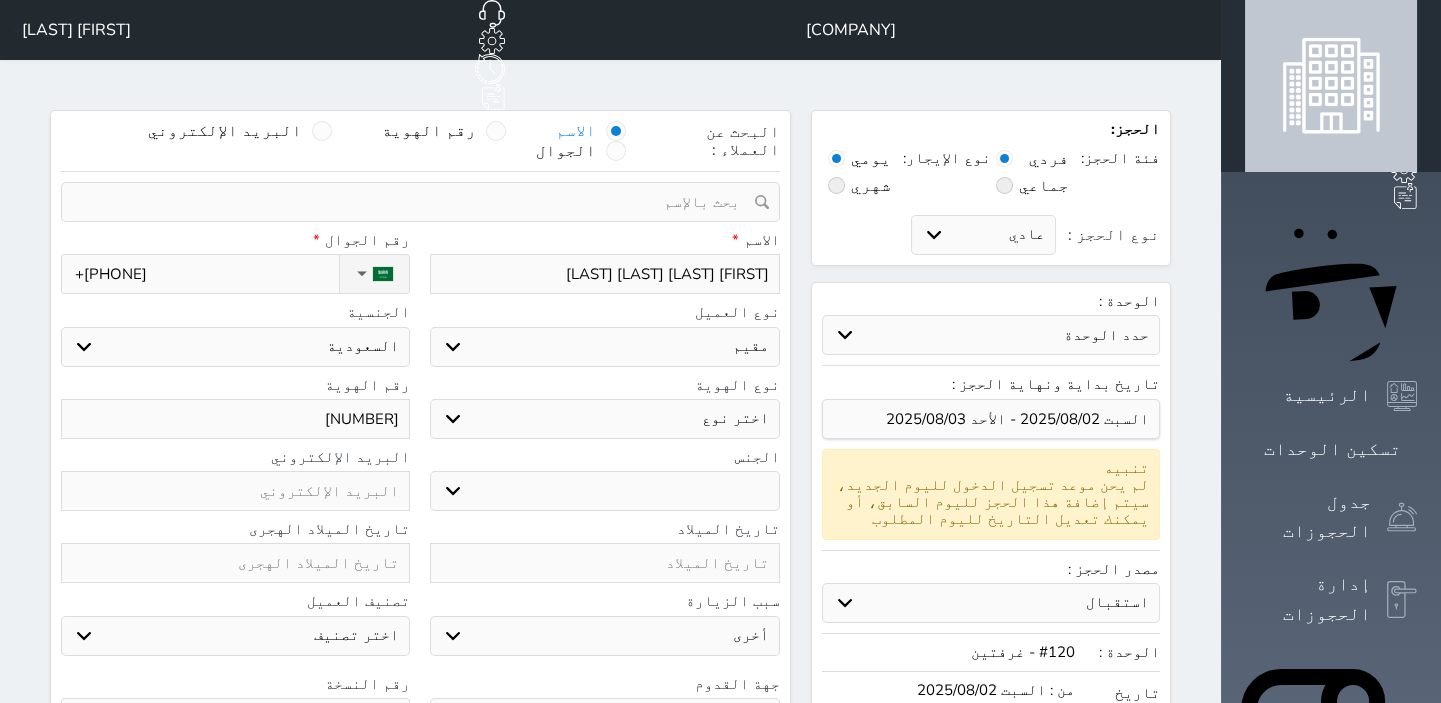 select 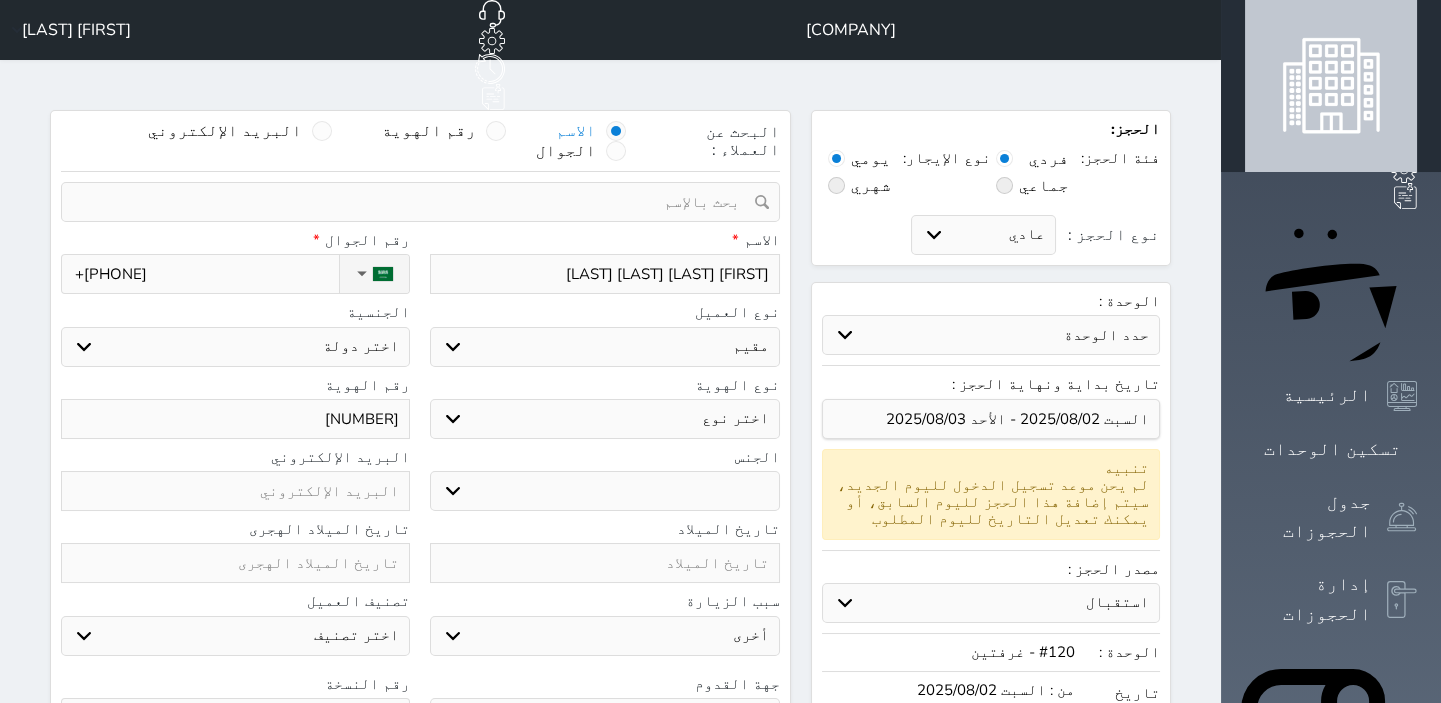 select on "male" 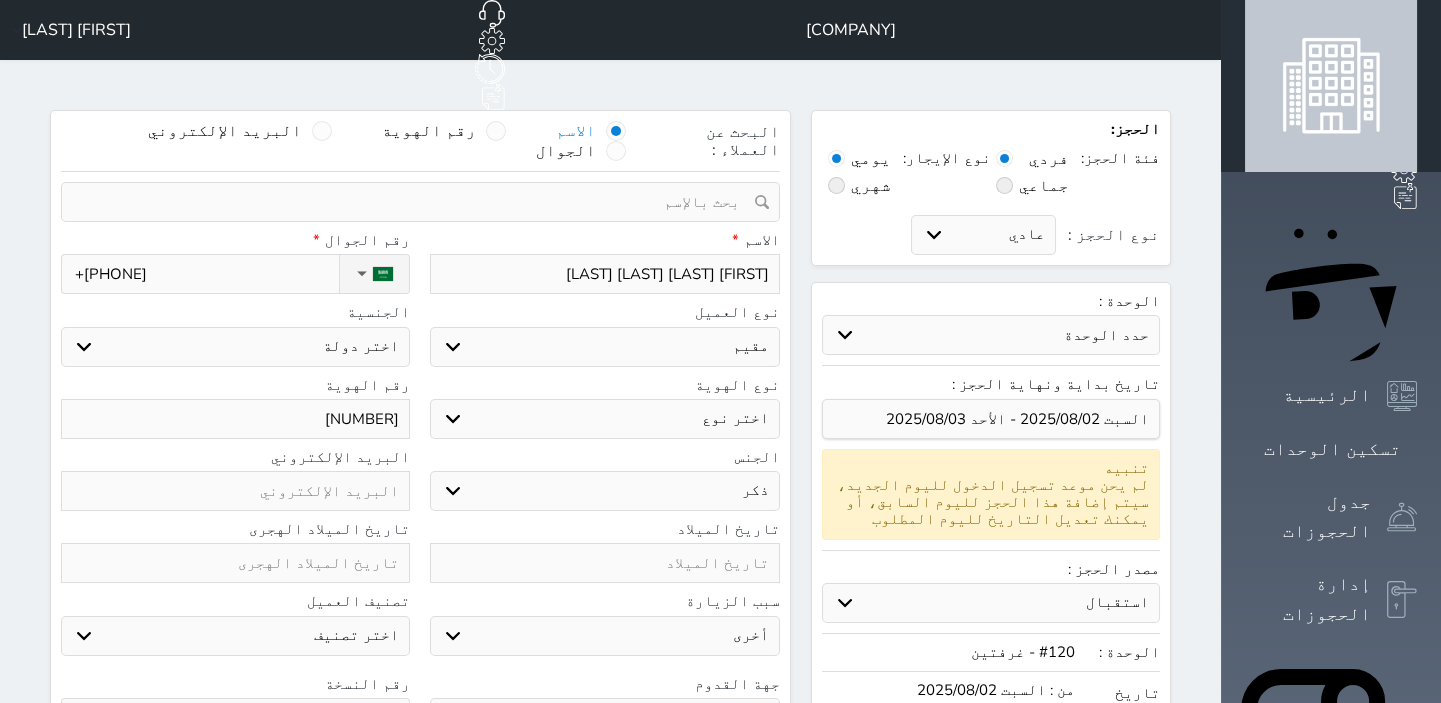 click on "ذكر   انثى" at bounding box center [604, 491] 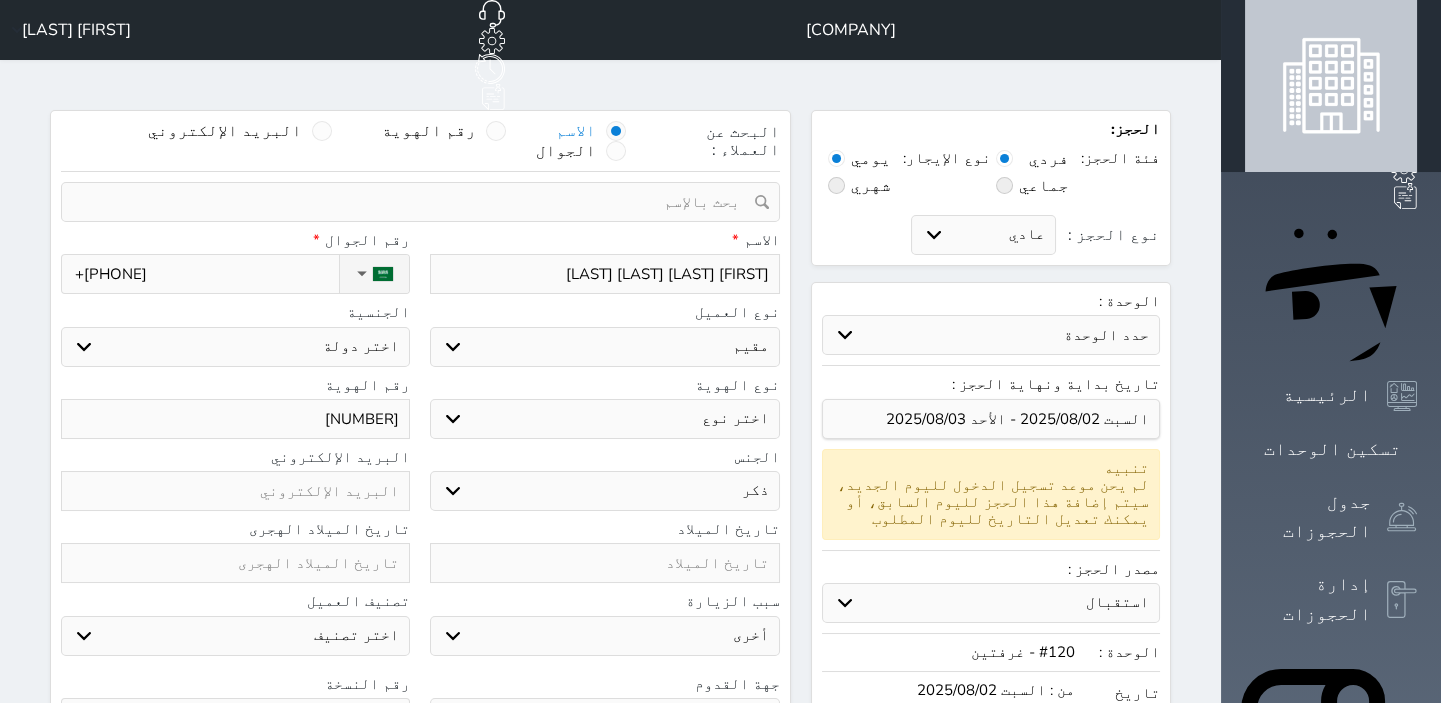 select 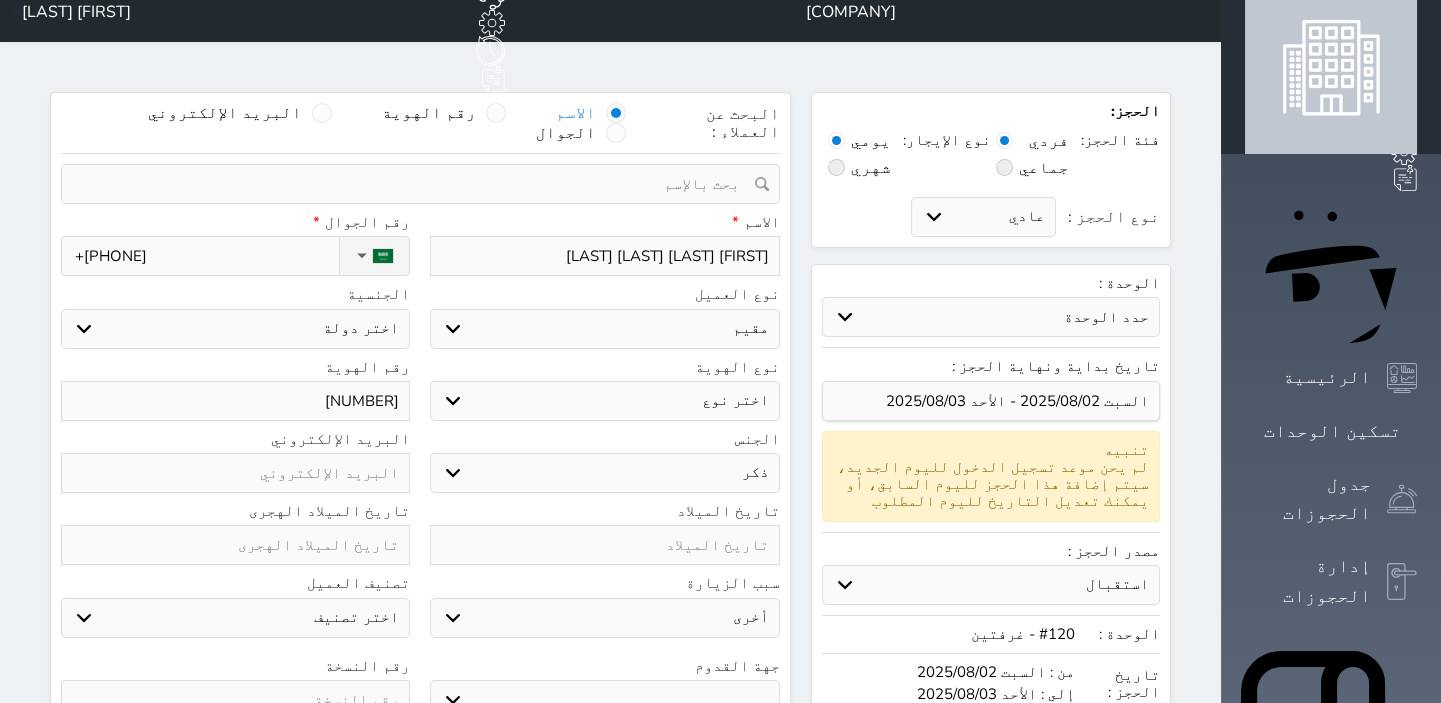 scroll, scrollTop: 0, scrollLeft: 0, axis: both 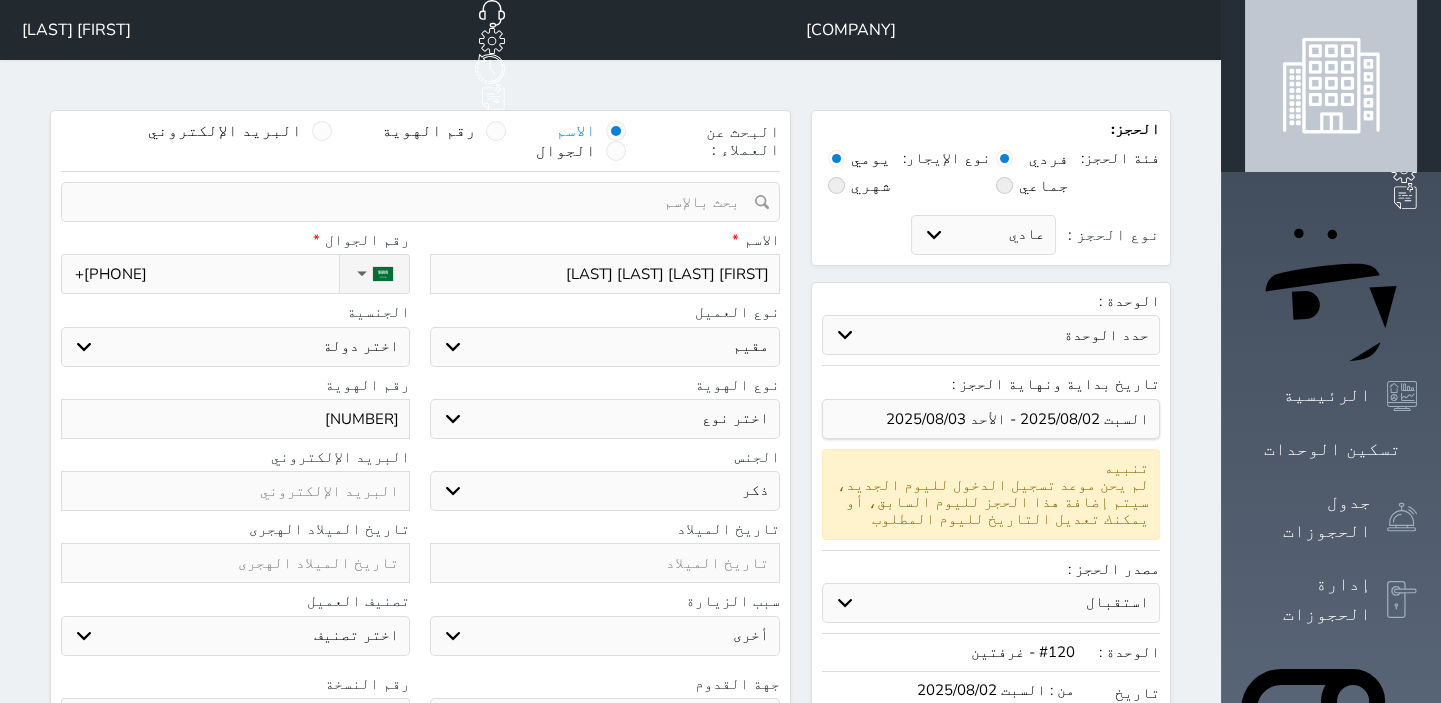 click on "اختر دولة
اثيوبيا
اجنبي بجواز سعودي
اخرى
اذربيجان
ارتيريا
ارمينيا
ازبكستان
اسبانيا
استراليا
استونيا" at bounding box center (235, 347) 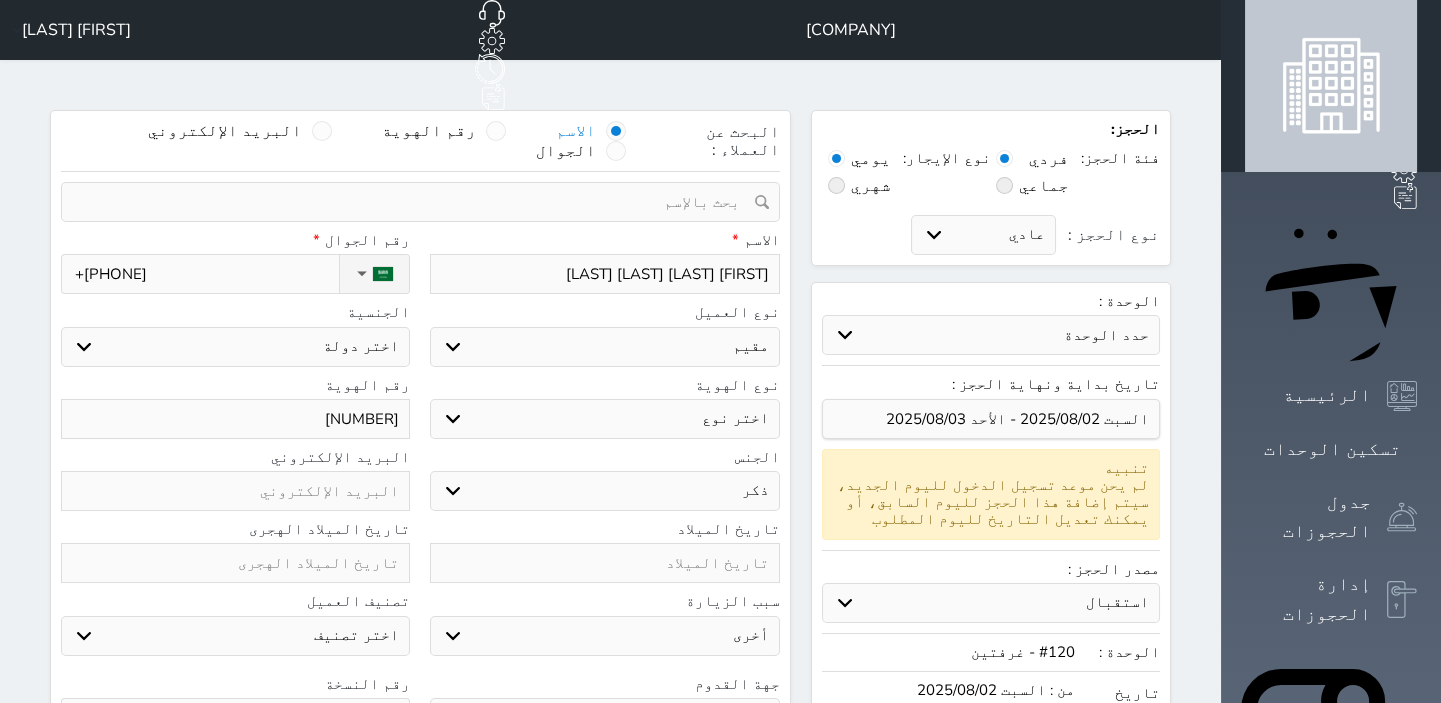 drag, startPoint x: 532, startPoint y: 390, endPoint x: 628, endPoint y: 300, distance: 131.59027 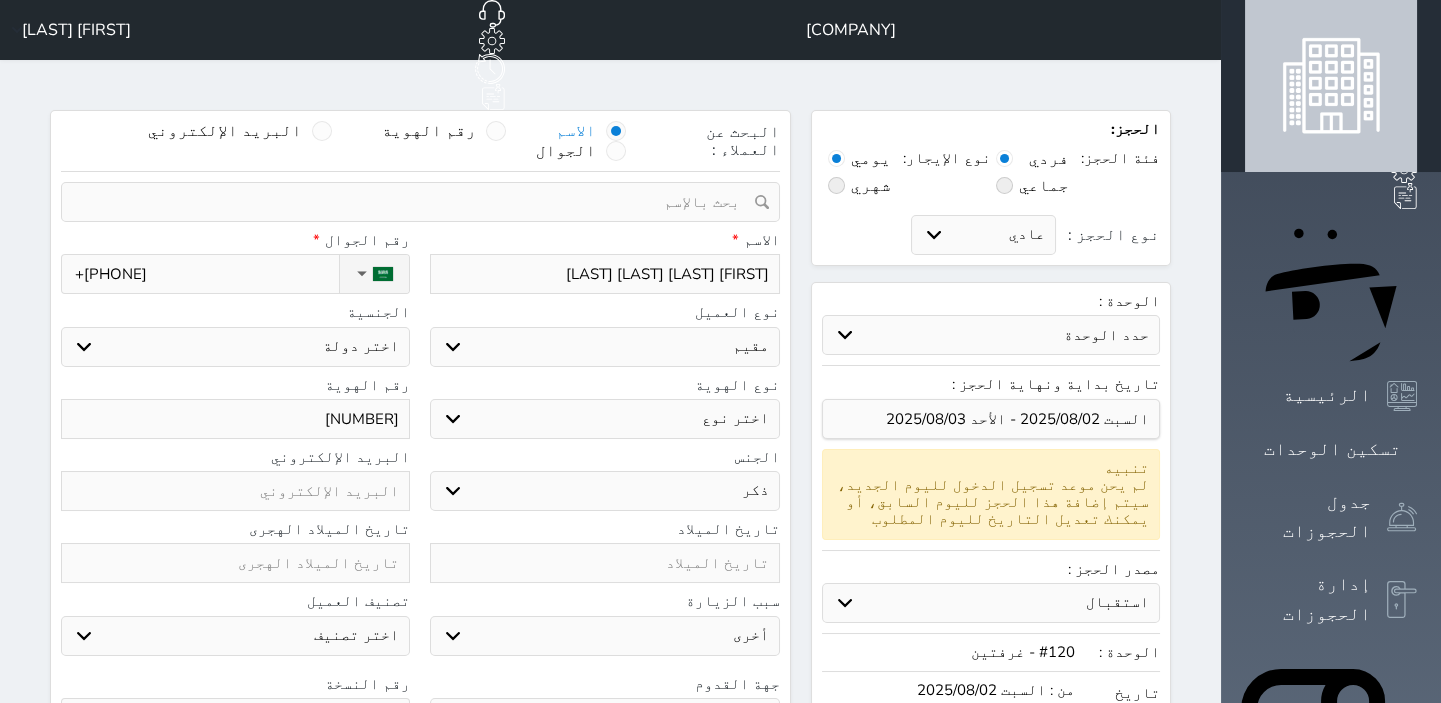 click on "نوع الهوية
اختر نوع   مقيم جواز السفر   رقم الهوية
[NUMBER]" at bounding box center (420, 413) 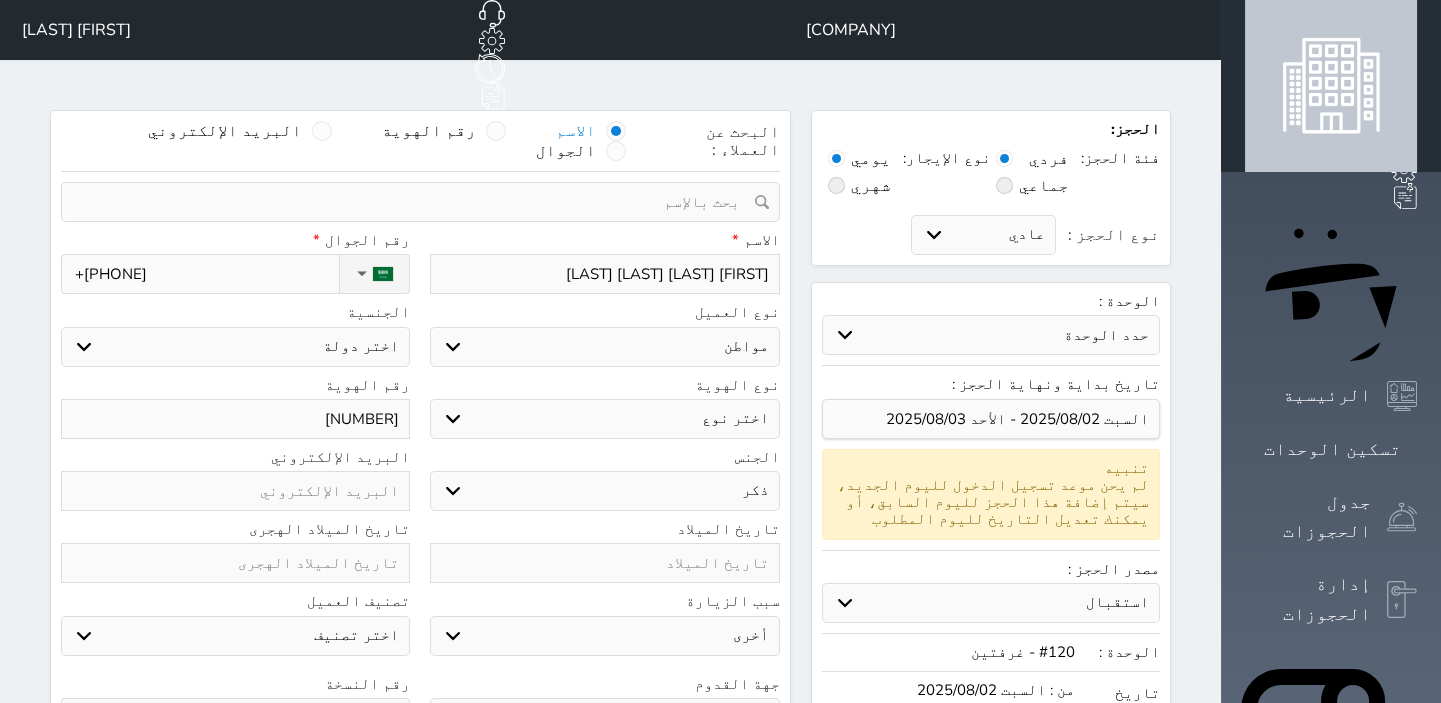 click on "اختر نوع   مواطن مواطن خليجي زائر مقيم" at bounding box center (604, 347) 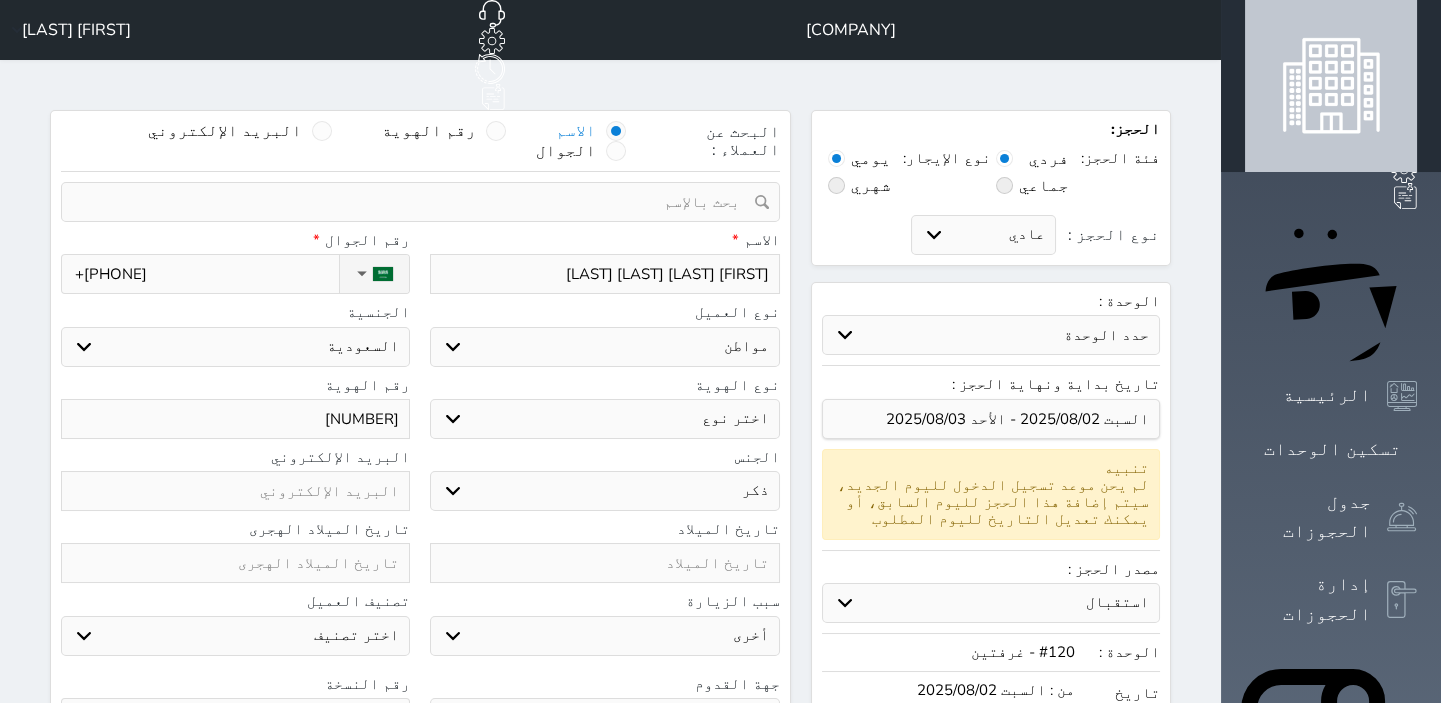 drag, startPoint x: 610, startPoint y: 435, endPoint x: 611, endPoint y: 449, distance: 14.035668 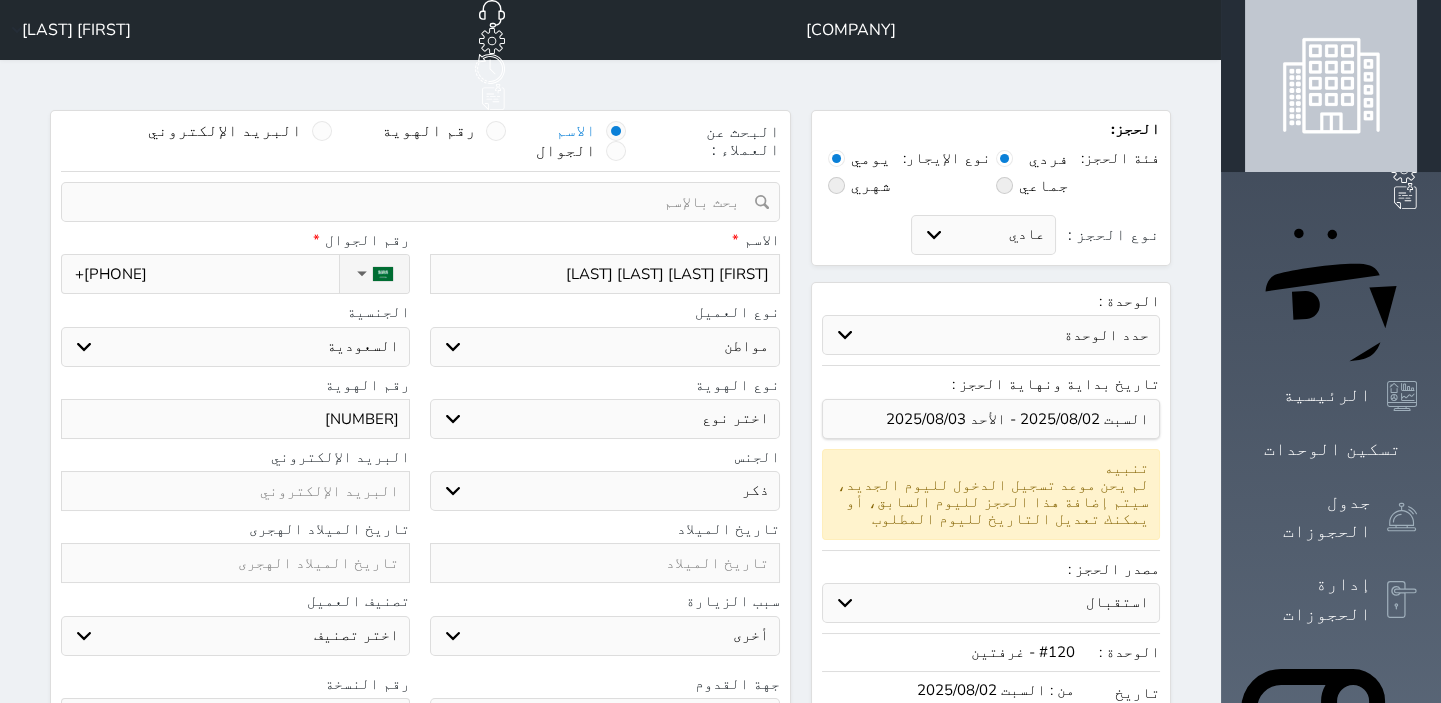 click on "اختر نوع   هوية وطنية هوية عائلية جواز السفر" at bounding box center (604, 419) 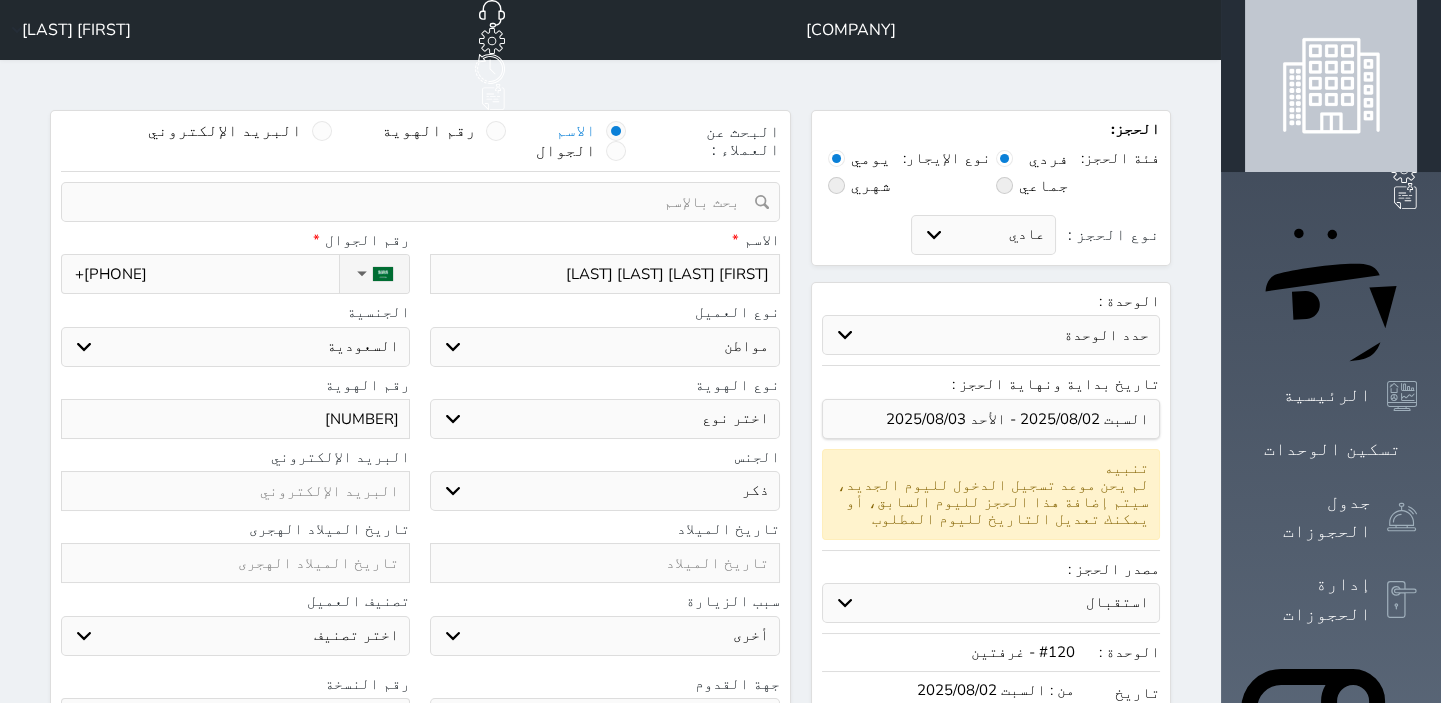 click on "اختر نوع   مواطن مواطن خليجي زائر مقيم" at bounding box center (604, 347) 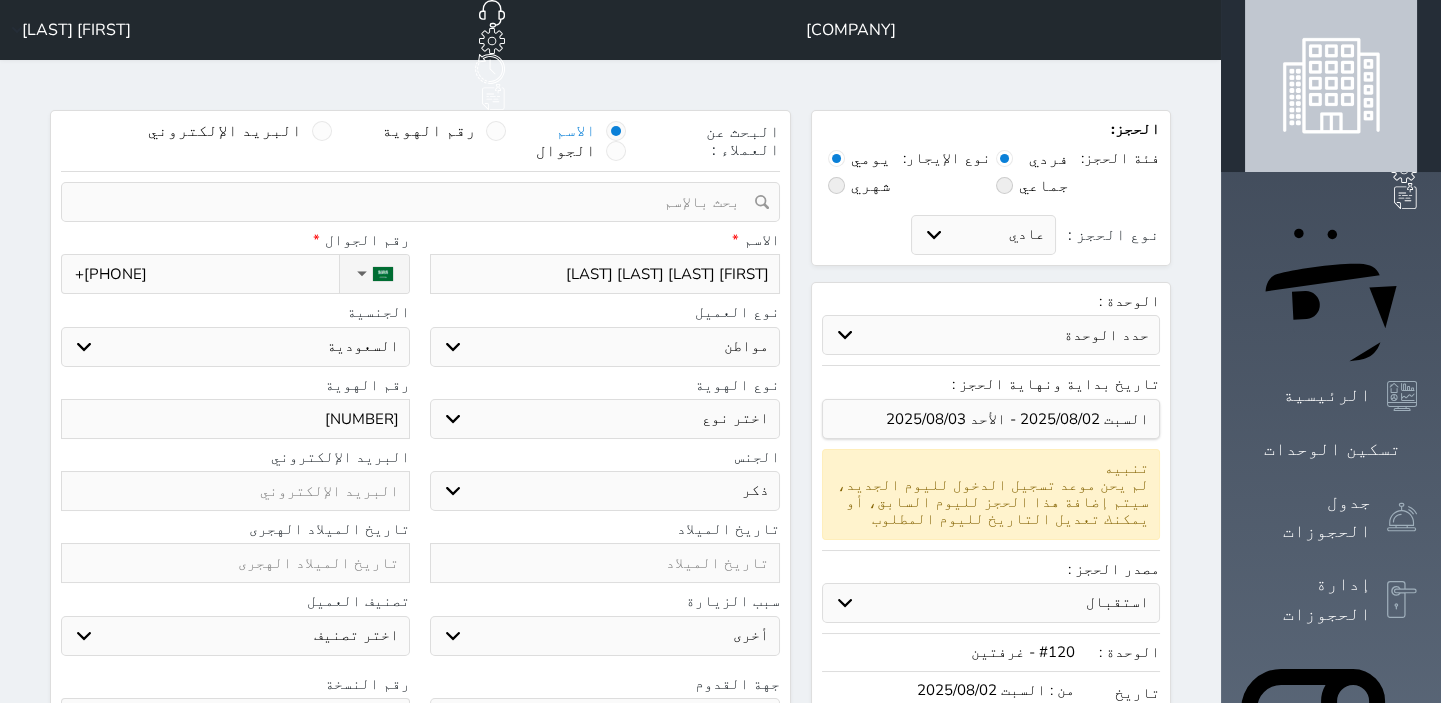 click on "الاسم *" at bounding box center (604, 240) 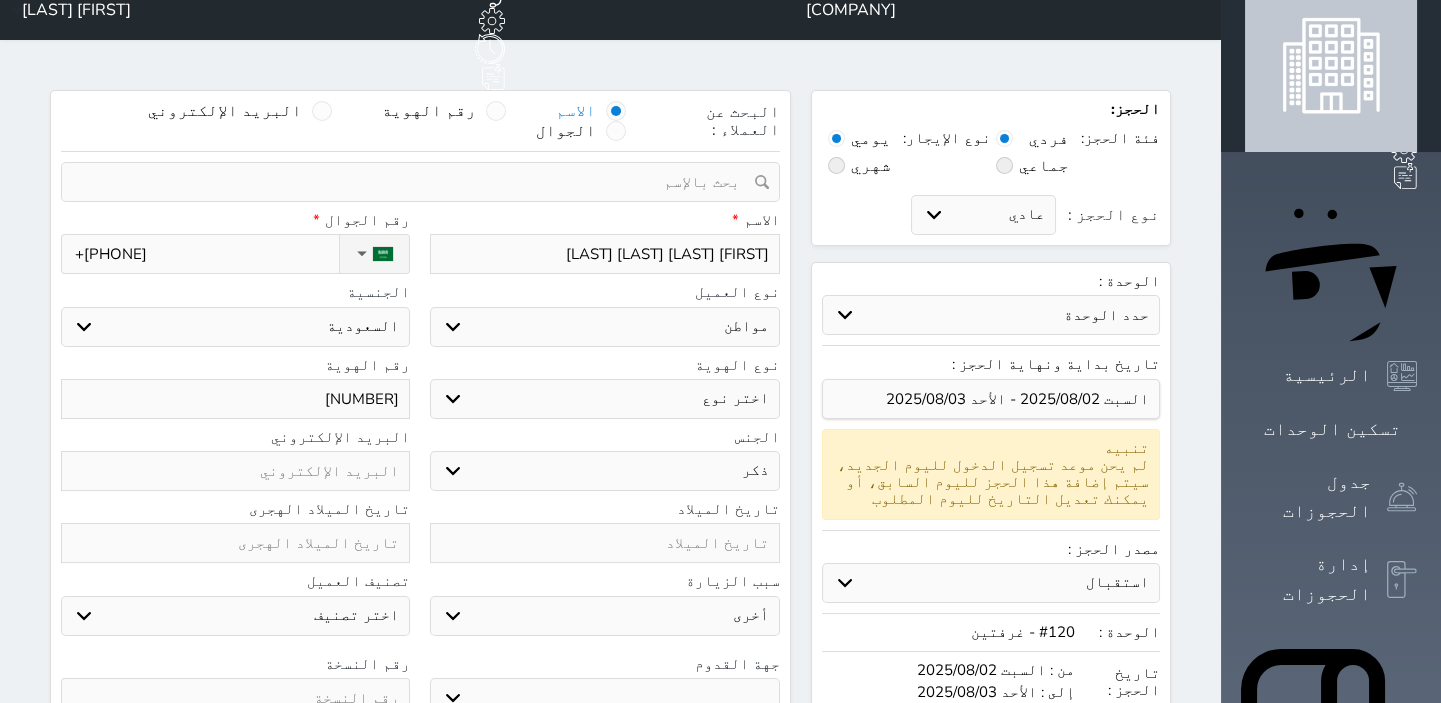 scroll, scrollTop: 0, scrollLeft: 0, axis: both 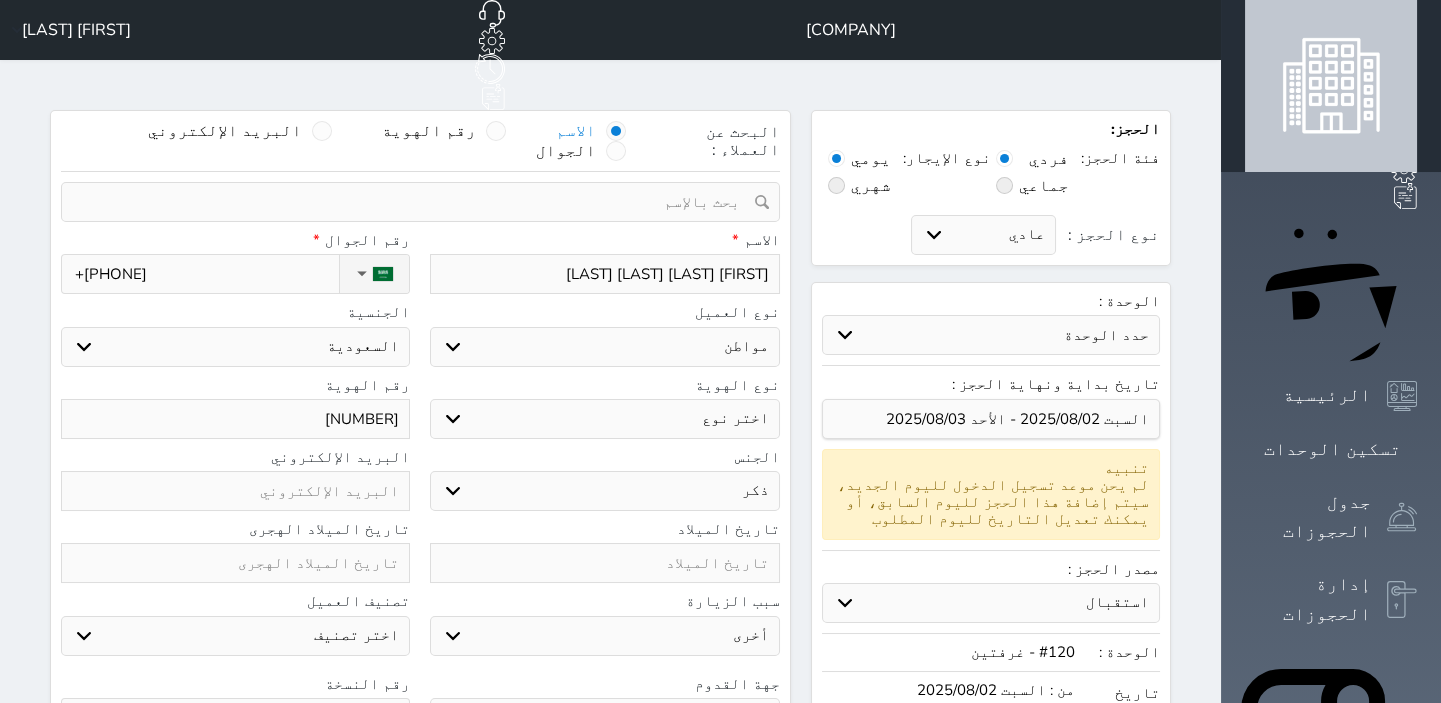 click on "اختر نوع   مواطن مواطن خليجي زائر مقيم" at bounding box center (604, 347) 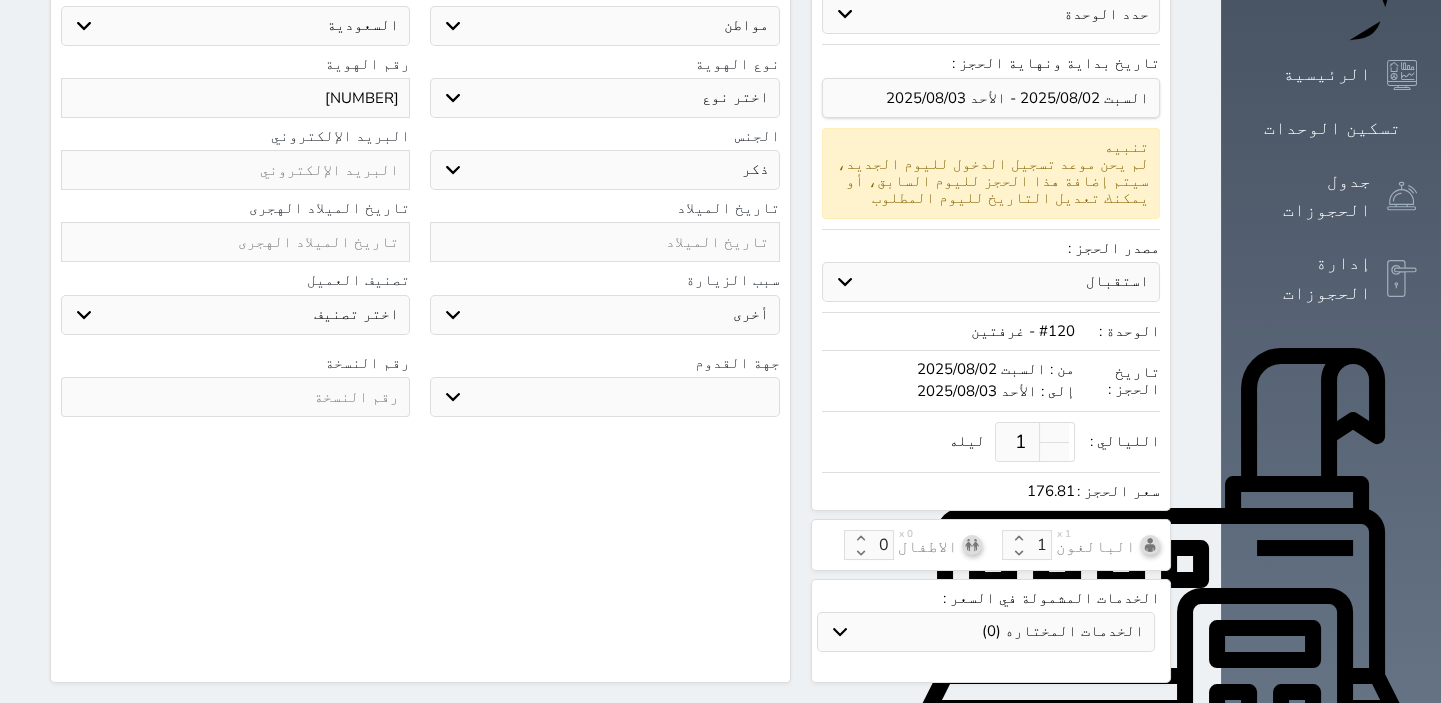 scroll, scrollTop: 610, scrollLeft: 0, axis: vertical 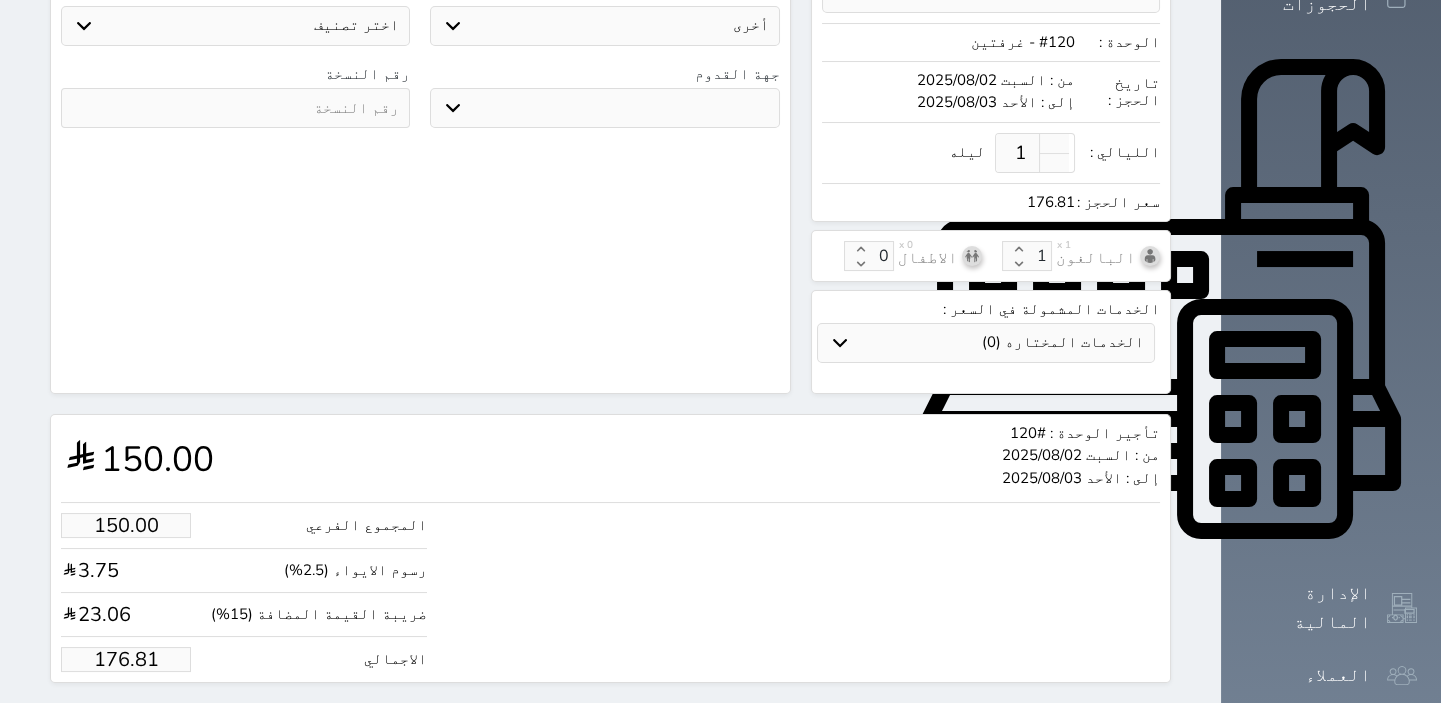 click on "176.81" at bounding box center (126, 659) 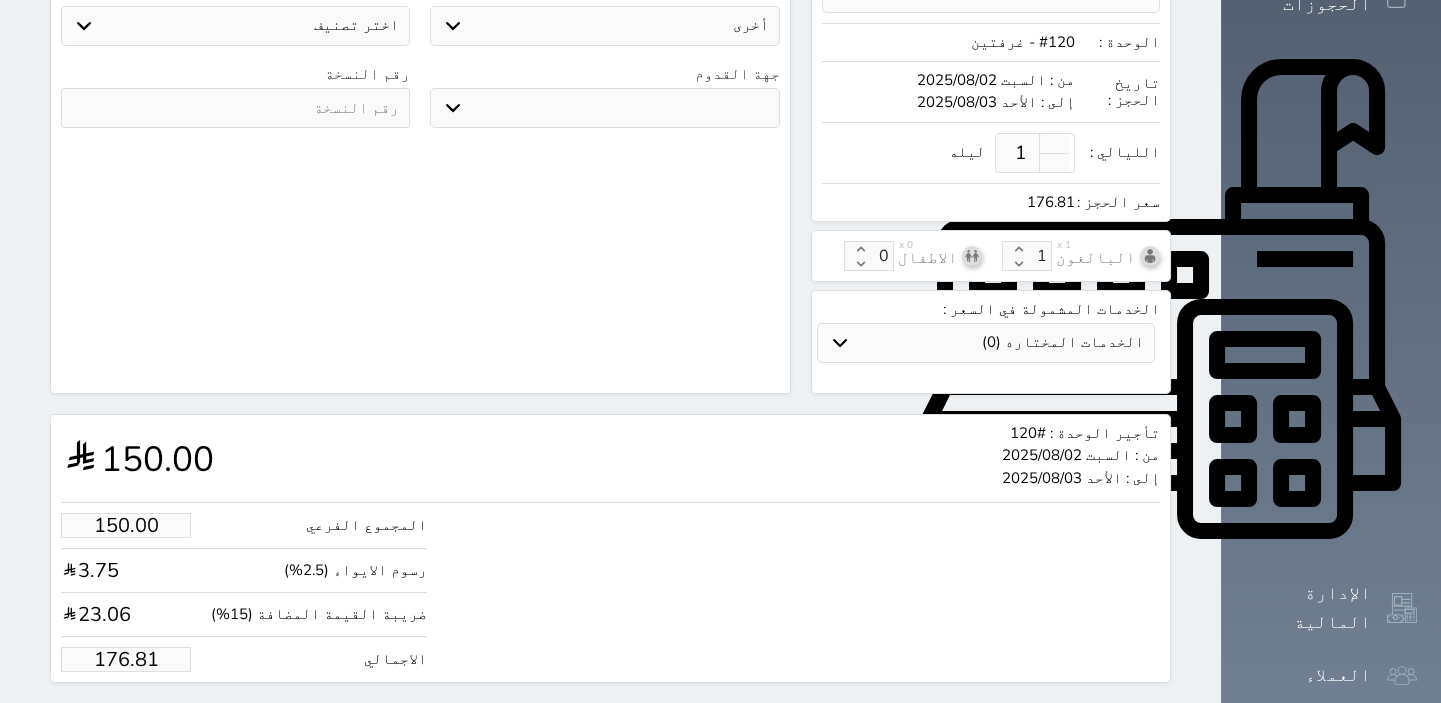 type on "5.94" 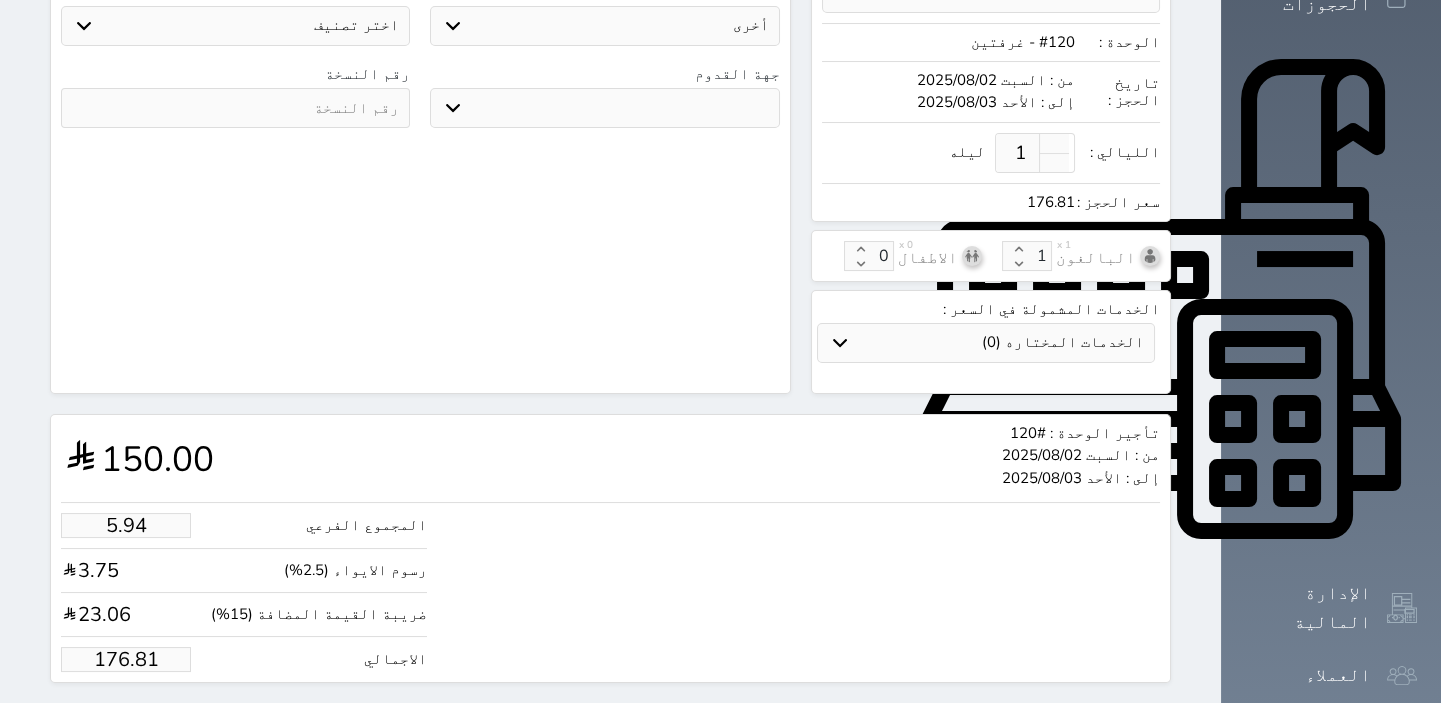 type on "7" 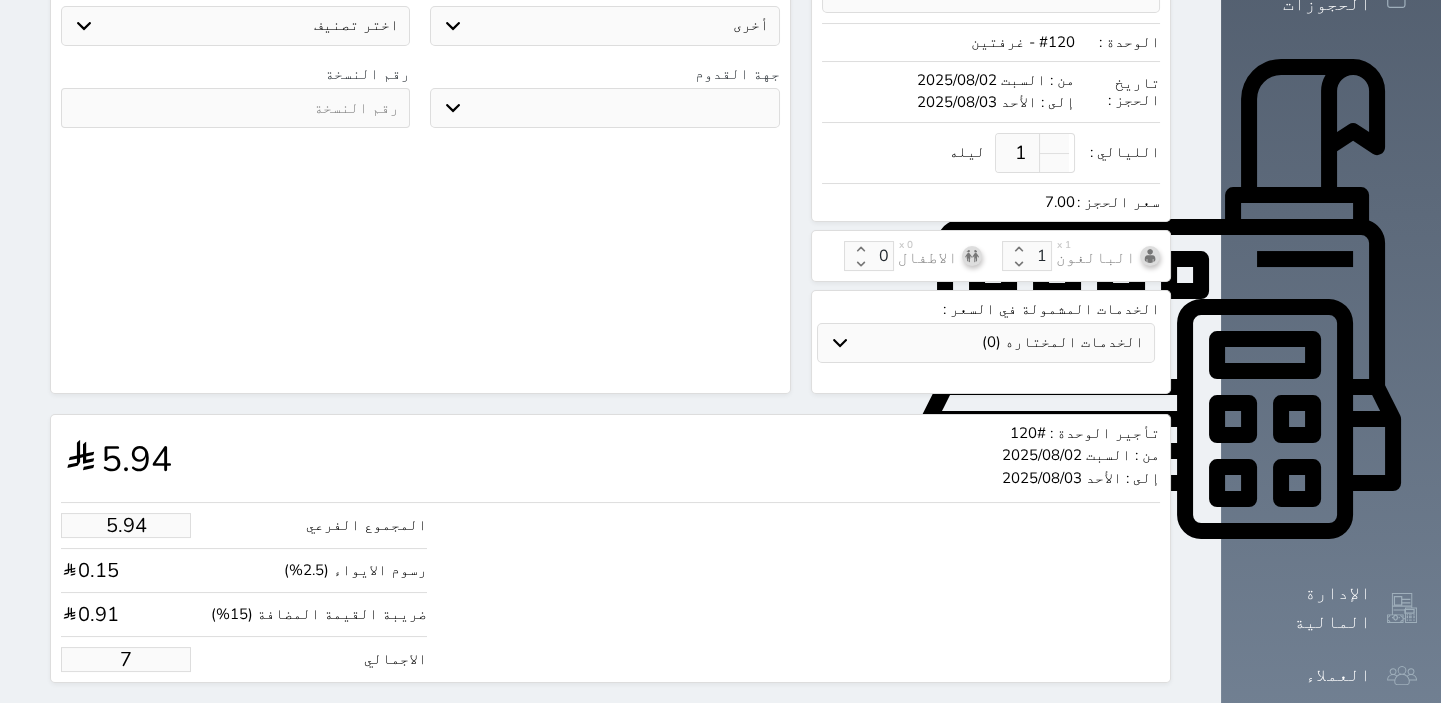 type on "59.38" 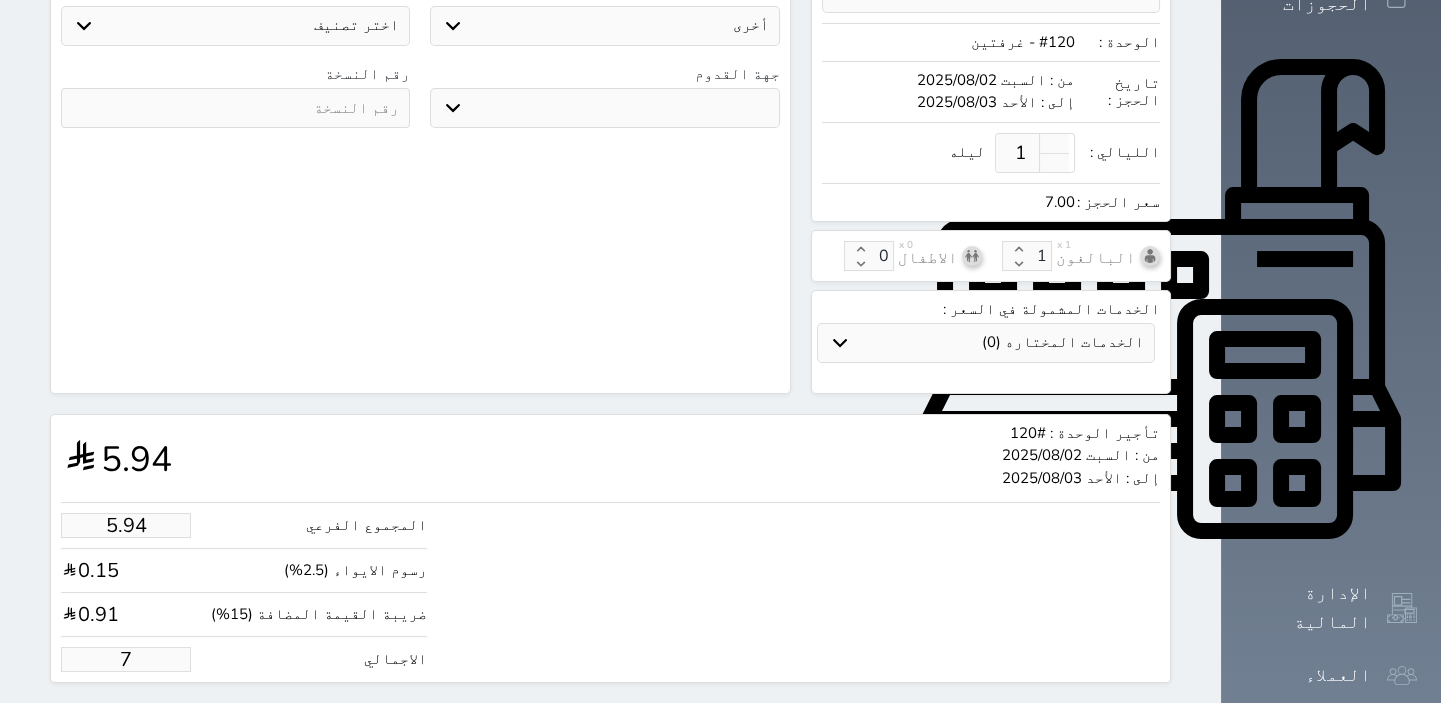 type on "70" 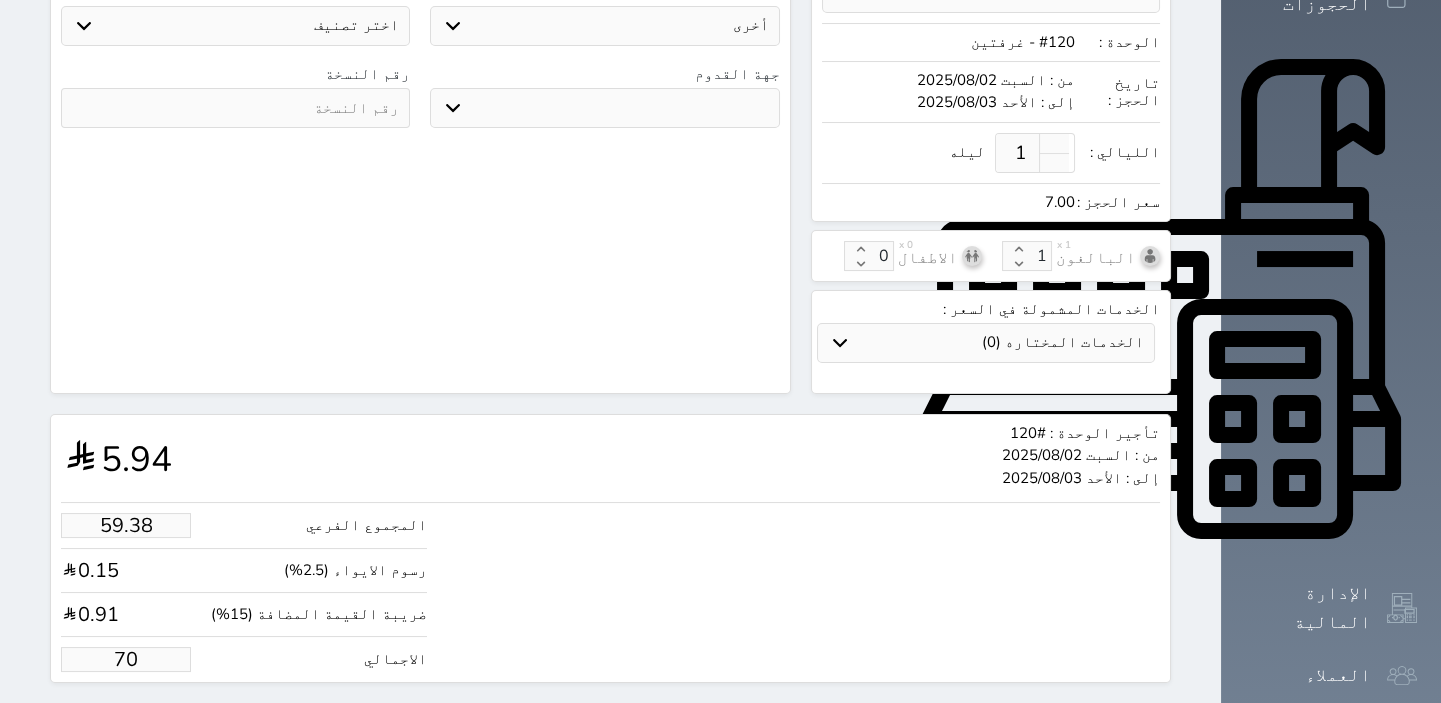 select 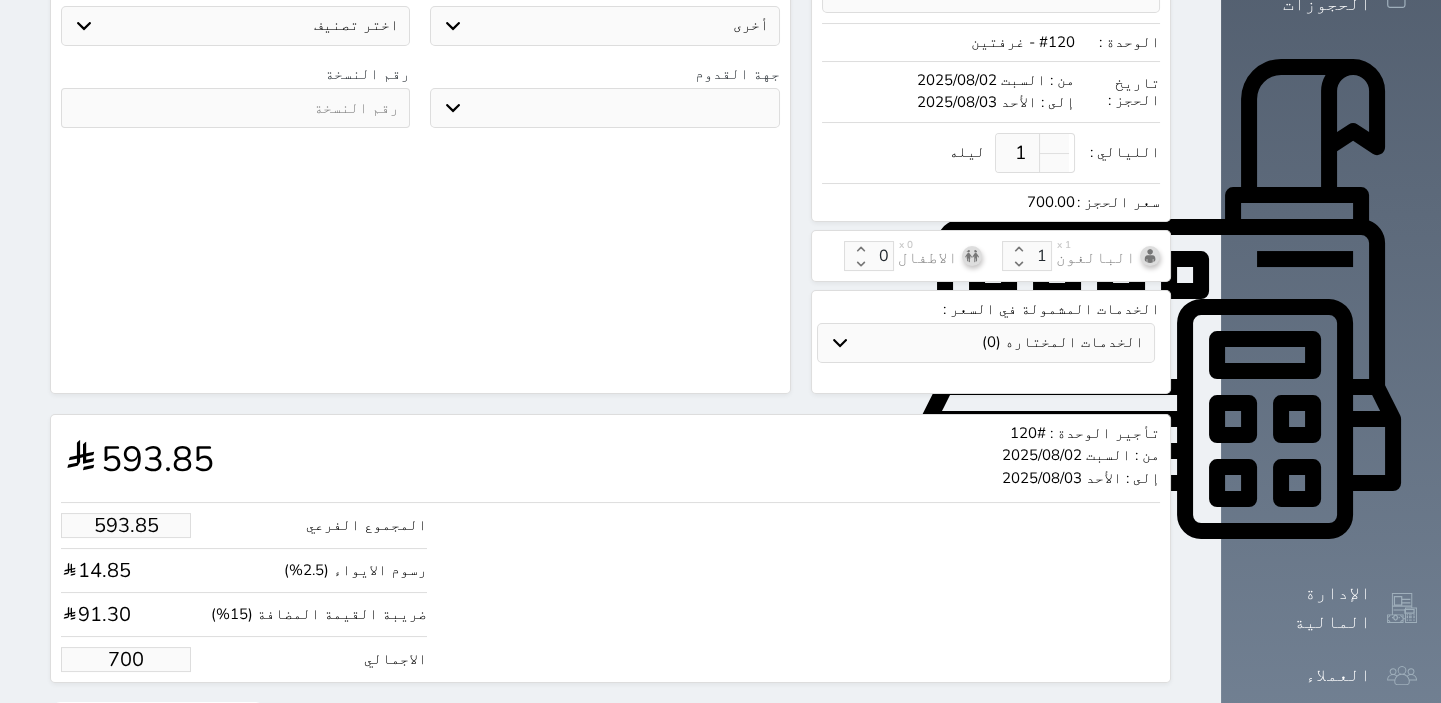 type on "700.00" 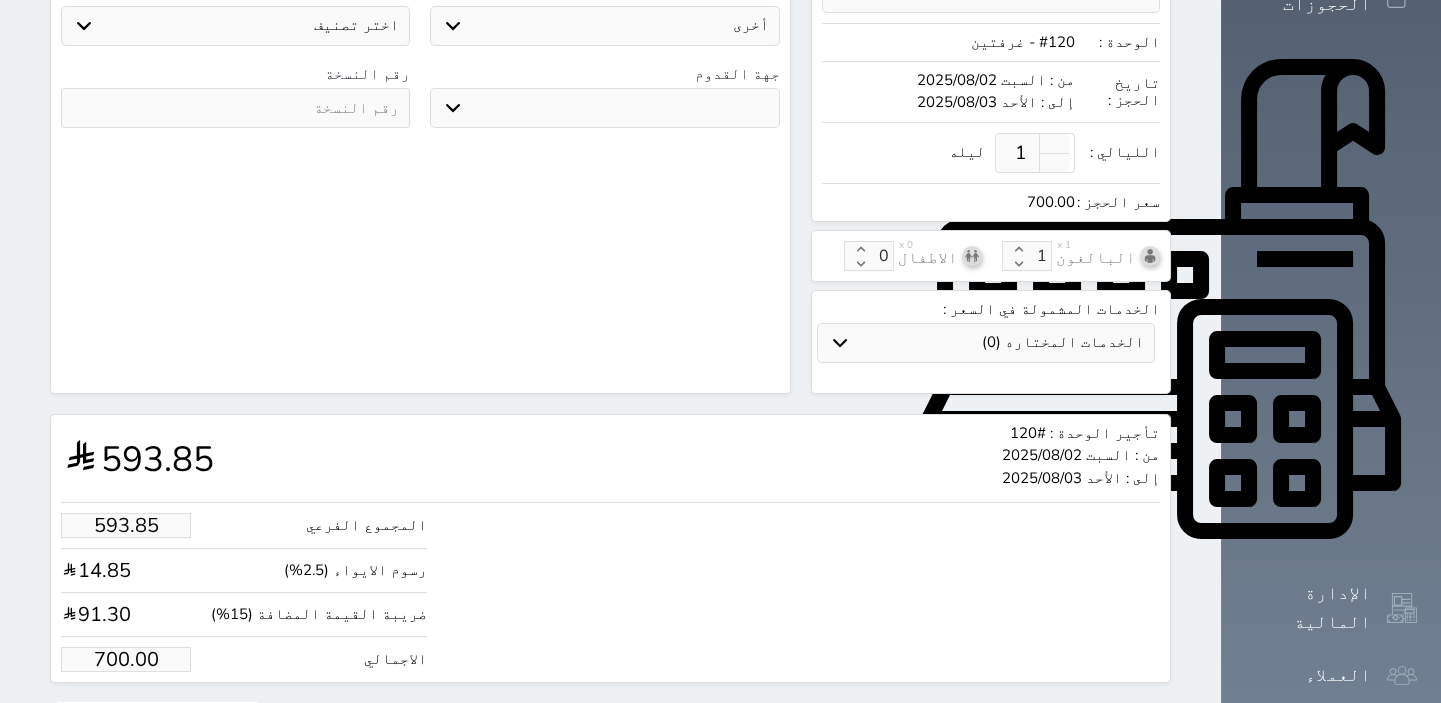 click on "حجز" at bounding box center [158, 720] 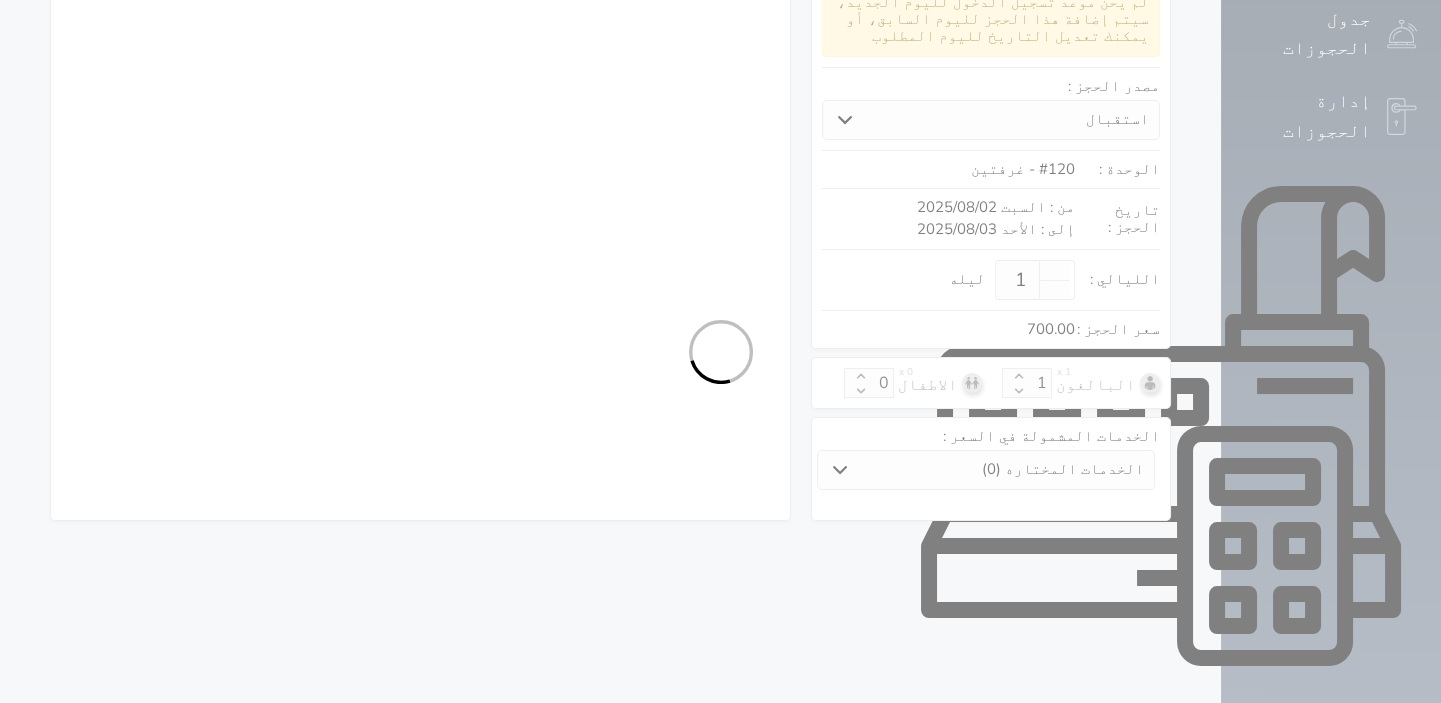 select on "1" 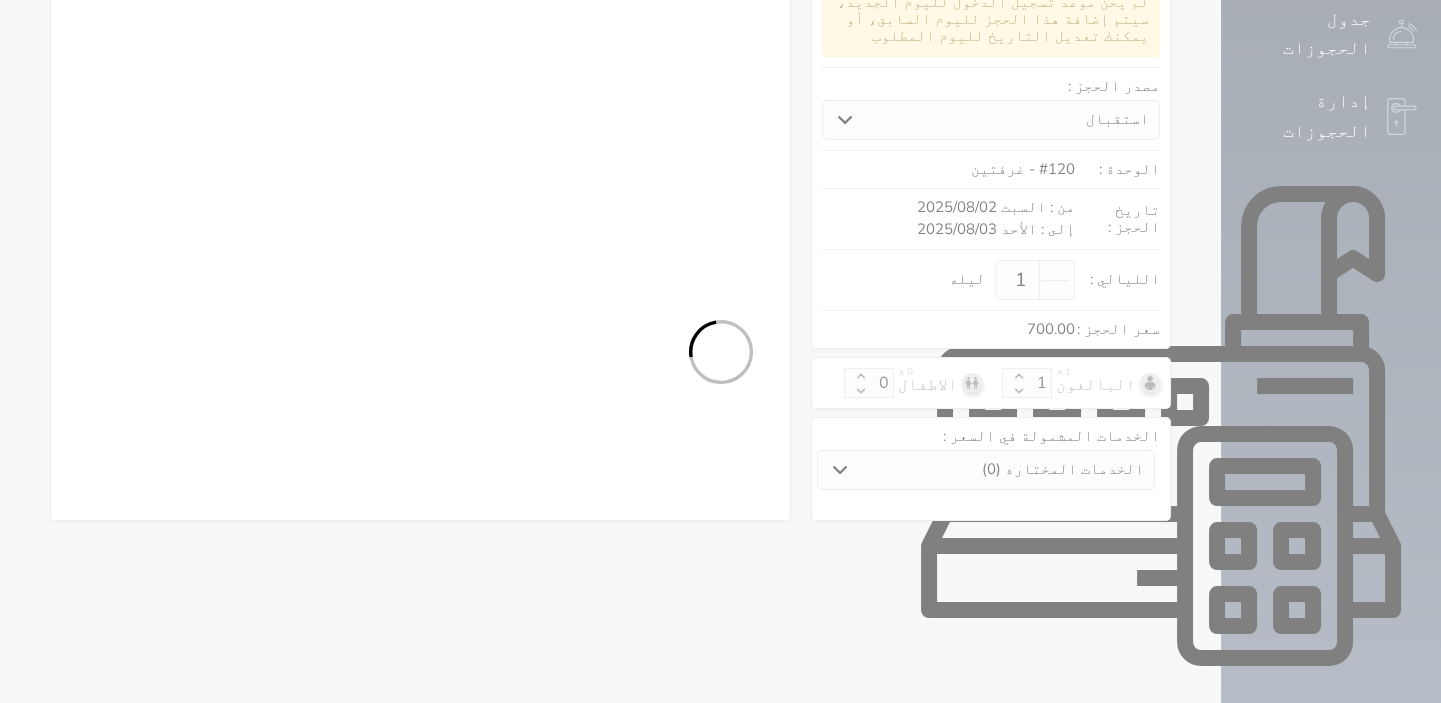 select on "113" 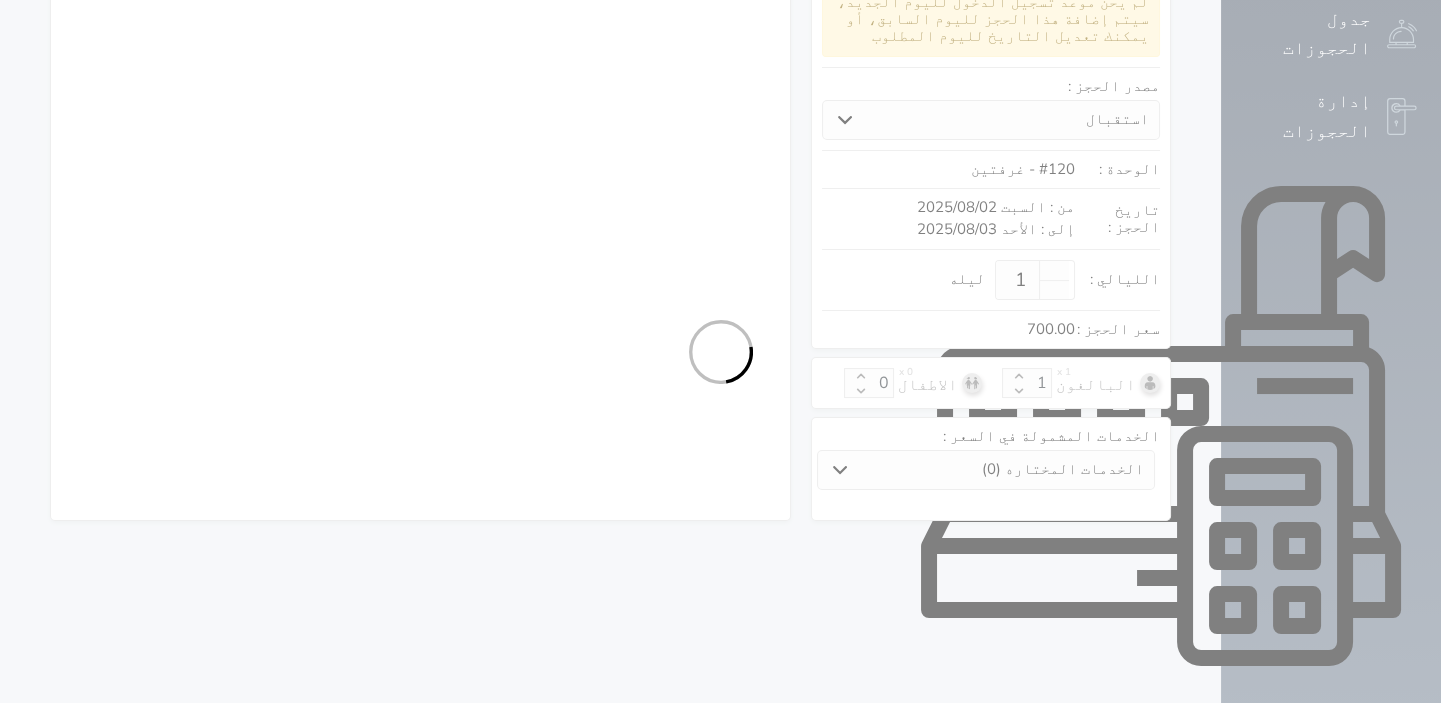 select on "1" 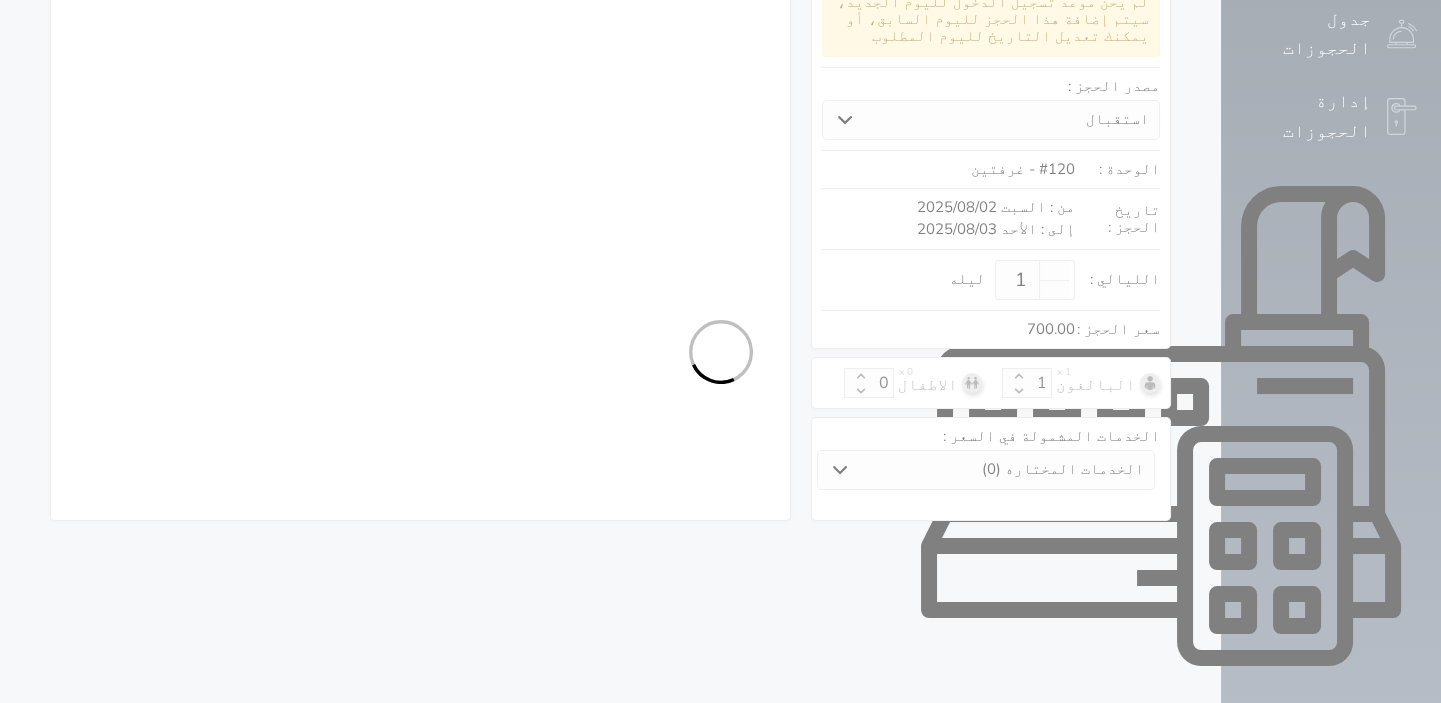 select on "7" 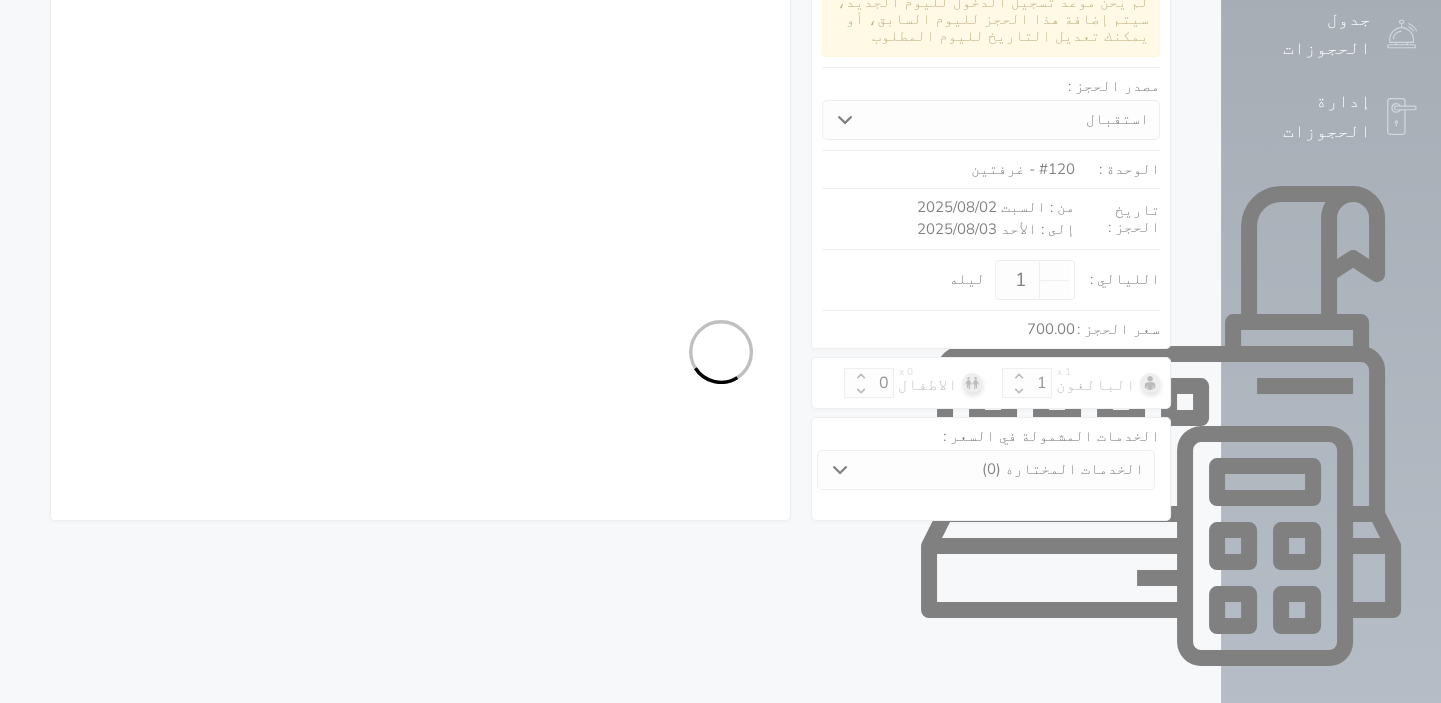 select 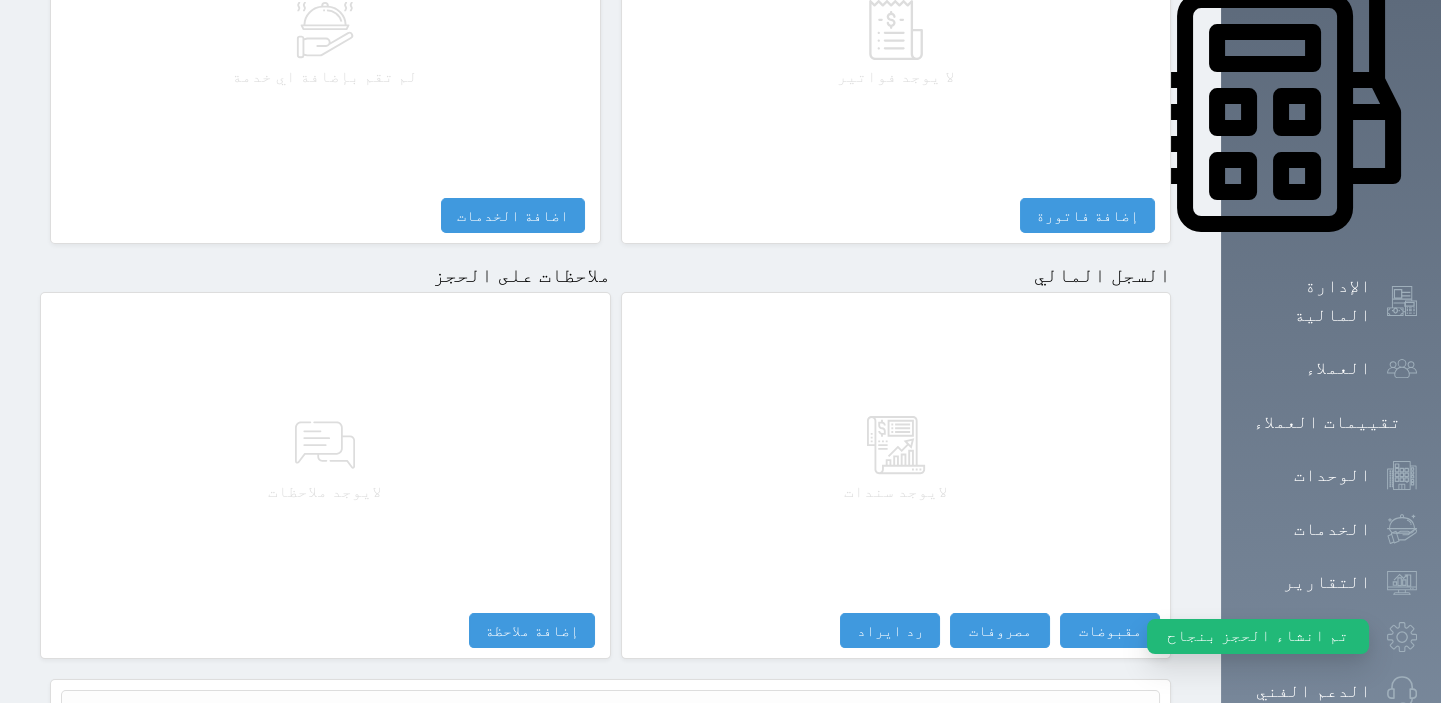 scroll, scrollTop: 999, scrollLeft: 0, axis: vertical 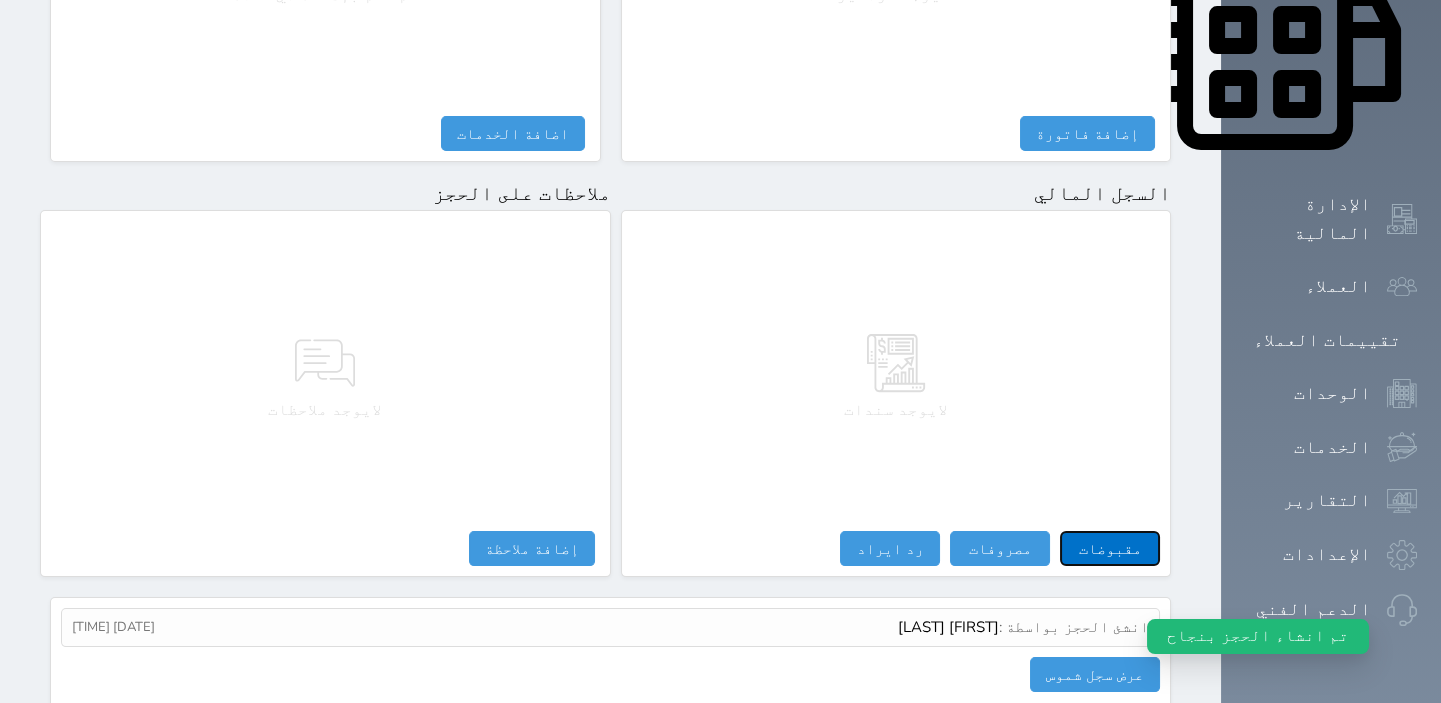 click on "مقبوضات" at bounding box center [1110, 548] 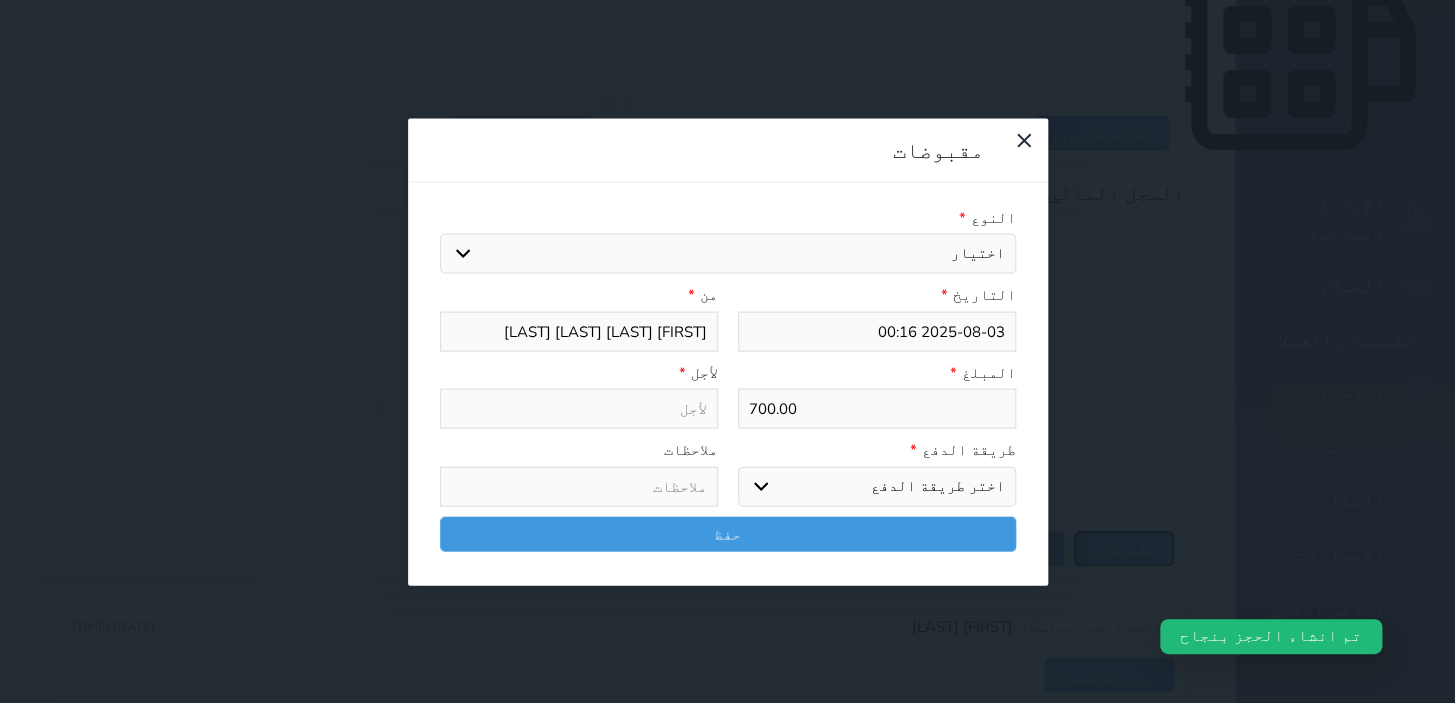 select 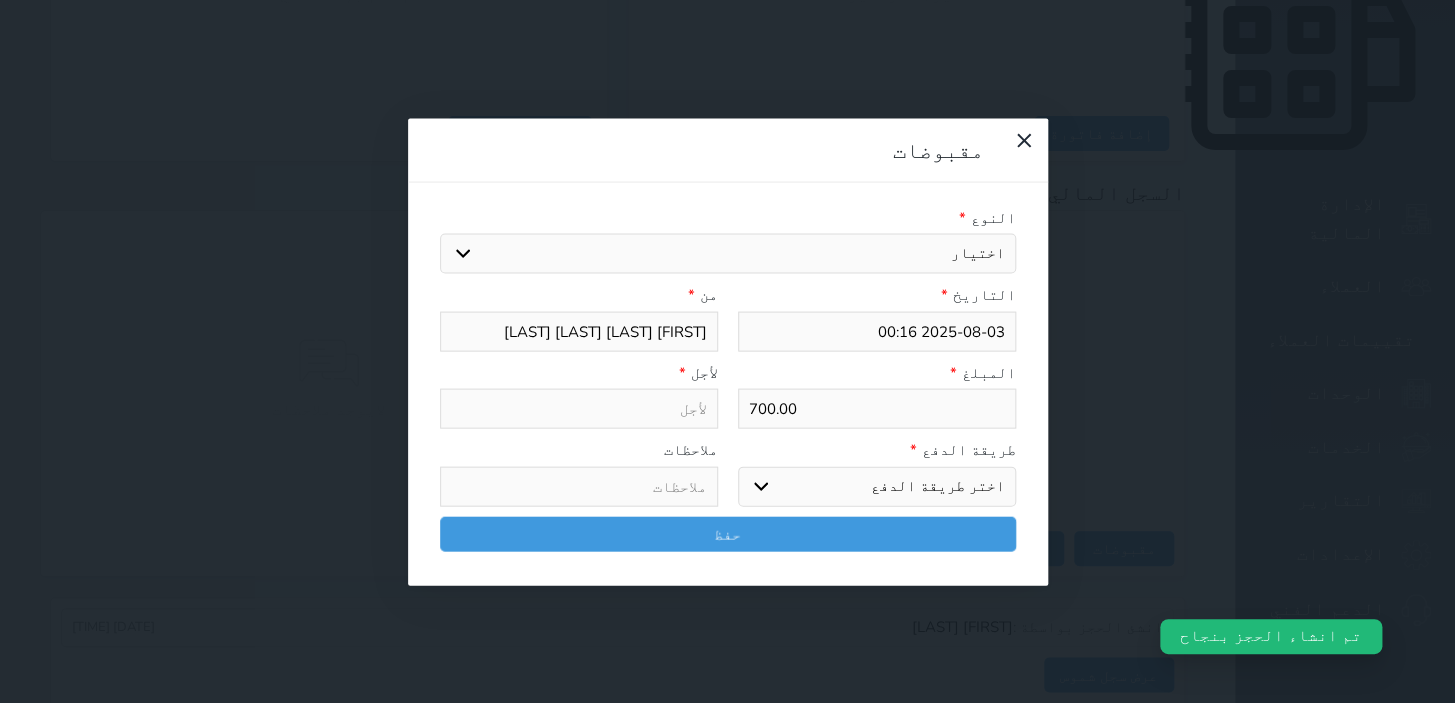 click on "اختيار   مقبوضات عامة قيمة إيجار فواتير تامين عربون لا ينطبق آخر مغسلة واي فاي - الإنترنت مواقف السيارات طعام الأغذية والمشروبات مشروبات المشروبات الباردة المشروبات الساخنة الإفطار غداء عشاء مخبز و كعك حمام سباحة الصالة الرياضية سبا و خدمات الجمال اختيار وإسقاط (خدمات النقل) ميني بار كابل - تلفزيون سرير إضافي تصفيف الشعر التسوق خدمات الجولات السياحية المنظمة خدمات الدليل السياحي" at bounding box center [728, 254] 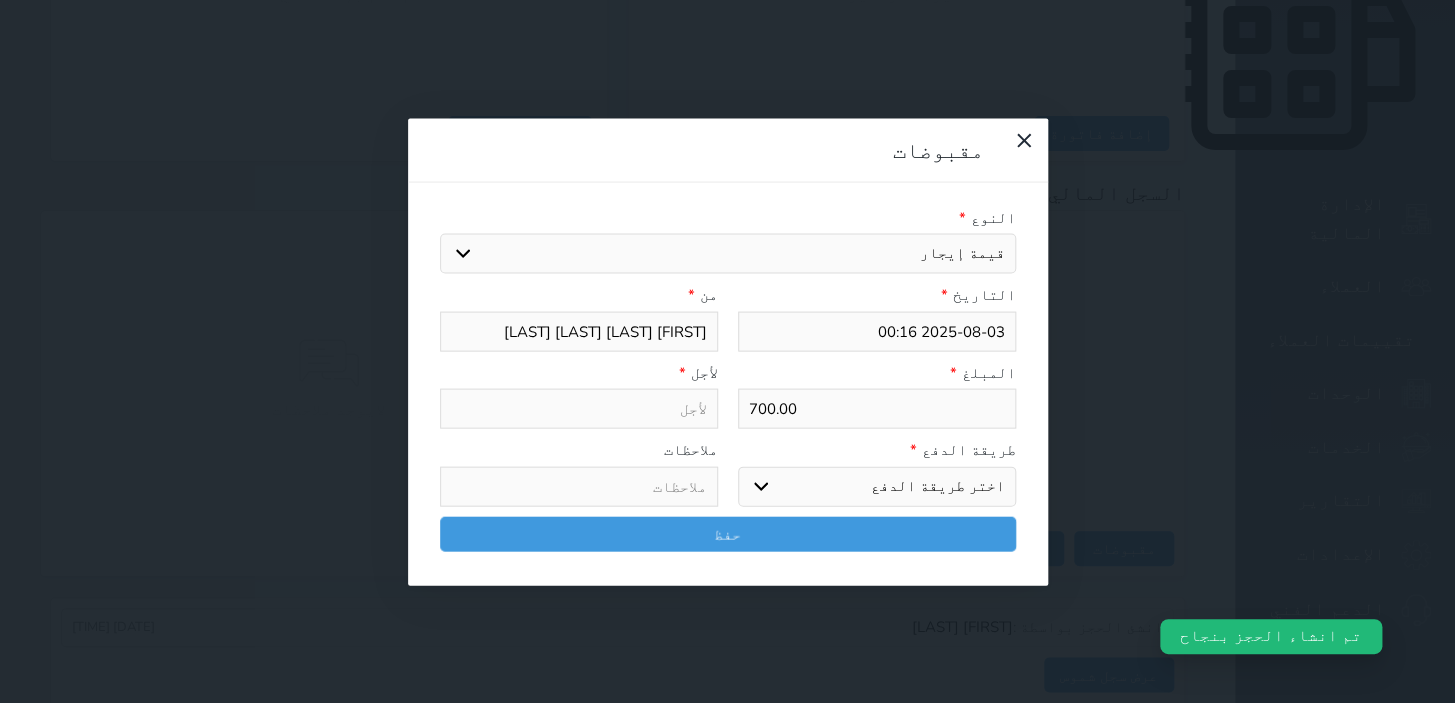 click on "اختيار   مقبوضات عامة قيمة إيجار فواتير تامين عربون لا ينطبق آخر مغسلة واي فاي - الإنترنت مواقف السيارات طعام الأغذية والمشروبات مشروبات المشروبات الباردة المشروبات الساخنة الإفطار غداء عشاء مخبز و كعك حمام سباحة الصالة الرياضية سبا و خدمات الجمال اختيار وإسقاط (خدمات النقل) ميني بار كابل - تلفزيون سرير إضافي تصفيف الشعر التسوق خدمات الجولات السياحية المنظمة خدمات الدليل السياحي" at bounding box center [728, 254] 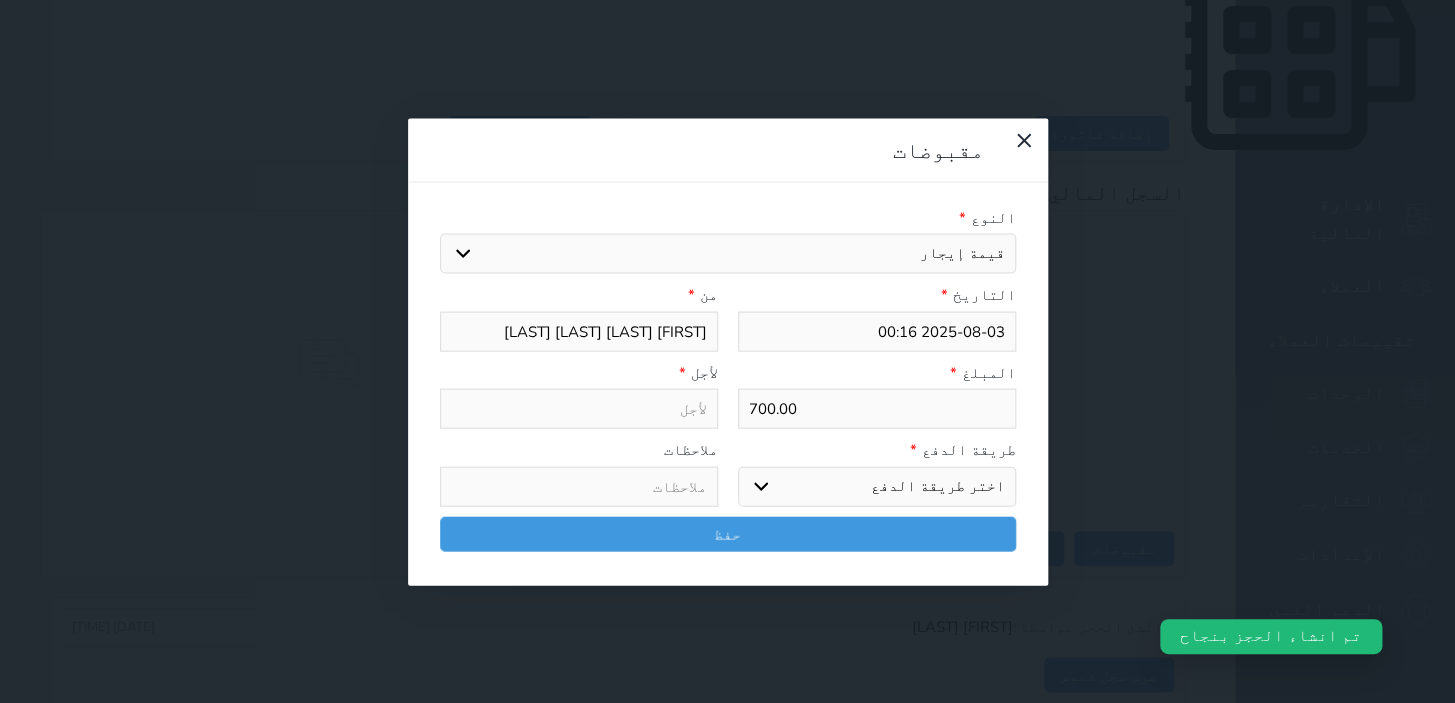 type on "قيمة إيجار - الوحدة - 120" 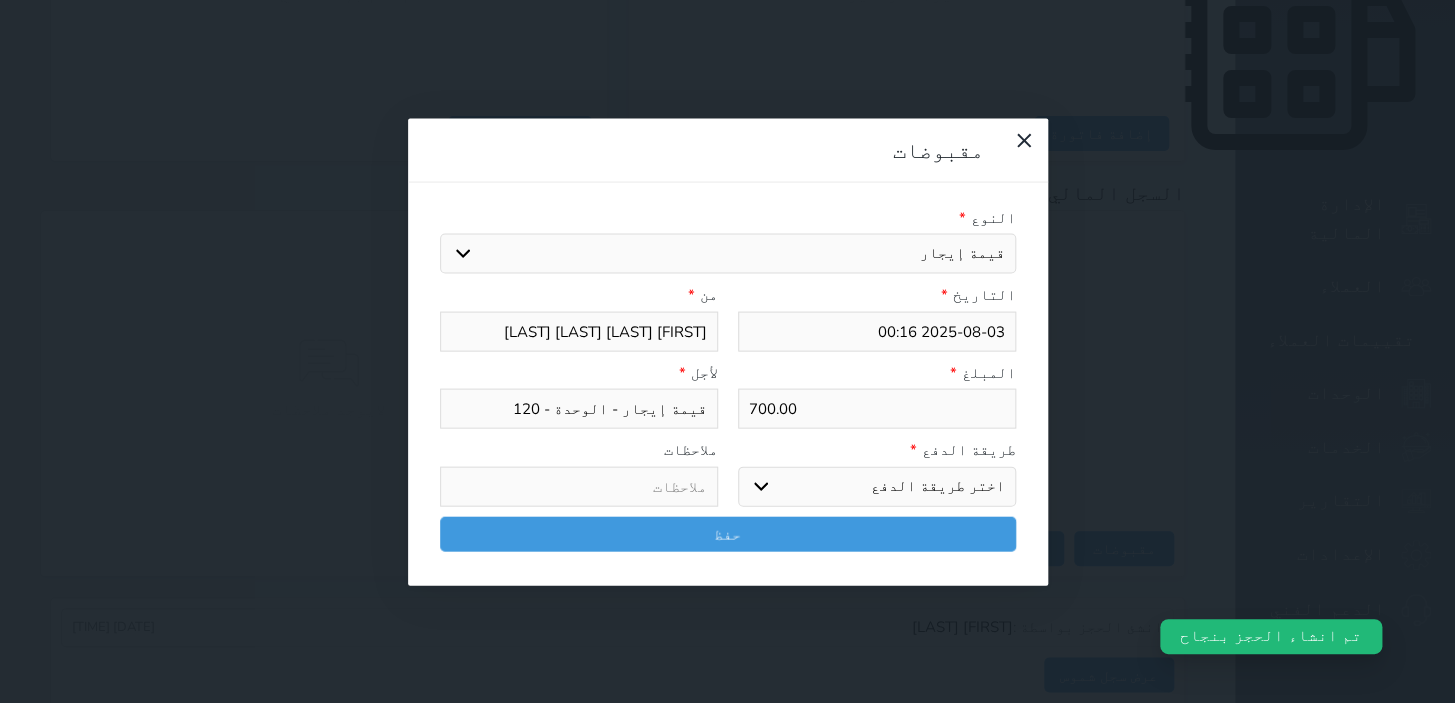 drag, startPoint x: 904, startPoint y: 364, endPoint x: 900, endPoint y: 388, distance: 24.33105 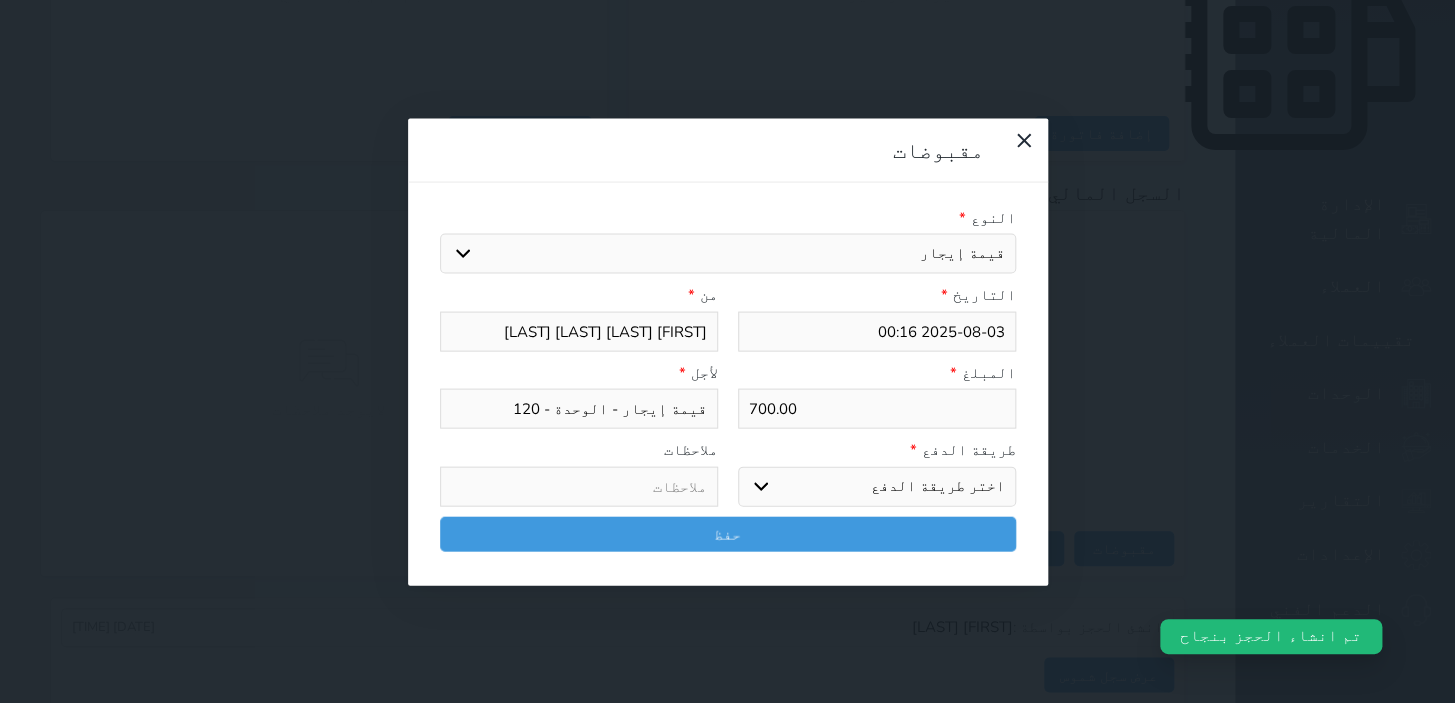 click on "اختر طريقة الدفع   دفع نقدى   تحويل بنكى   مدى   بطاقة ائتمان   آجل" at bounding box center [877, 486] 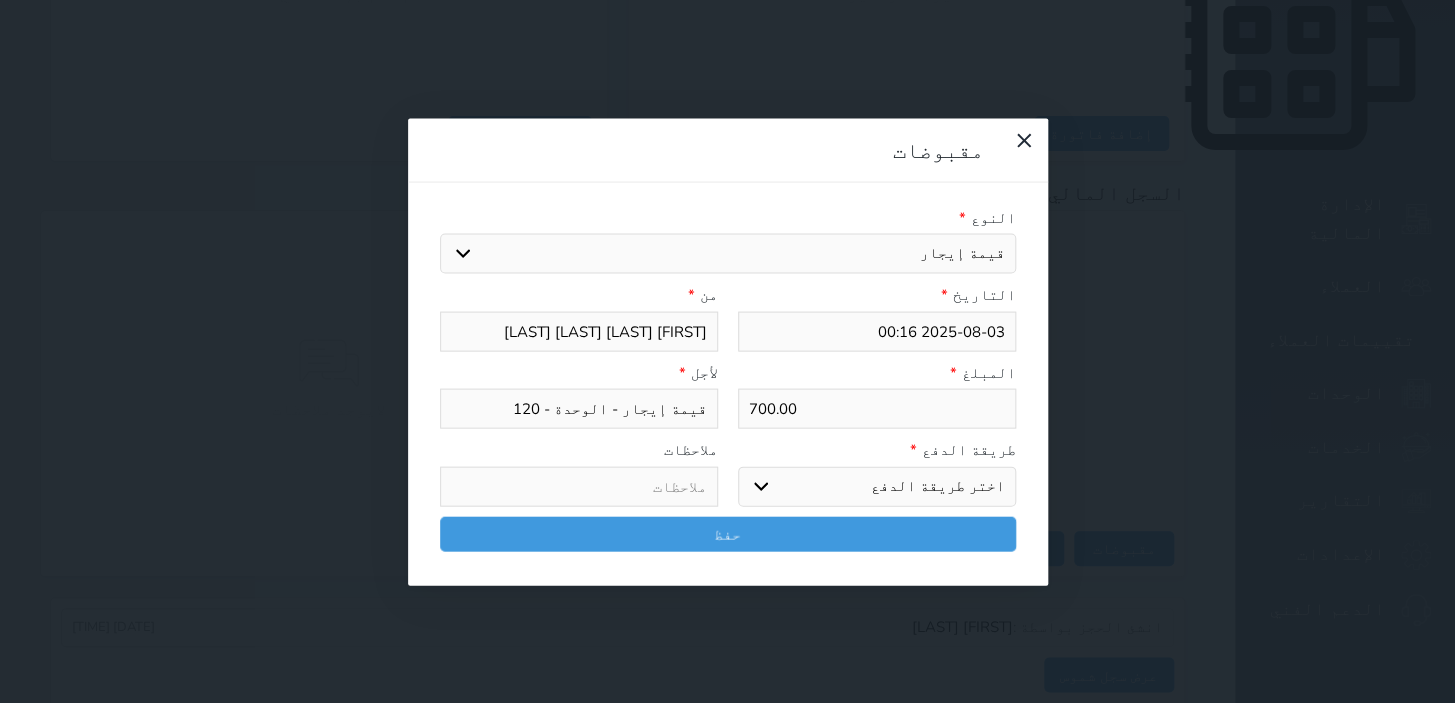 select on "mada" 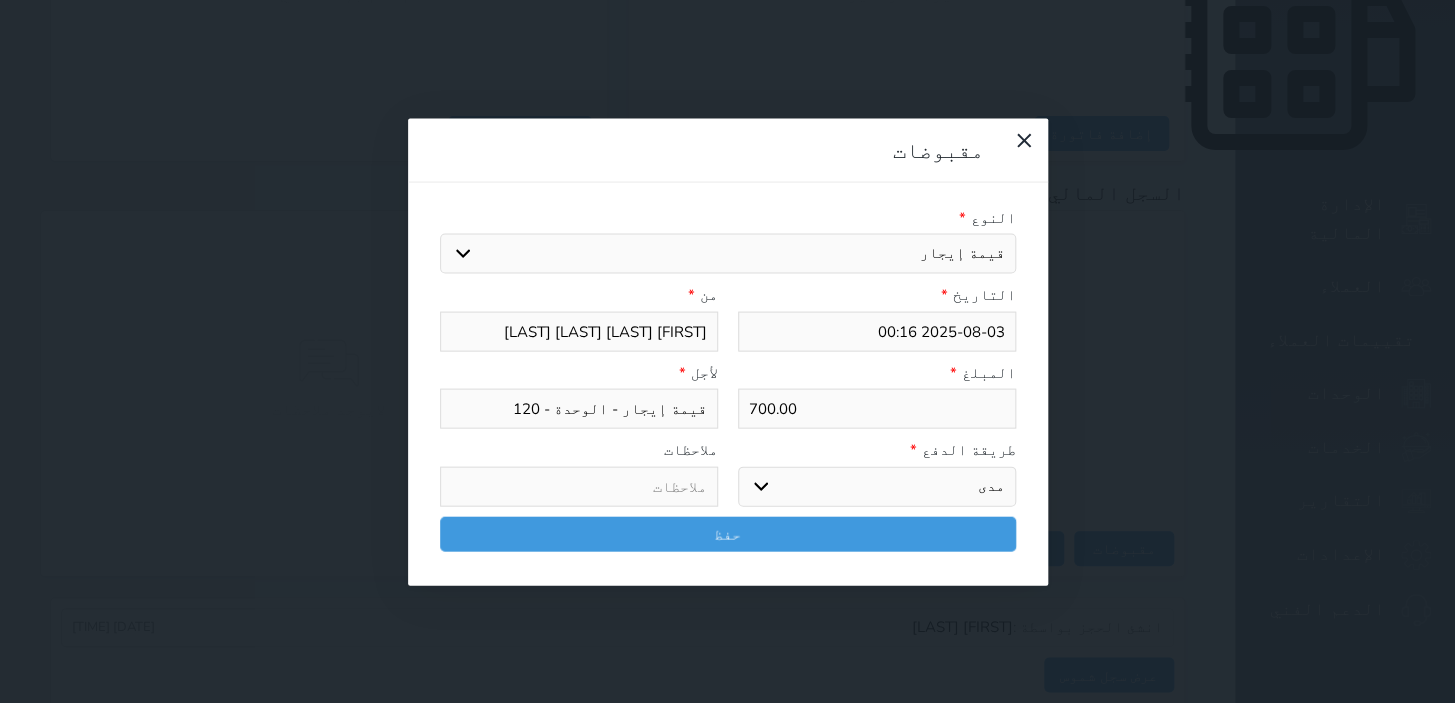 click on "اختر طريقة الدفع   دفع نقدى   تحويل بنكى   مدى   بطاقة ائتمان   آجل" at bounding box center (877, 486) 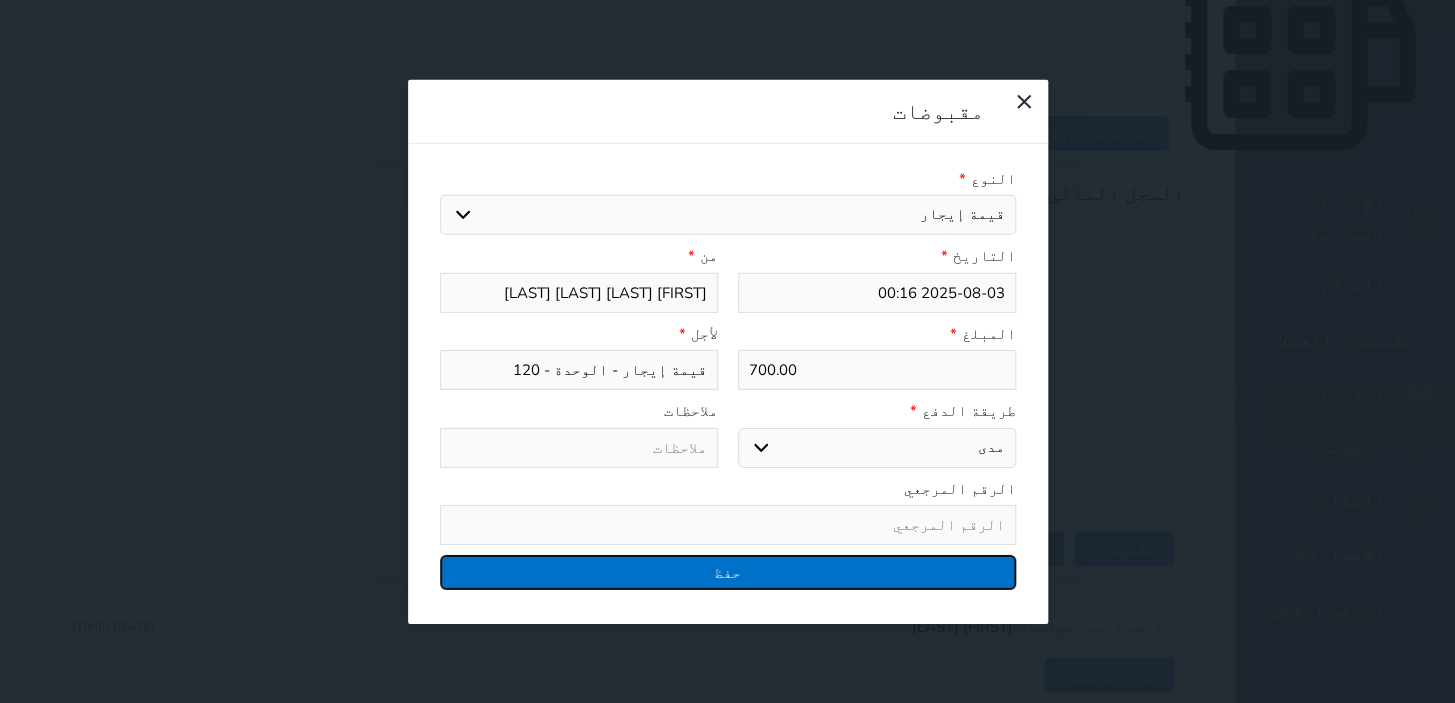 click on "حفظ" at bounding box center (728, 572) 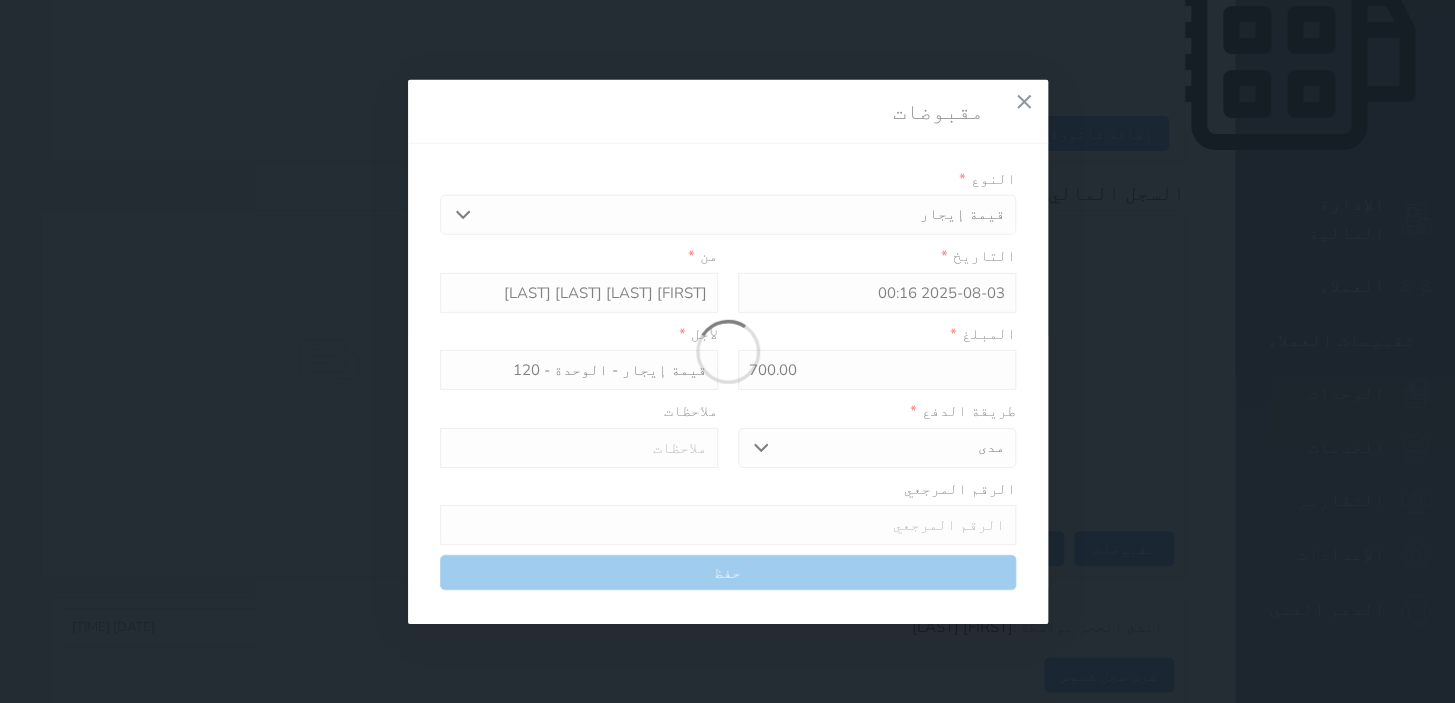 select 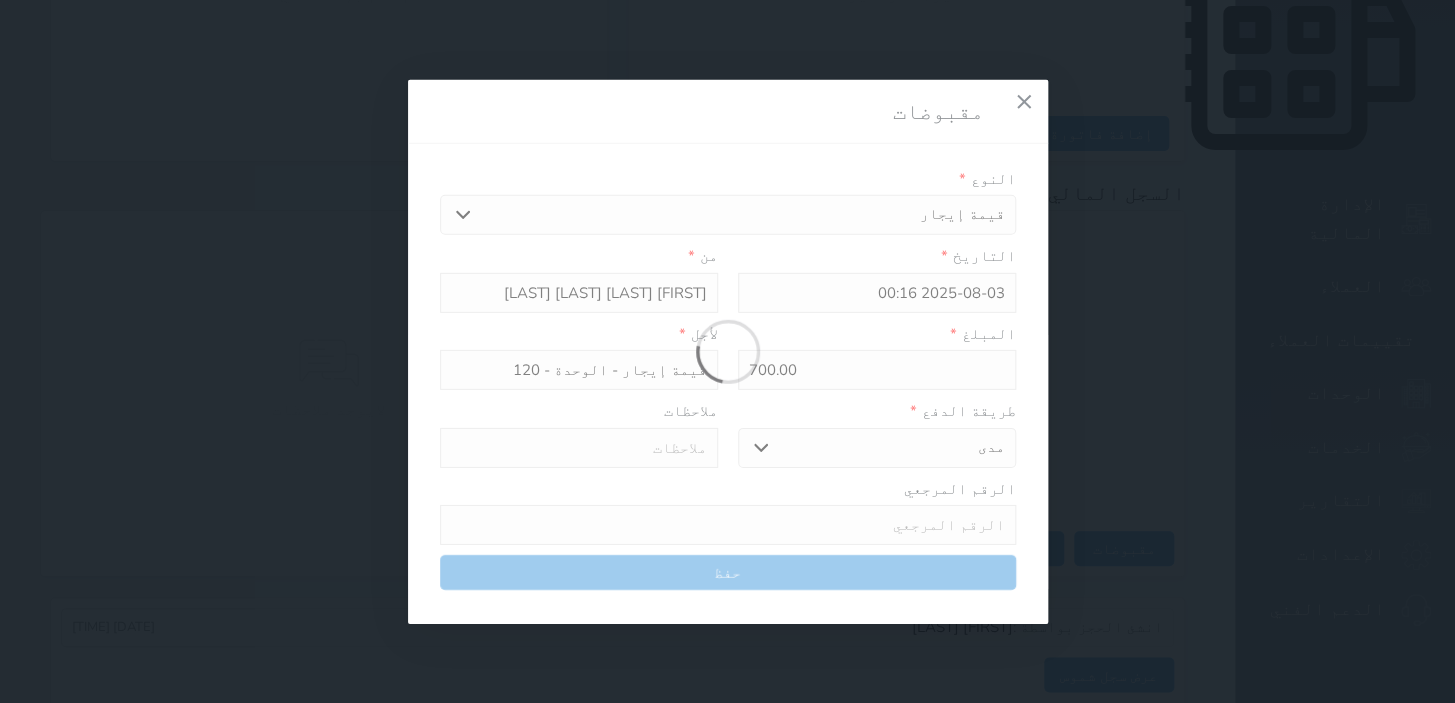 type 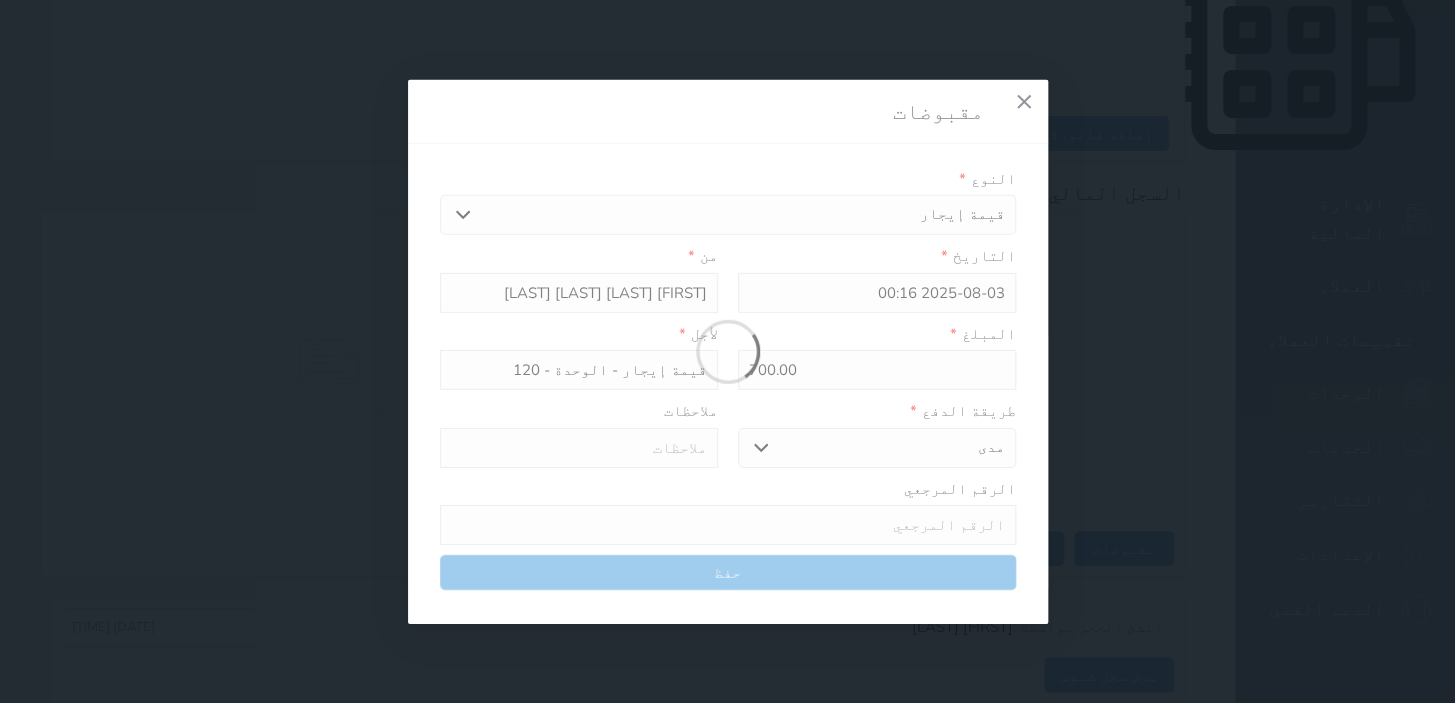 type on "0" 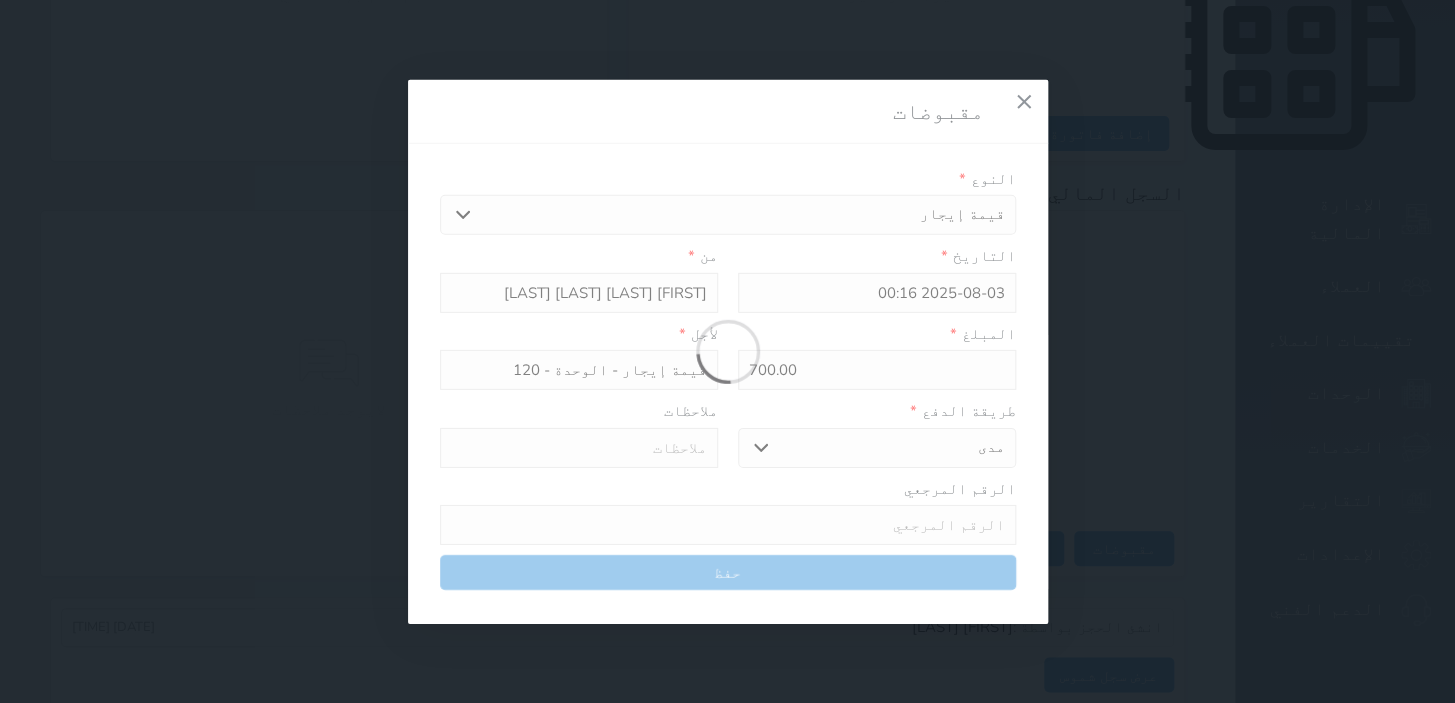 select 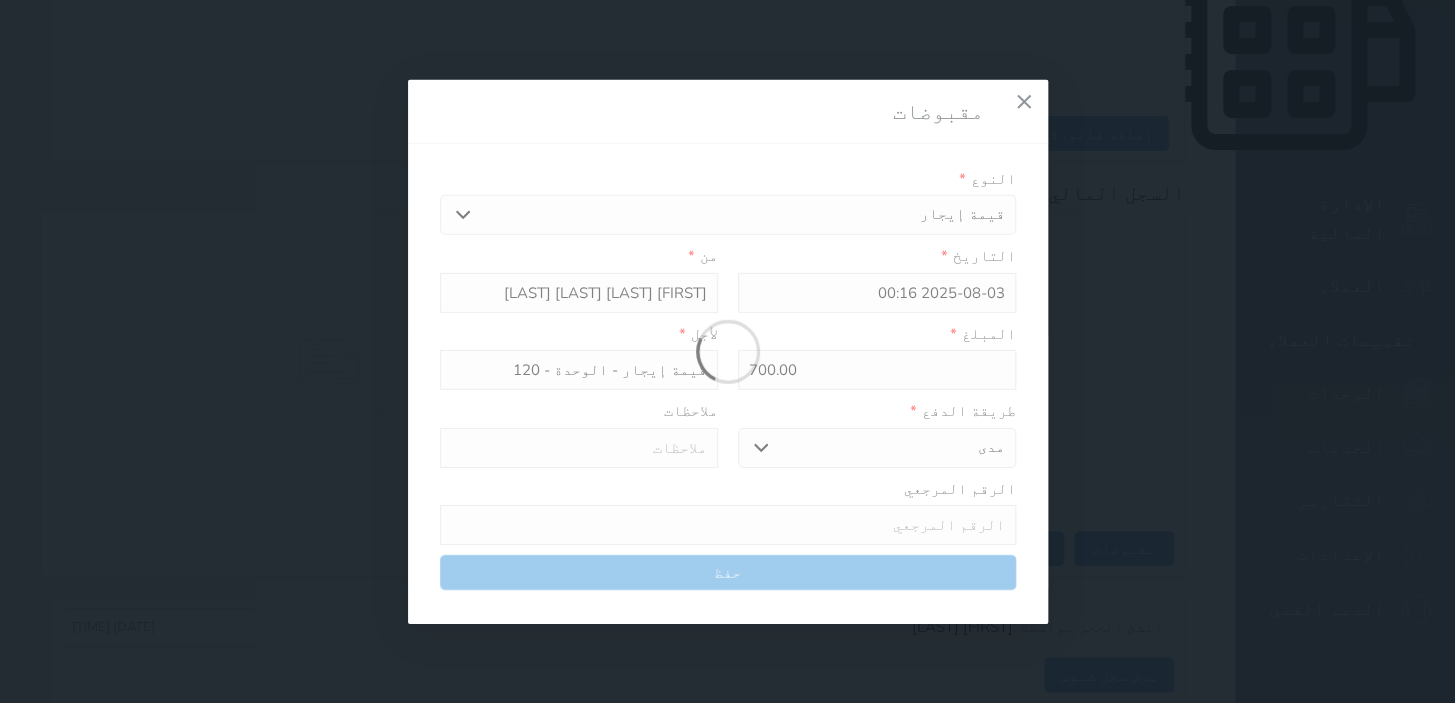 type on "0" 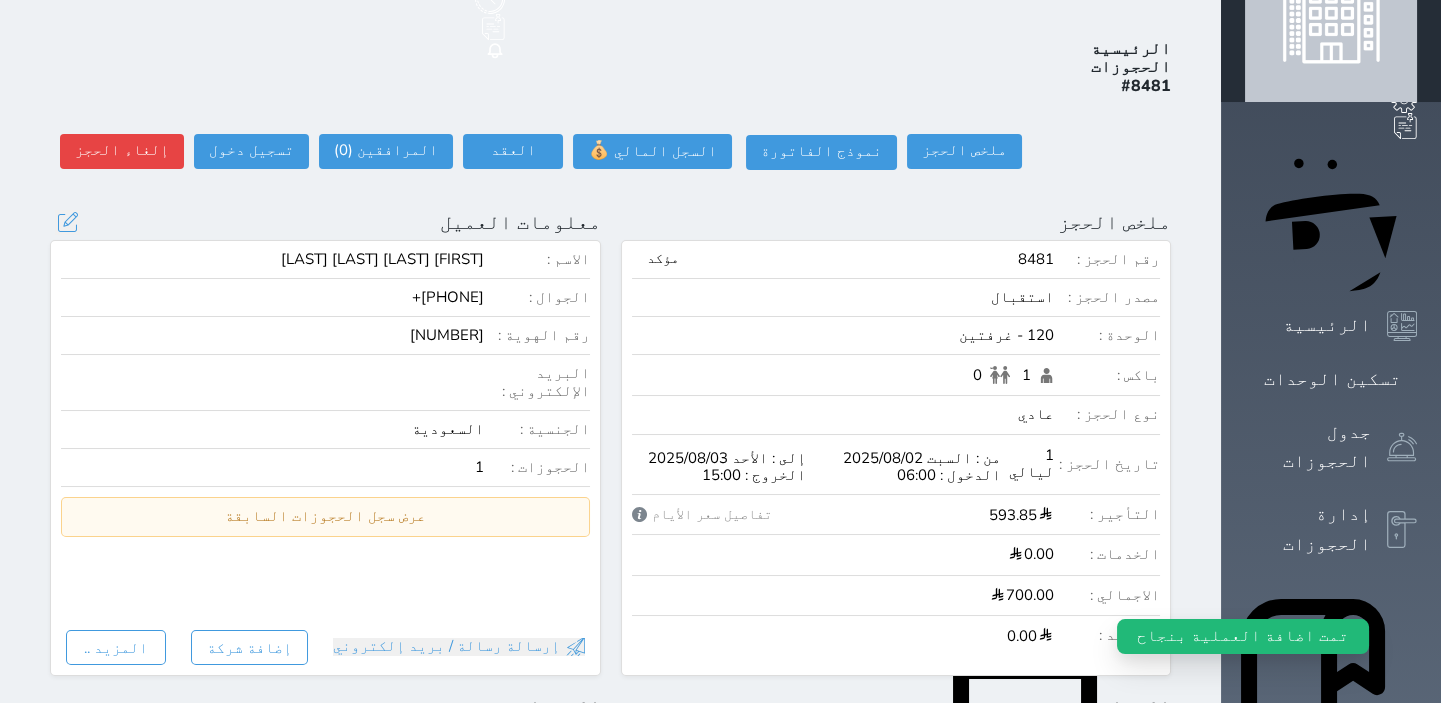 scroll, scrollTop: 0, scrollLeft: 0, axis: both 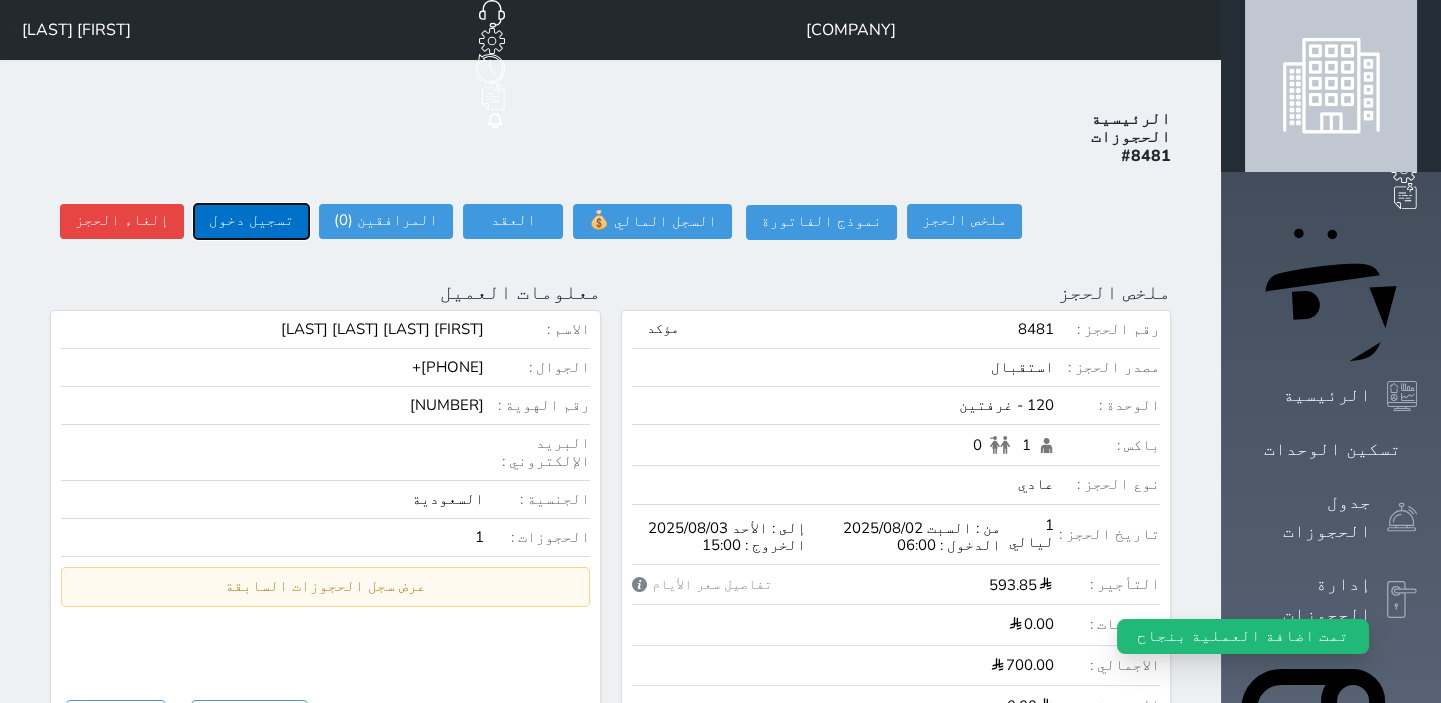 click on "تسجيل دخول" at bounding box center (251, 221) 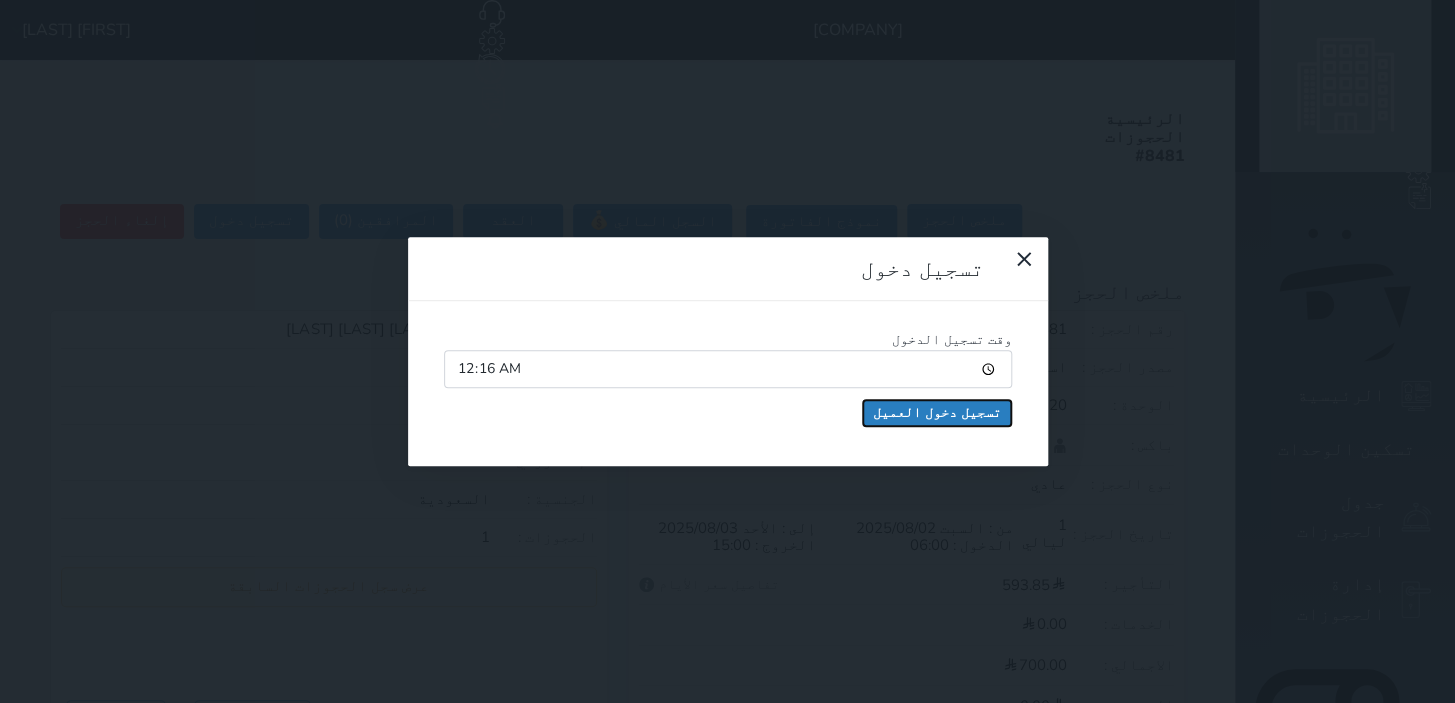 click on "تسجيل دخول العميل" at bounding box center (937, 413) 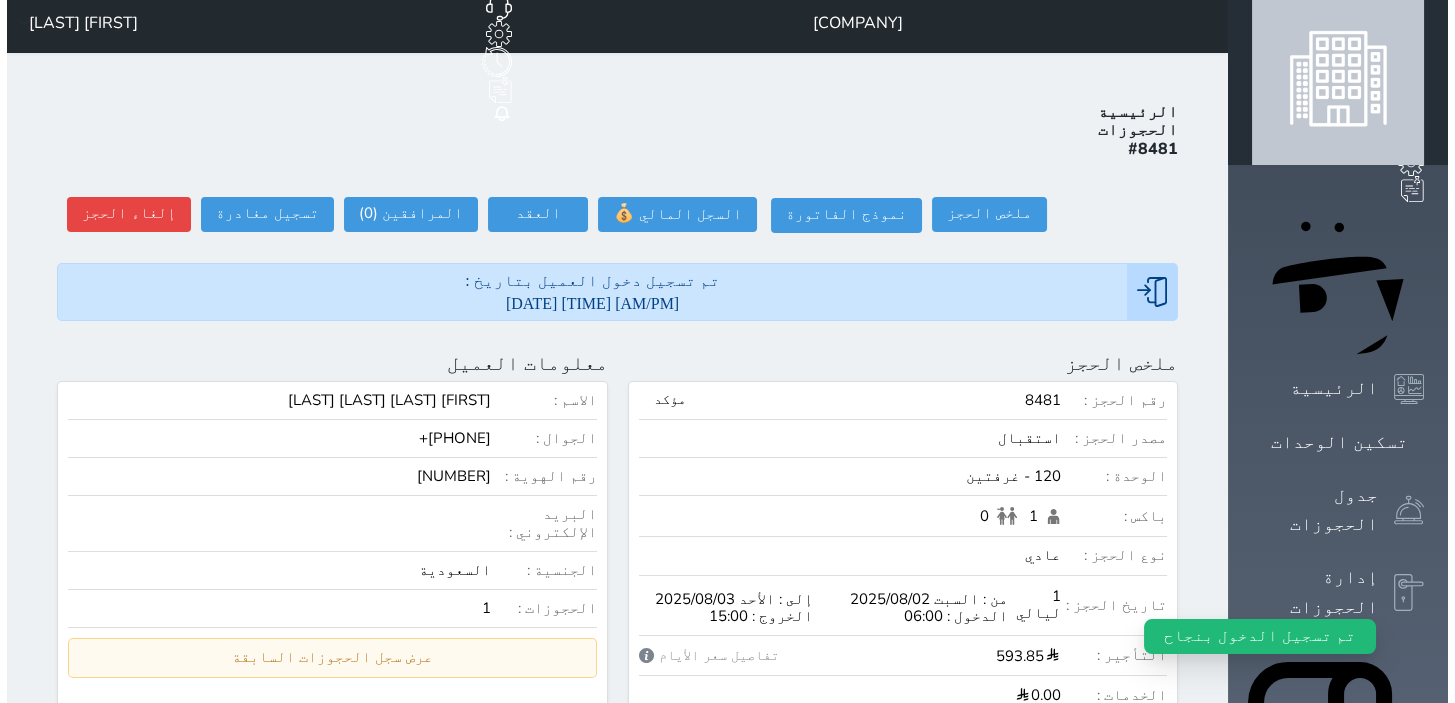 scroll, scrollTop: 0, scrollLeft: 0, axis: both 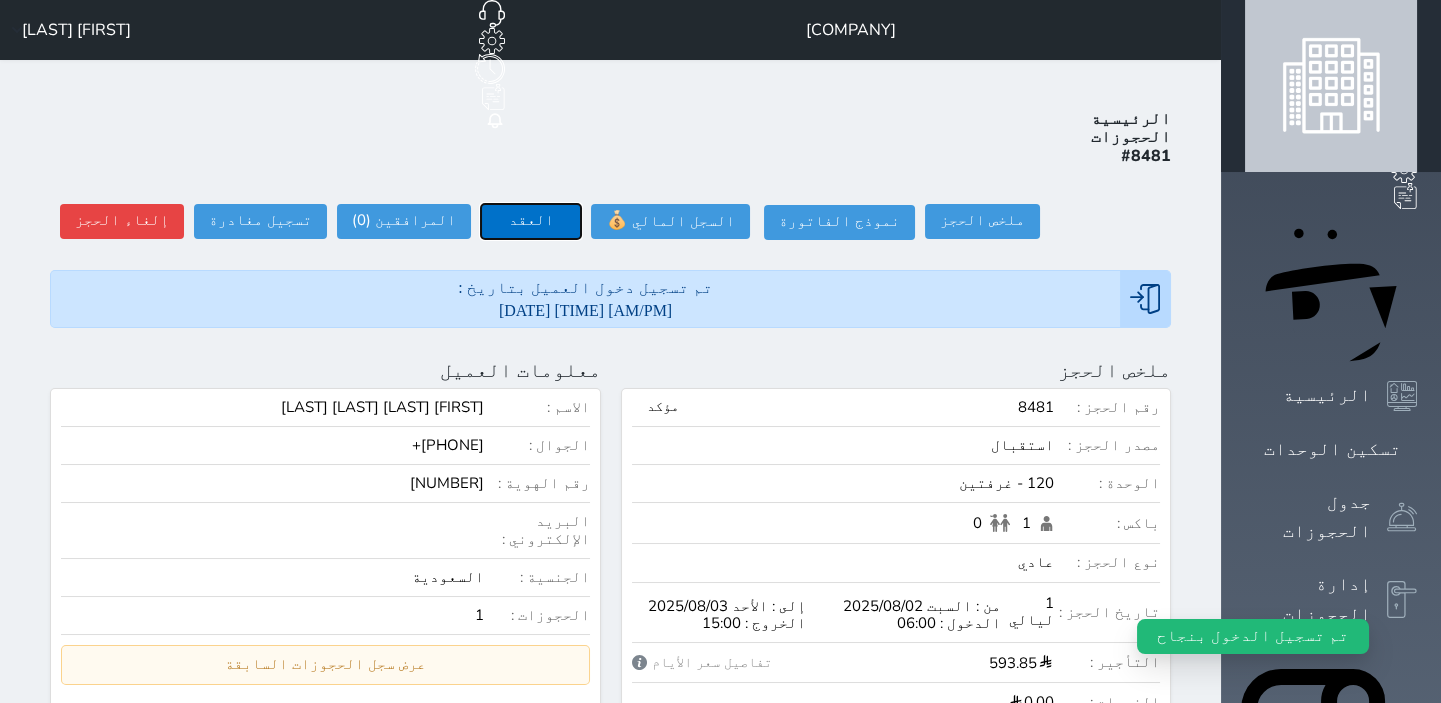 click on "العقد" at bounding box center (531, 221) 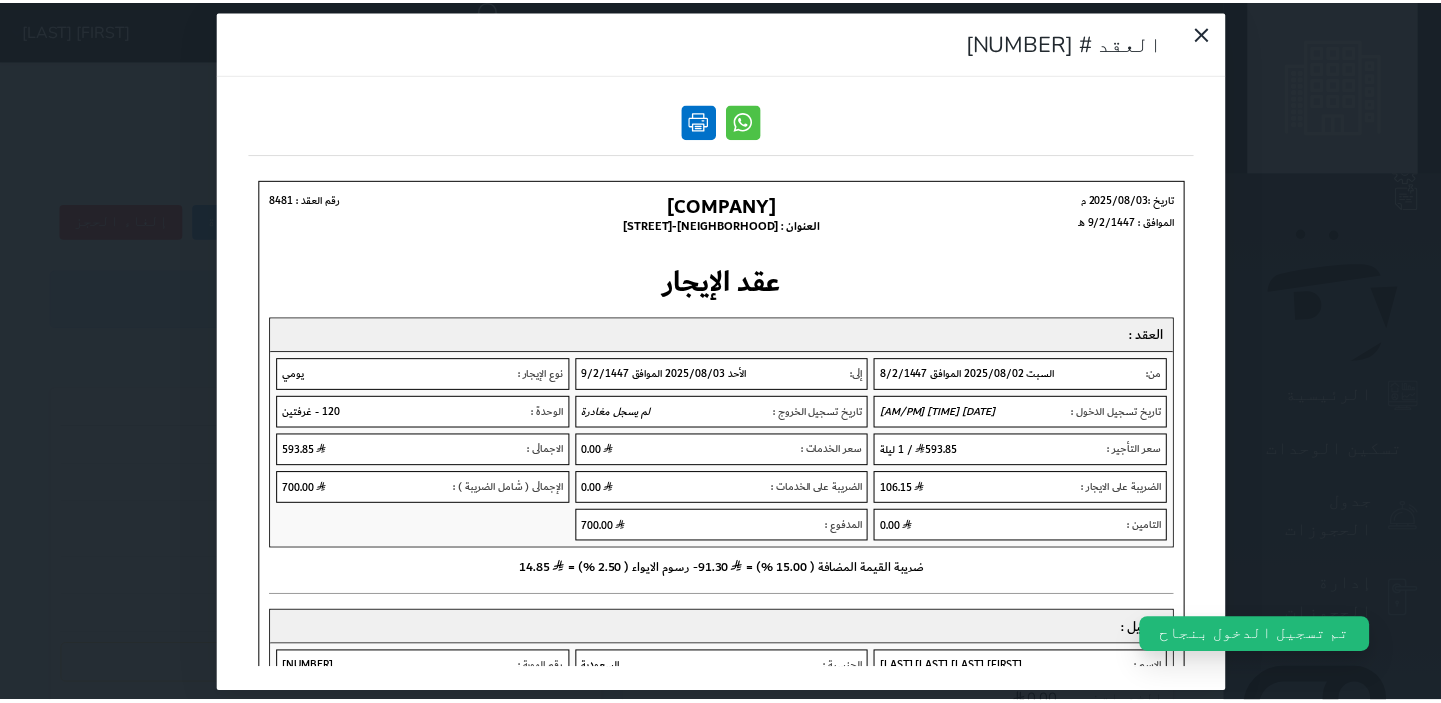 scroll, scrollTop: 0, scrollLeft: 0, axis: both 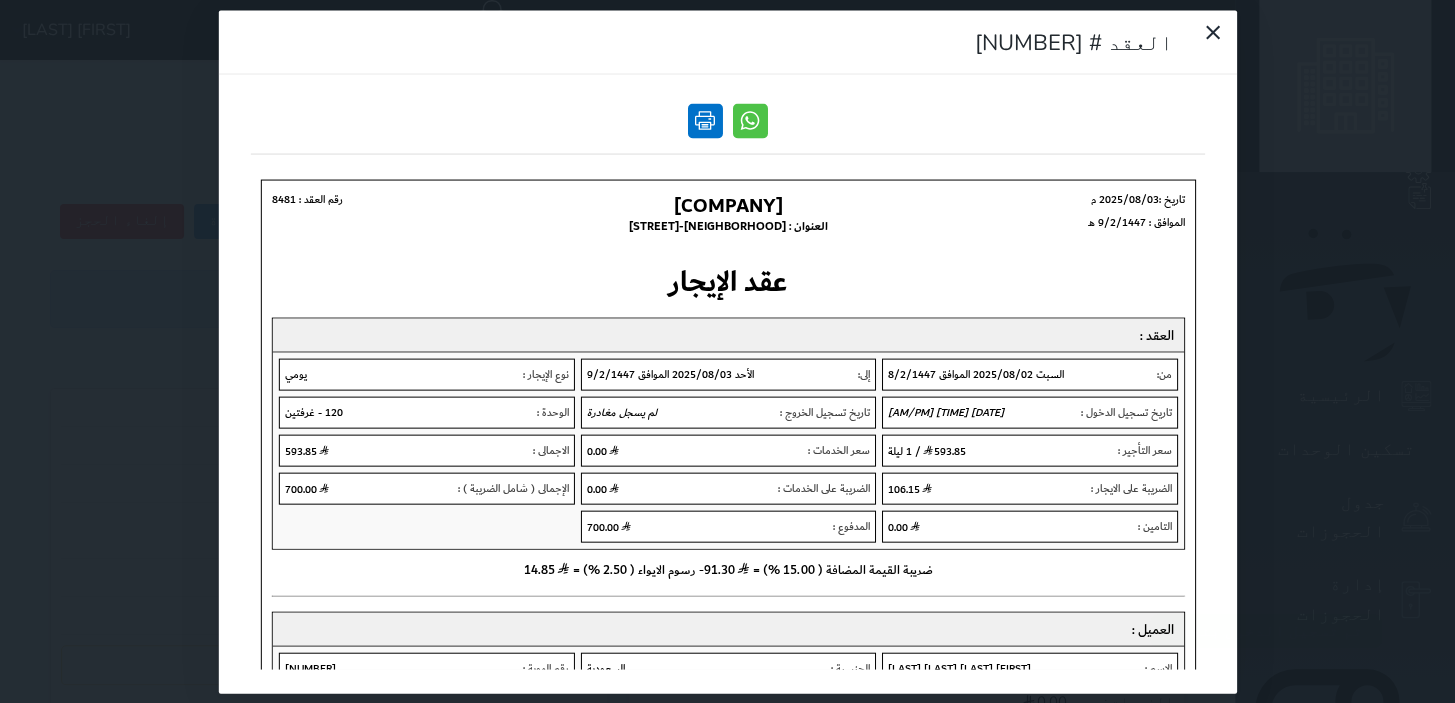 click at bounding box center (705, 120) 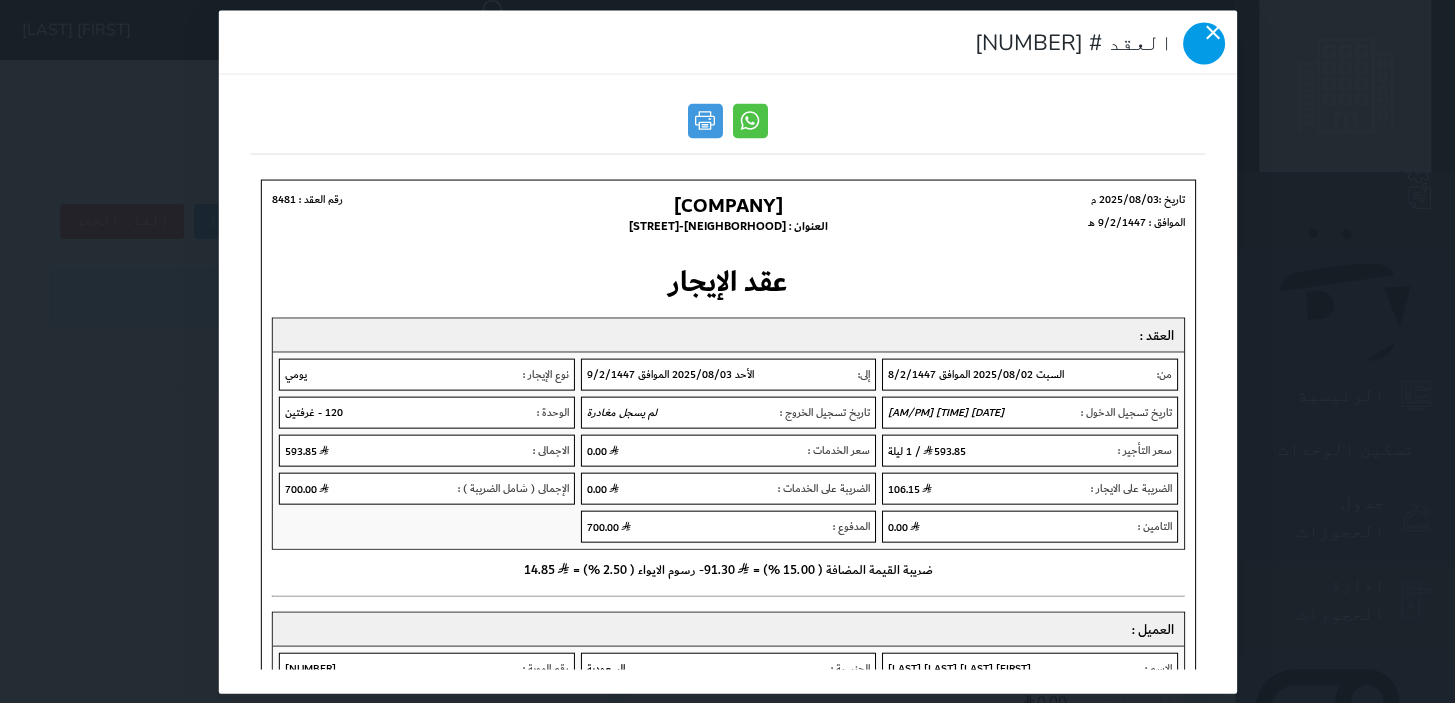 click 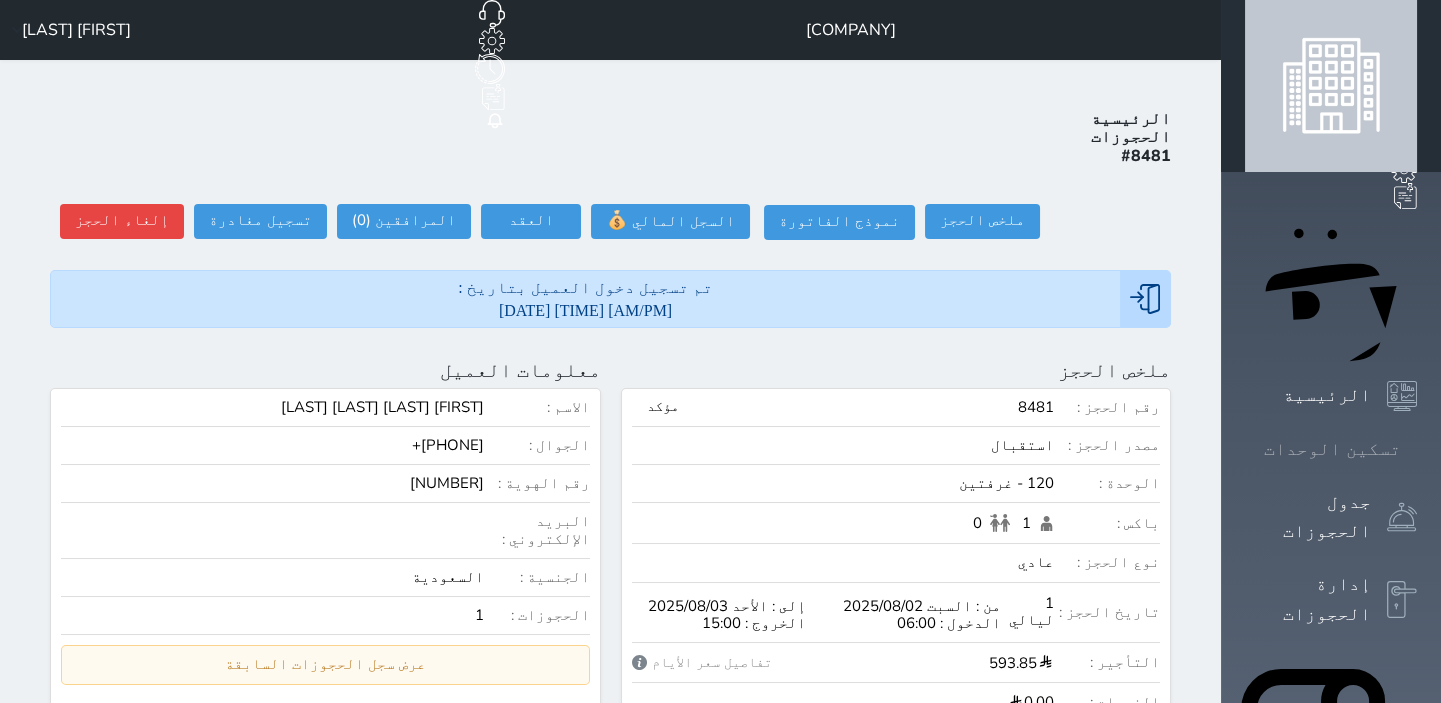click 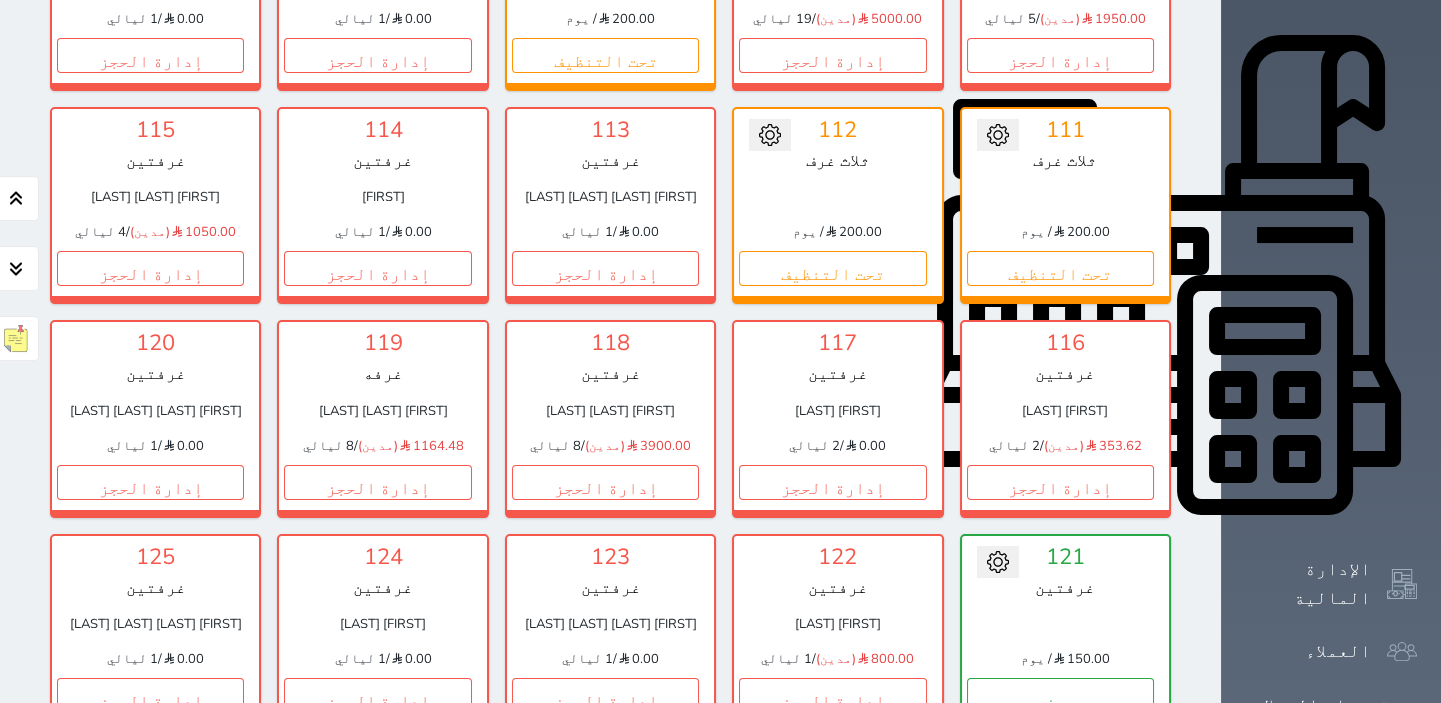 scroll, scrollTop: 623, scrollLeft: 0, axis: vertical 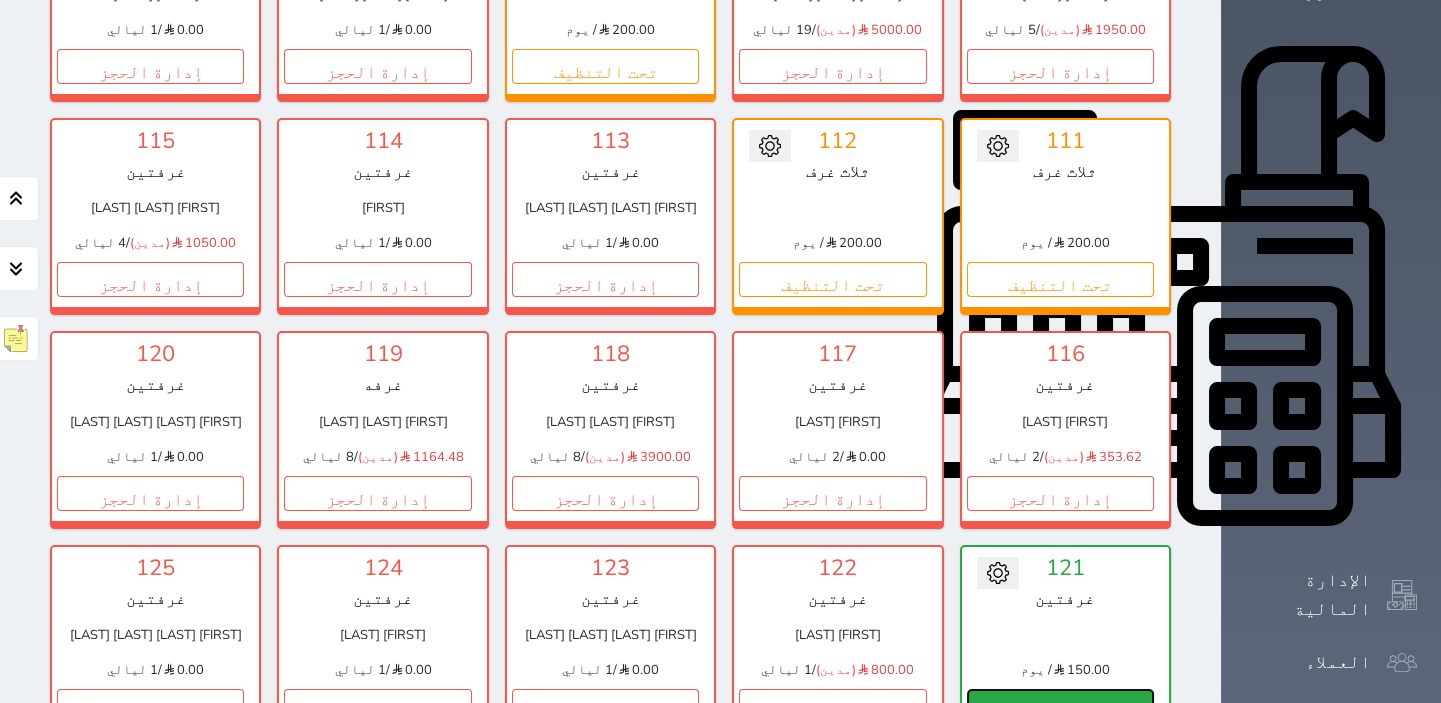 click on "حجز" at bounding box center (1060, 706) 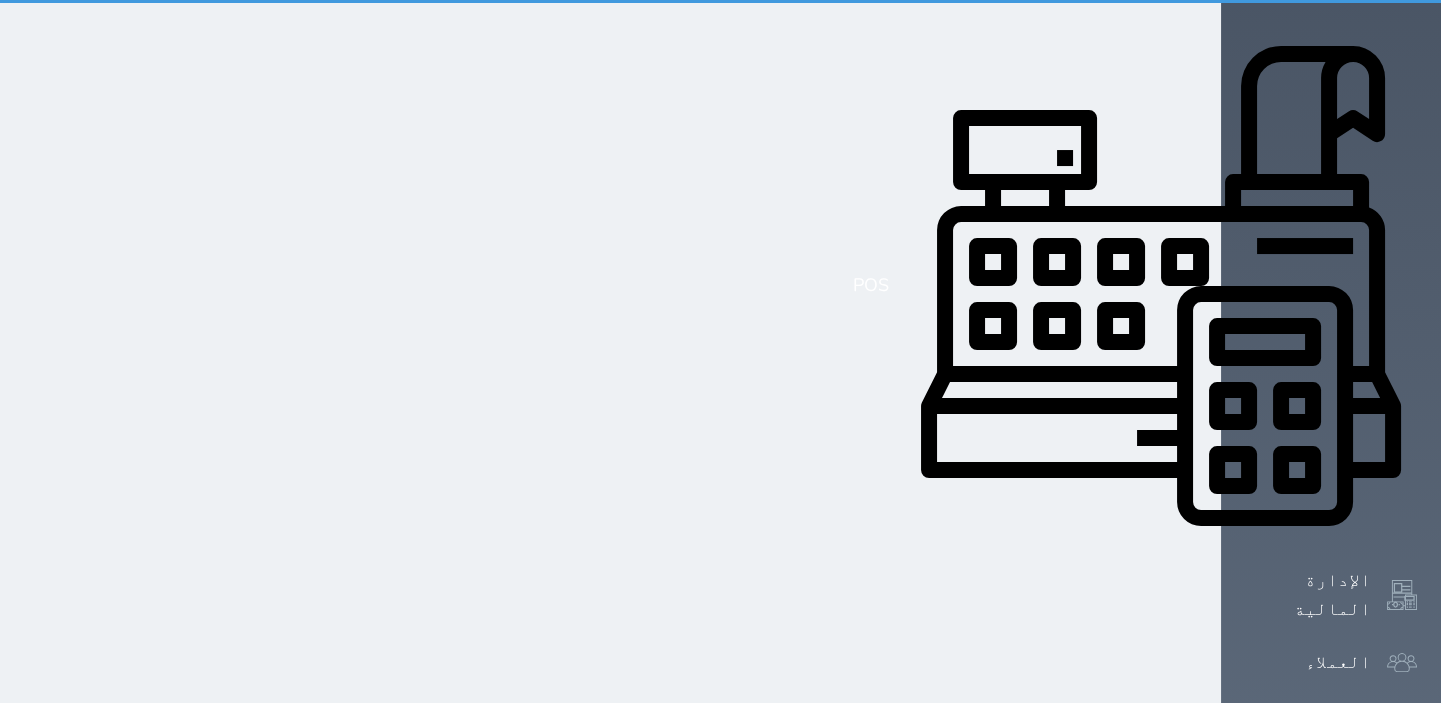 scroll, scrollTop: 139, scrollLeft: 0, axis: vertical 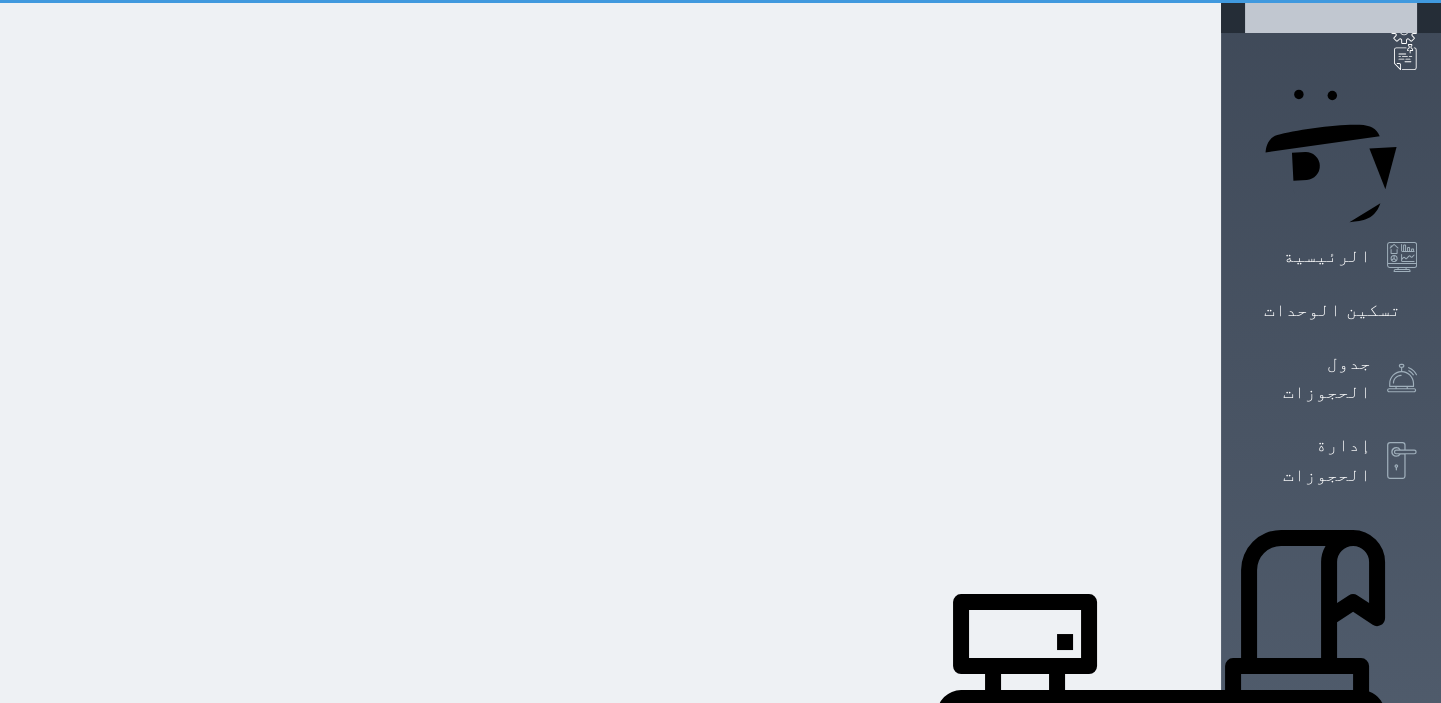 select on "1" 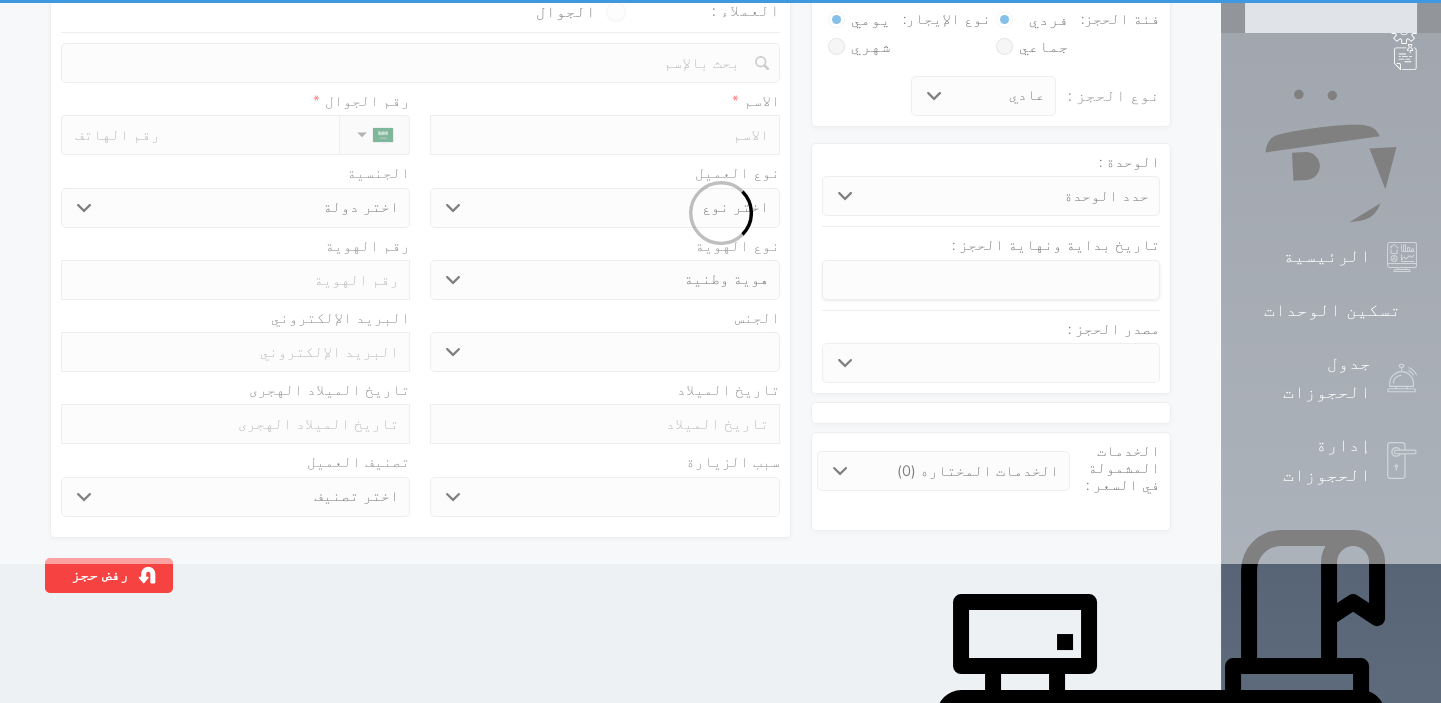 scroll, scrollTop: 0, scrollLeft: 0, axis: both 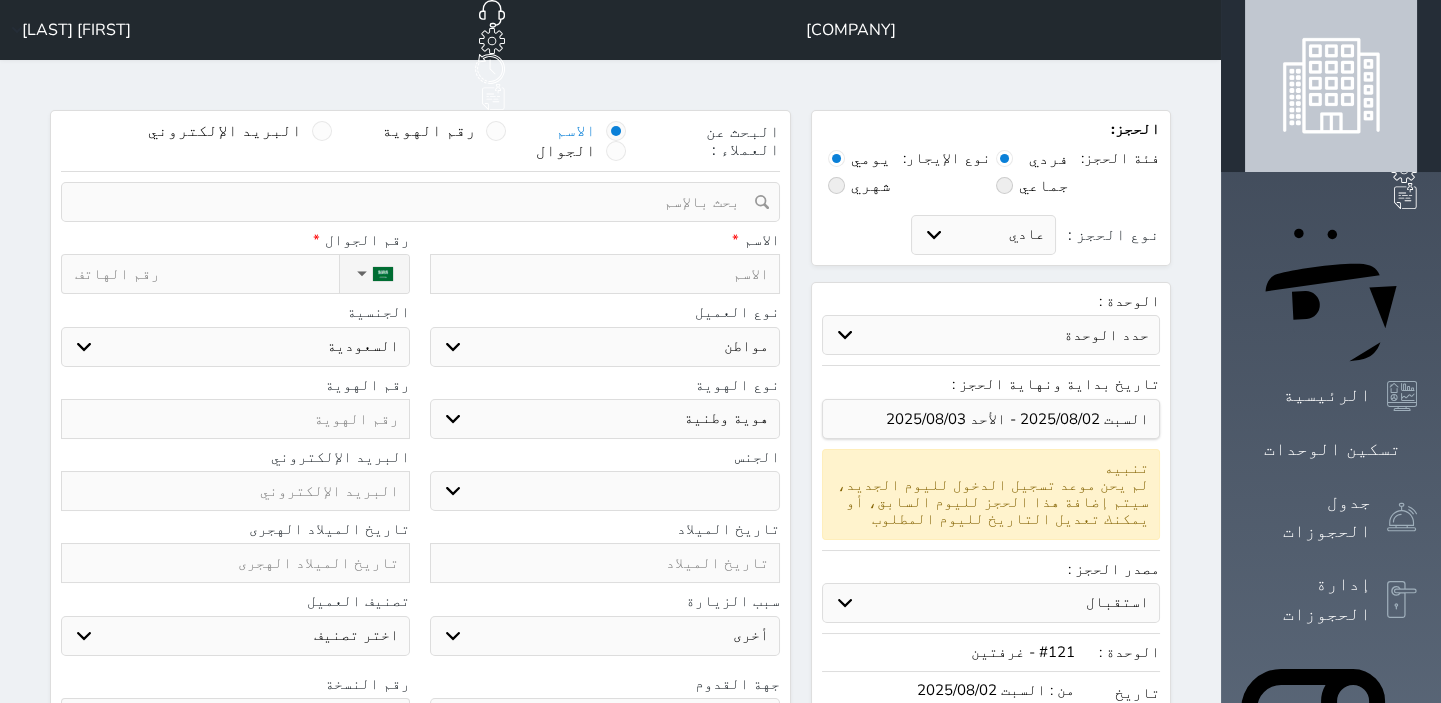 click at bounding box center (604, 274) 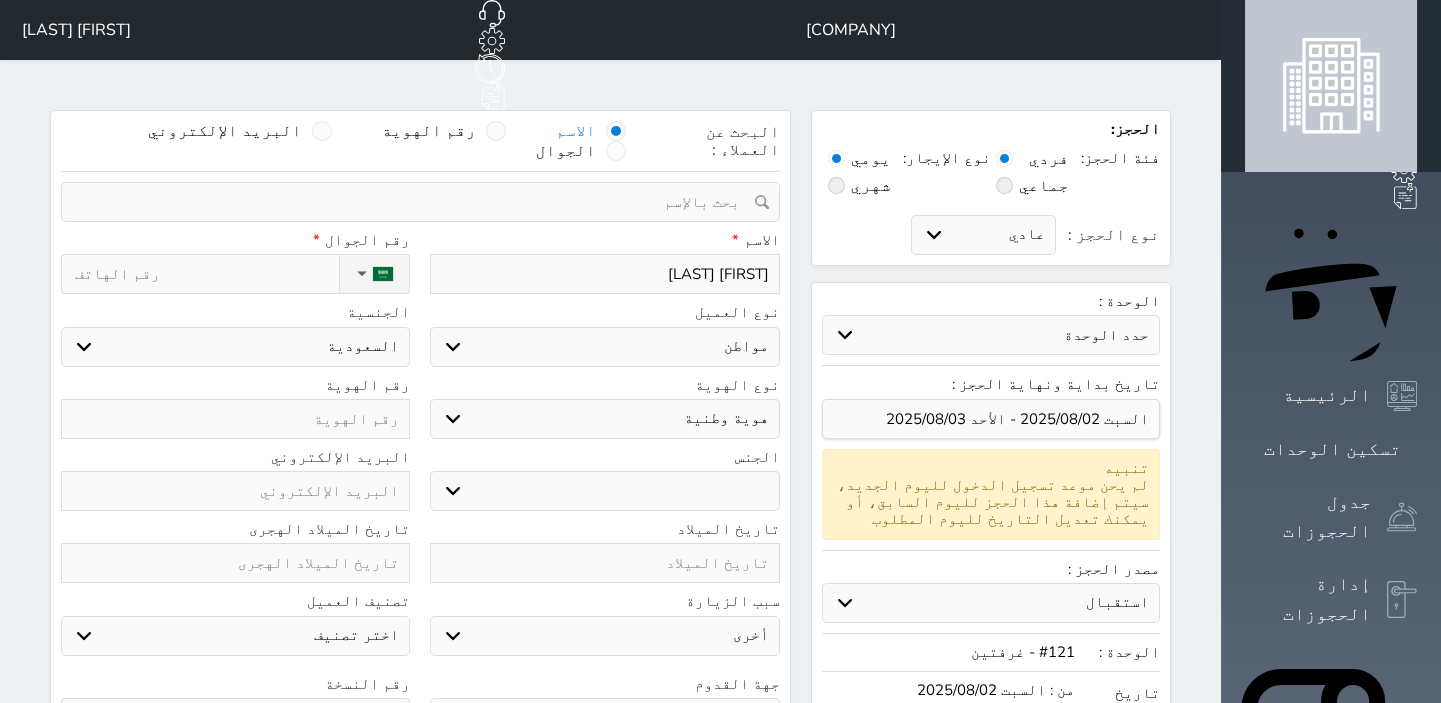 click at bounding box center [235, 419] 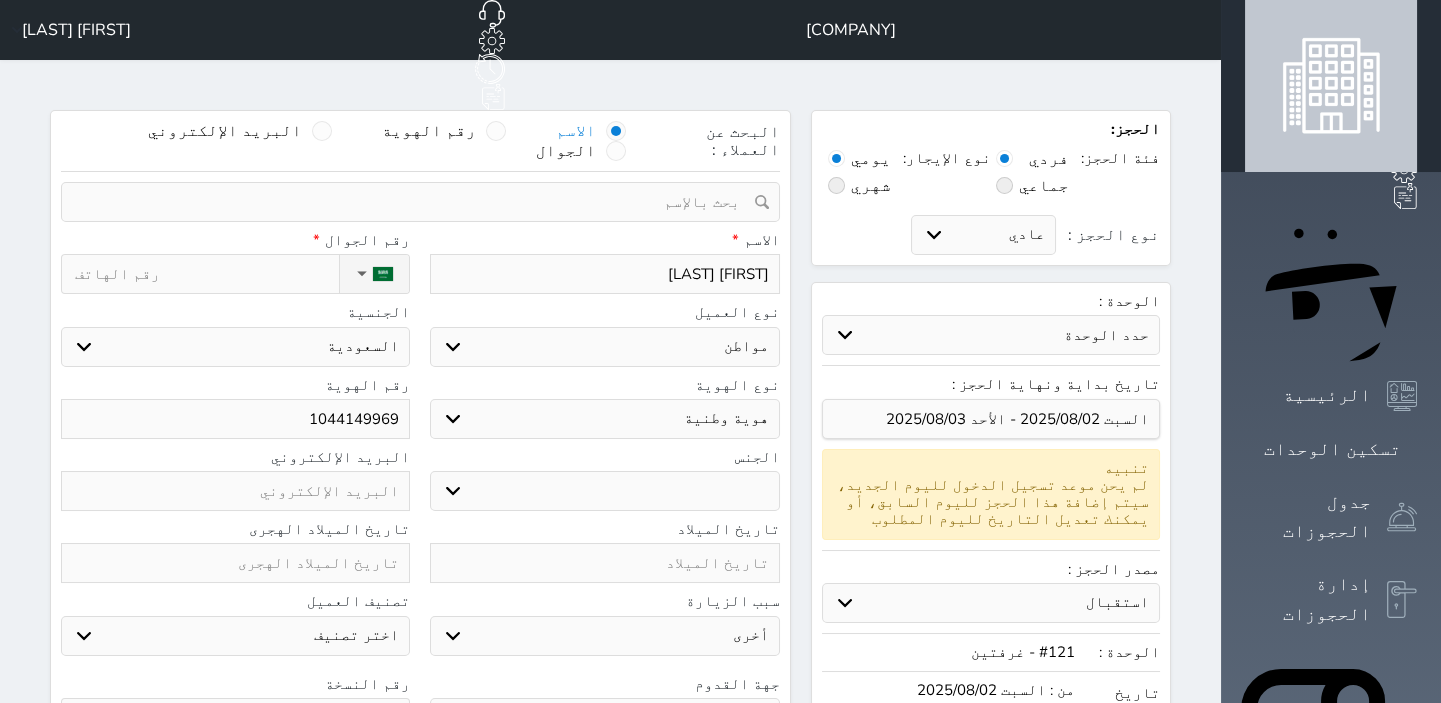 click on "نوع الحجز :" at bounding box center (207, 274) 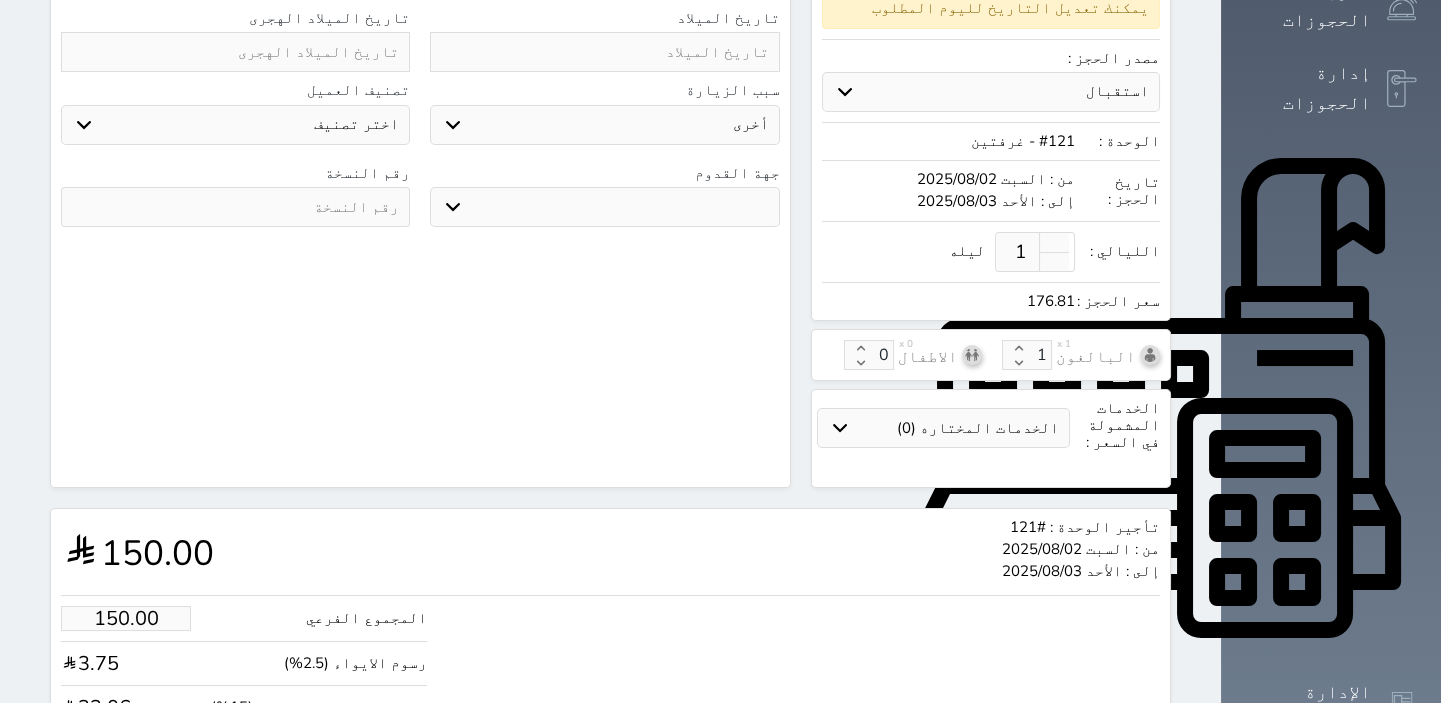 scroll, scrollTop: 605, scrollLeft: 0, axis: vertical 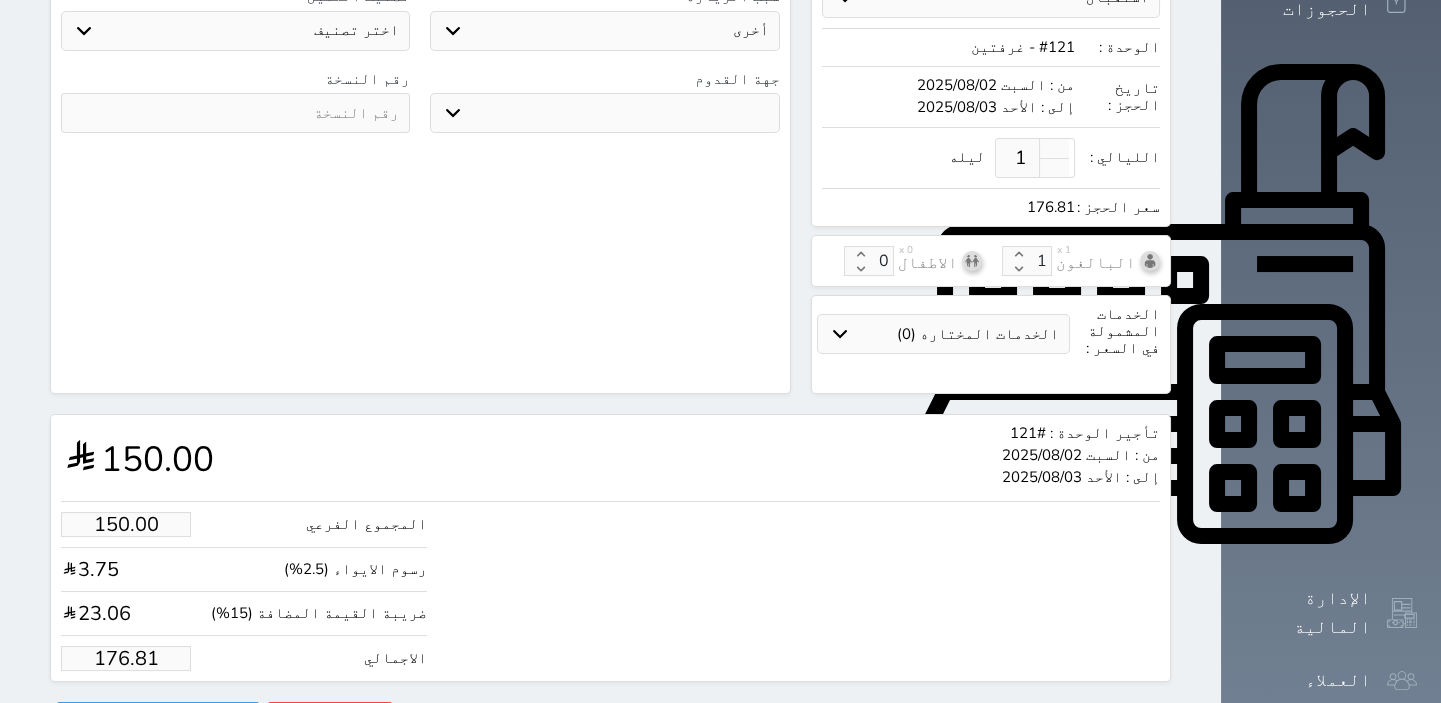 click on "176.81" at bounding box center [126, 658] 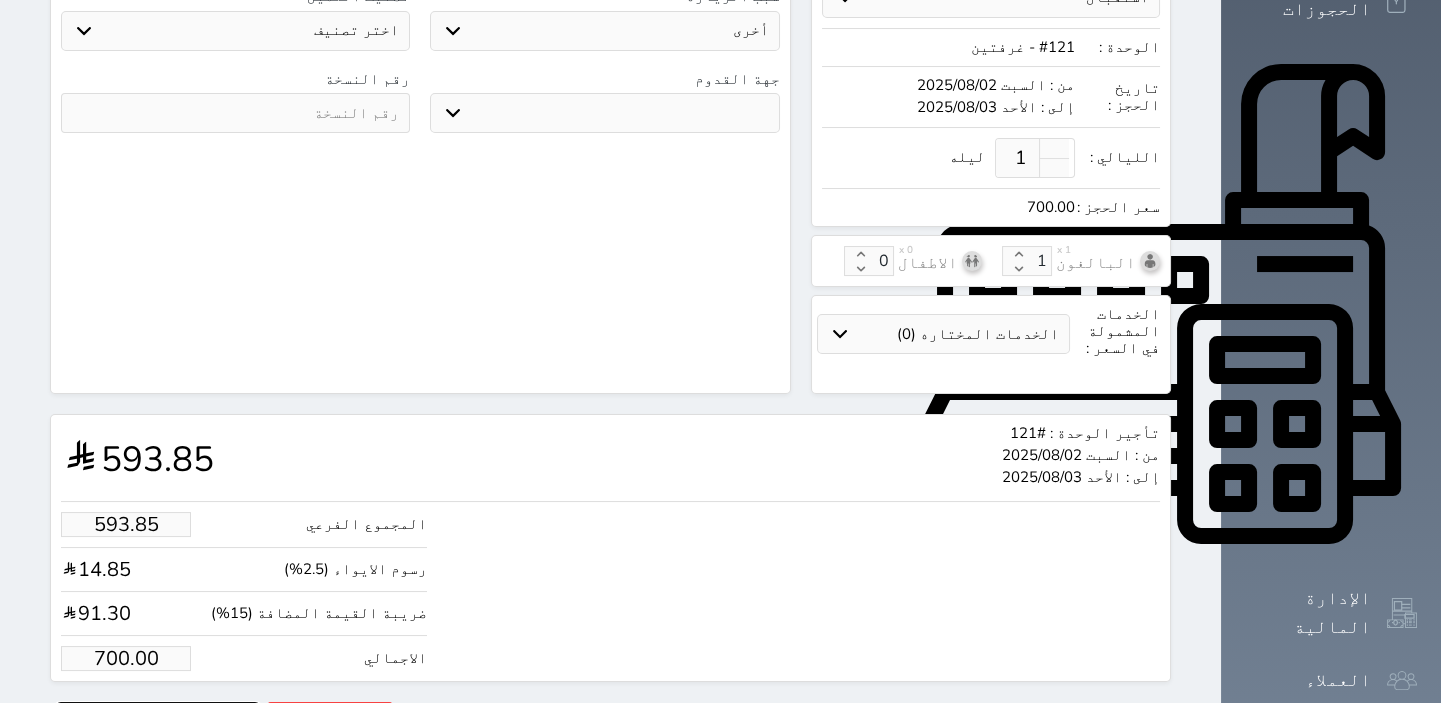 click on "حجز" at bounding box center (158, 719) 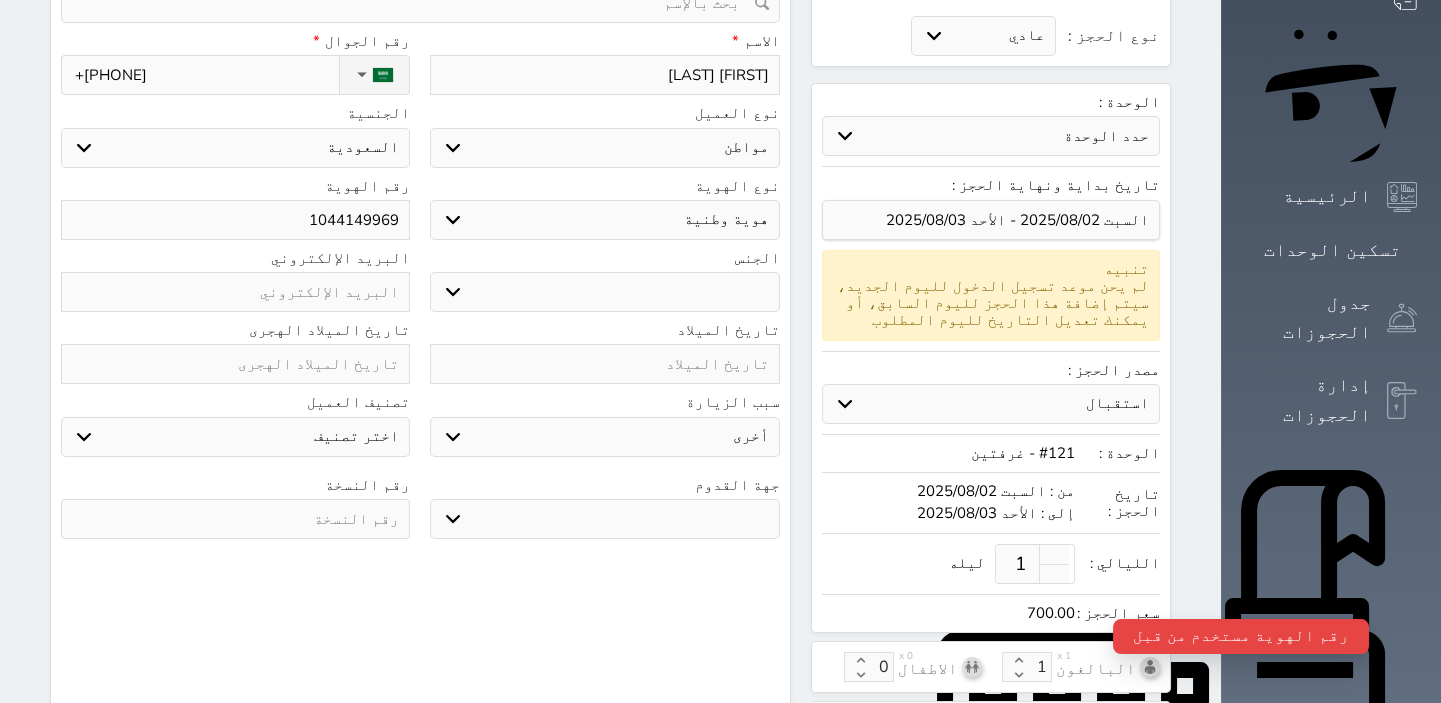 scroll, scrollTop: 90, scrollLeft: 0, axis: vertical 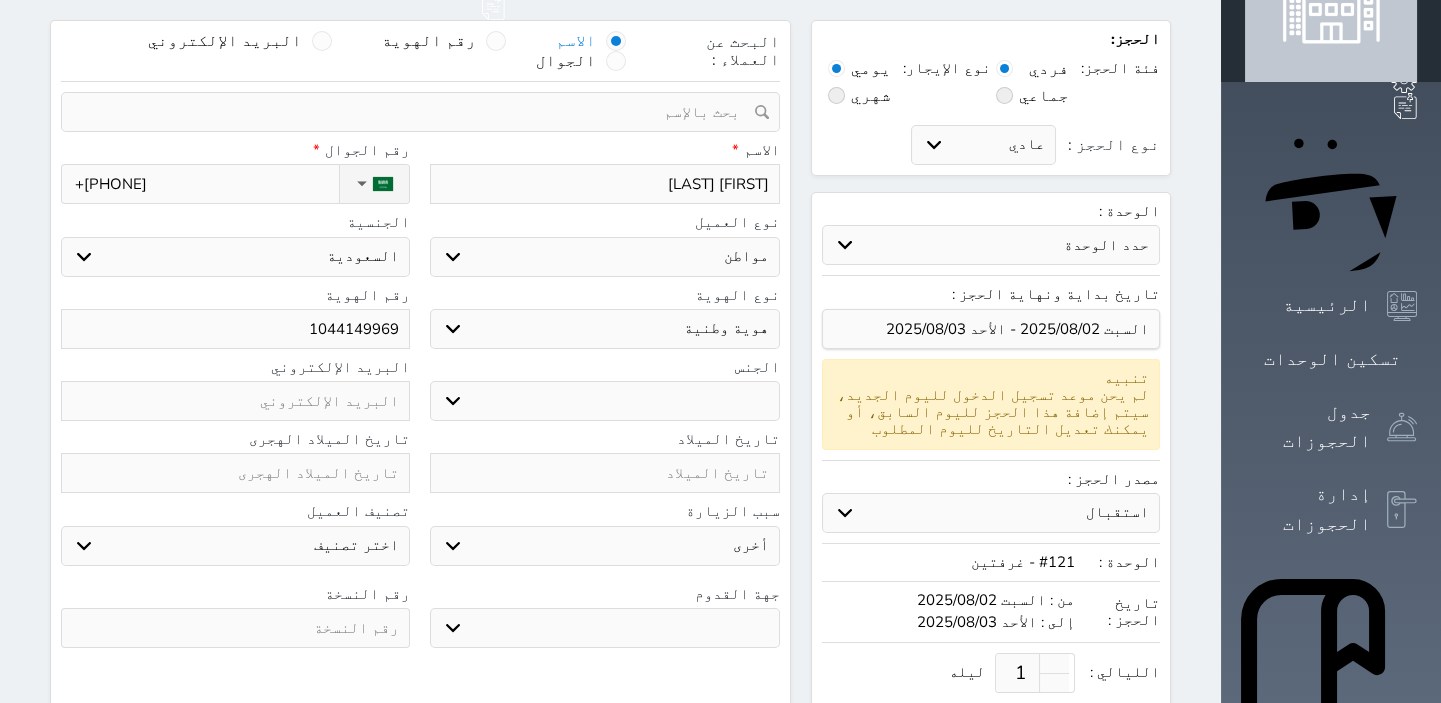 click on "1044149969" at bounding box center [235, 329] 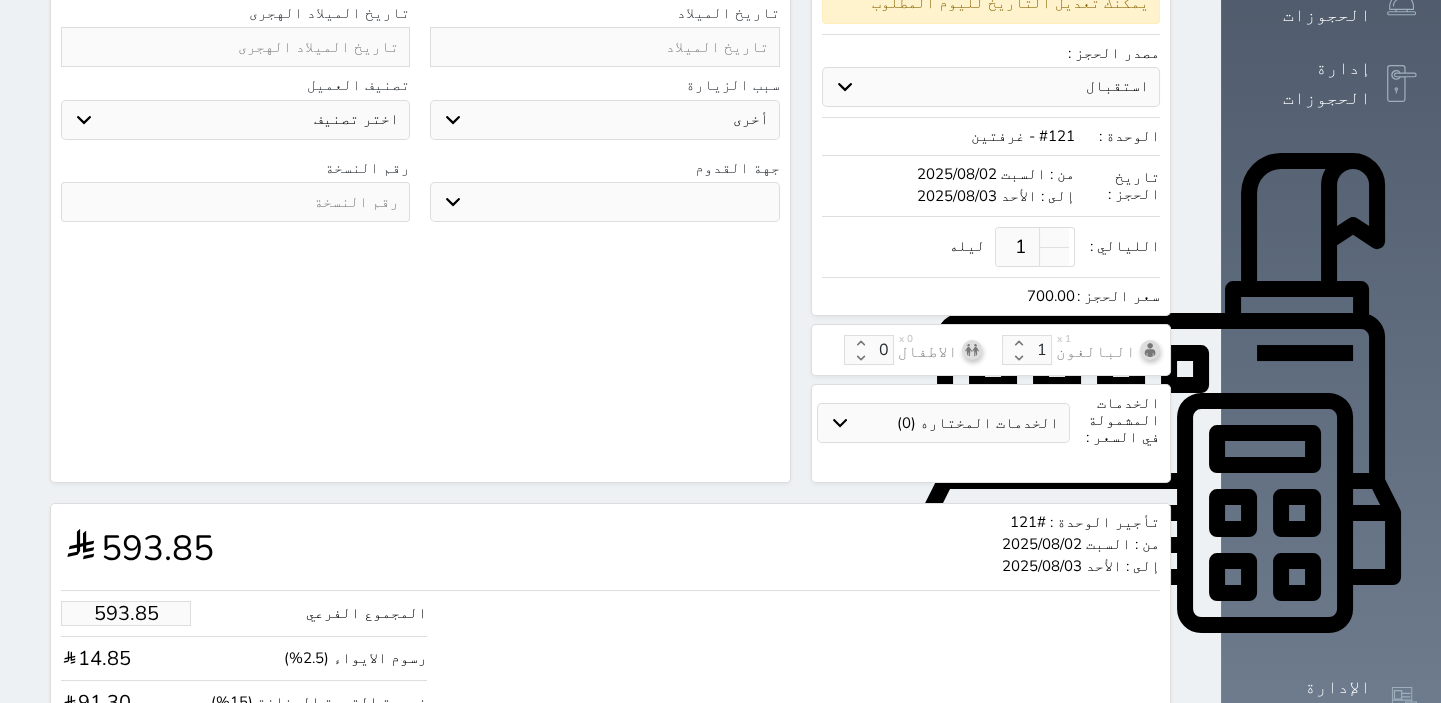 scroll, scrollTop: 605, scrollLeft: 0, axis: vertical 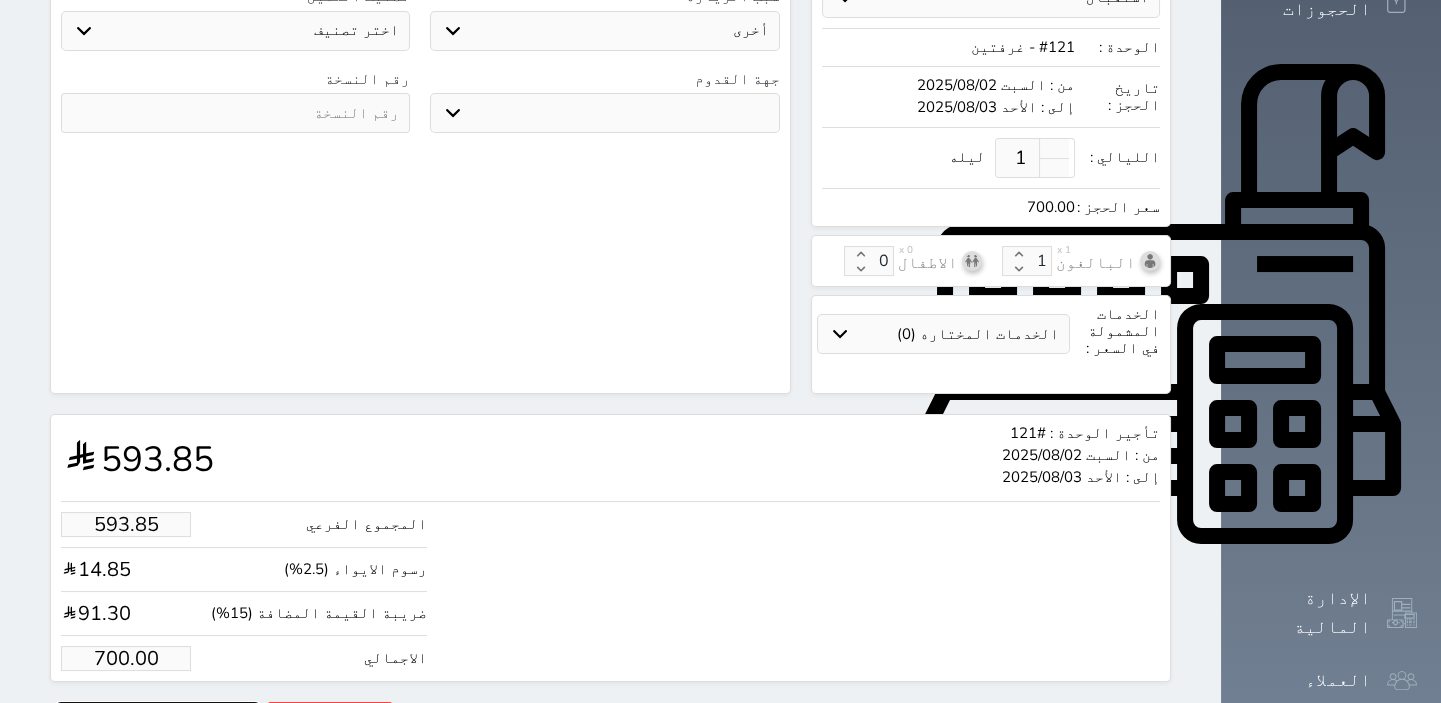 click on "حجز" at bounding box center (158, 719) 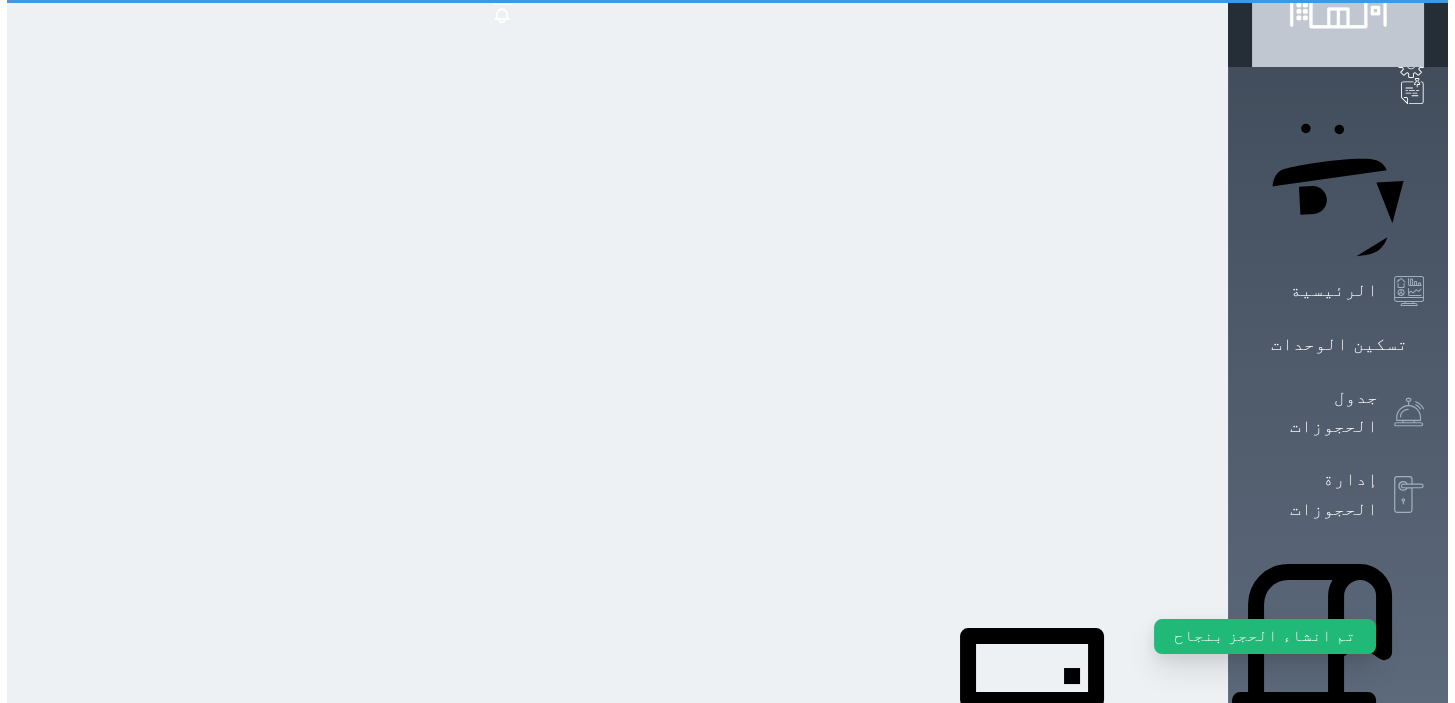 scroll, scrollTop: 0, scrollLeft: 0, axis: both 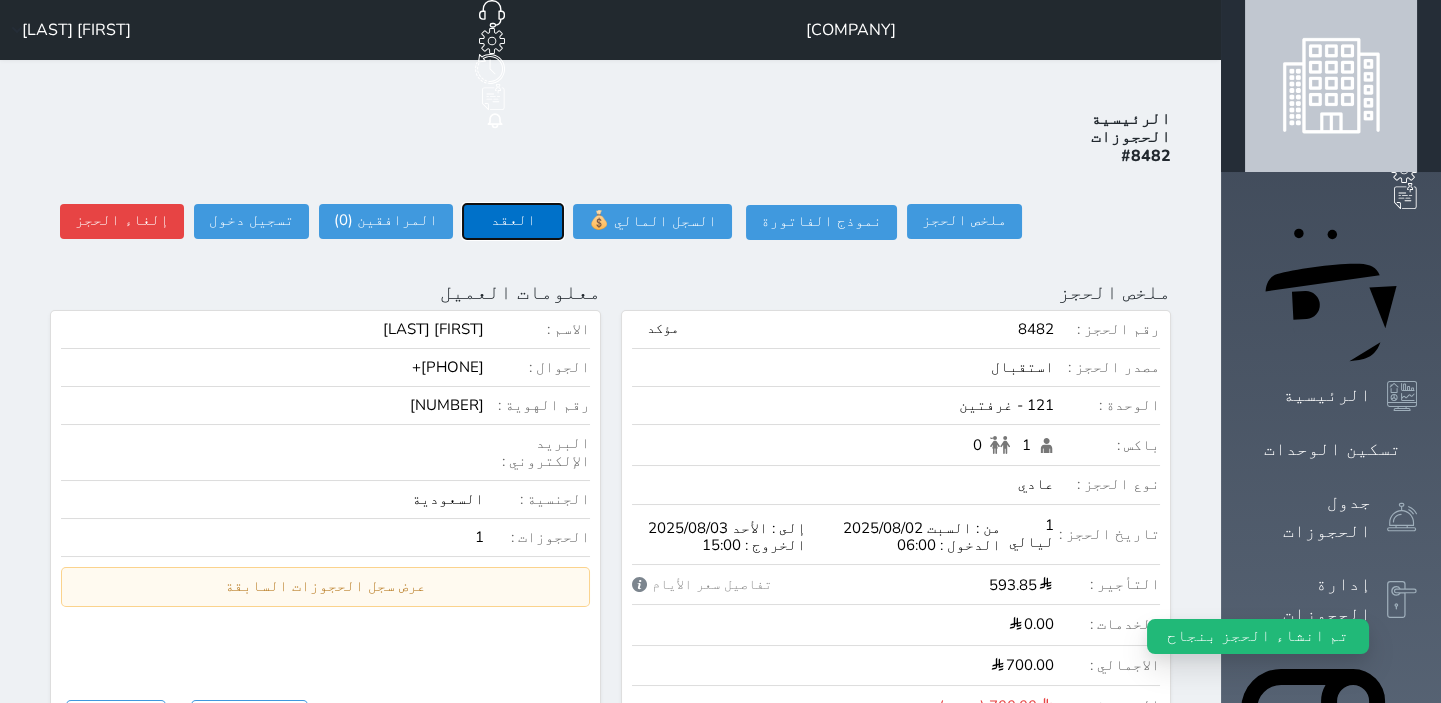 click on "العقد" at bounding box center [513, 221] 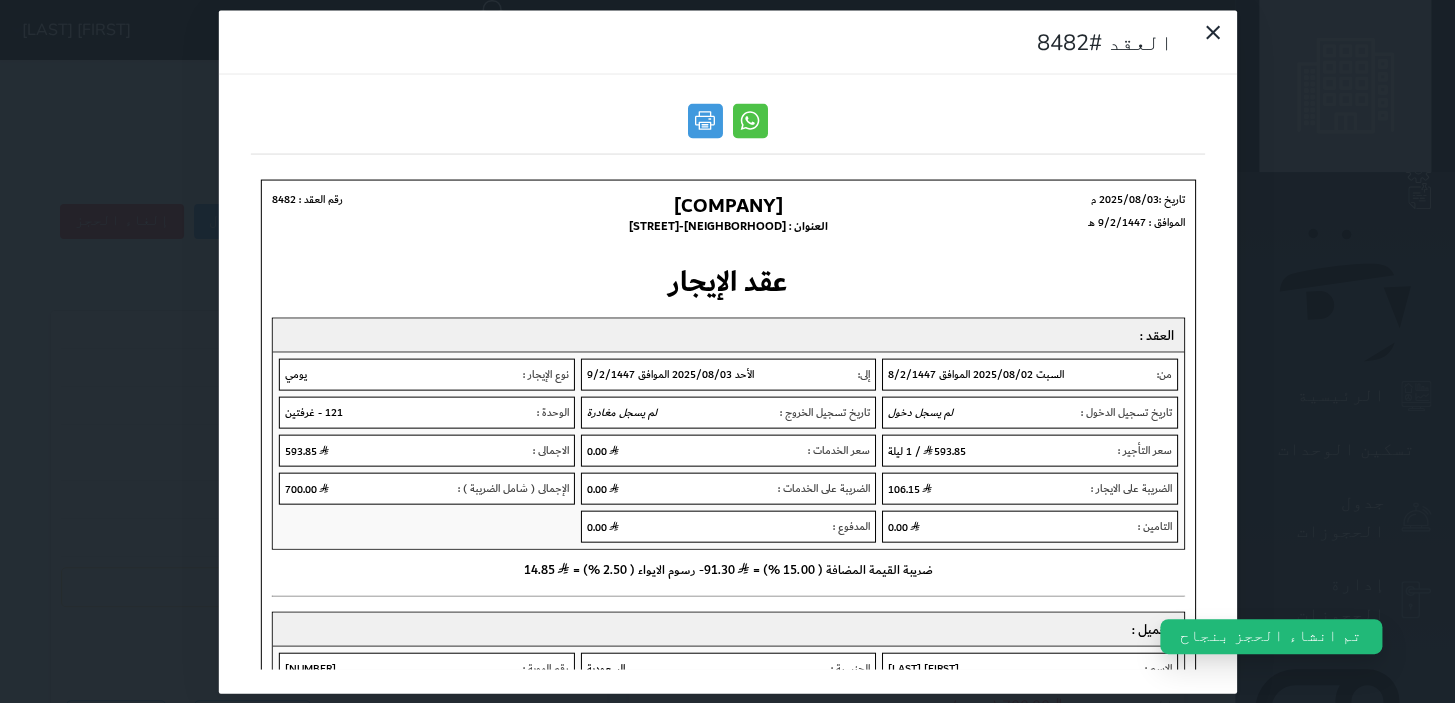 scroll, scrollTop: 0, scrollLeft: 0, axis: both 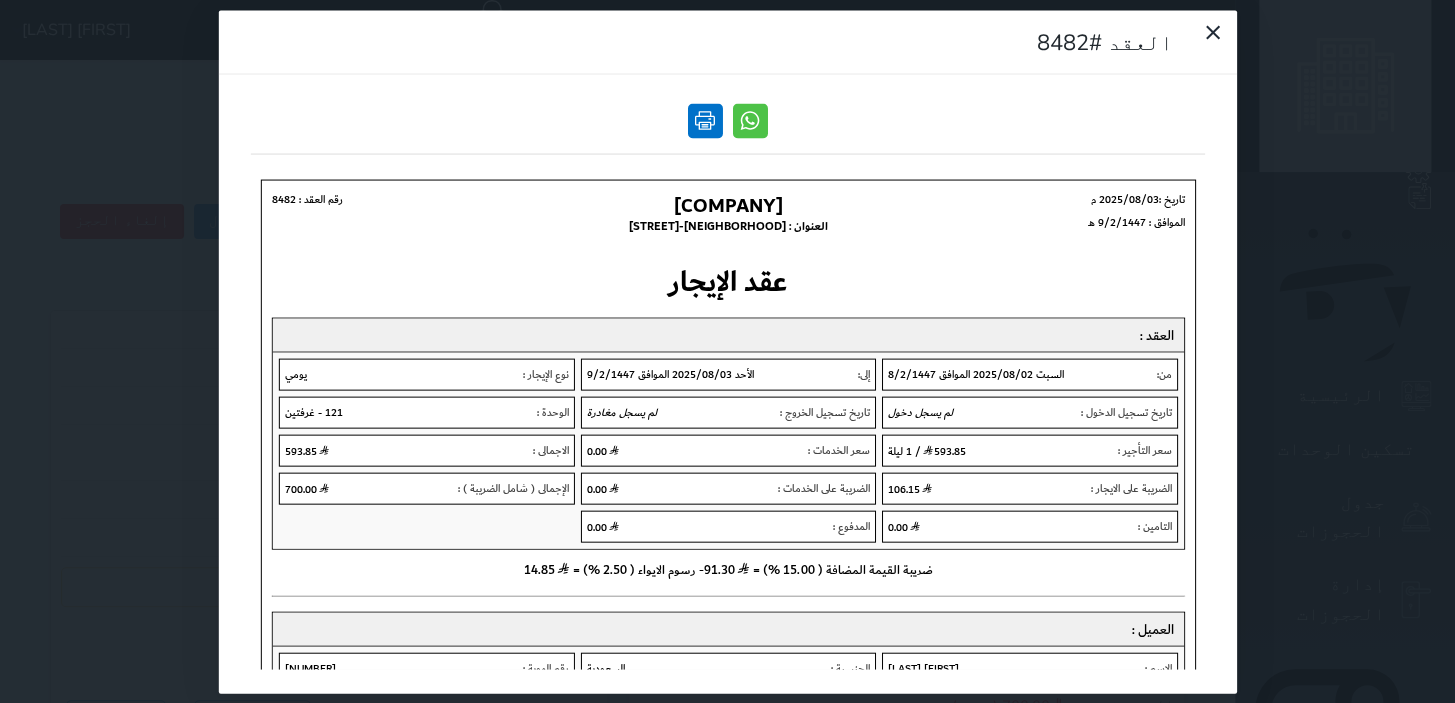 click at bounding box center [705, 120] 